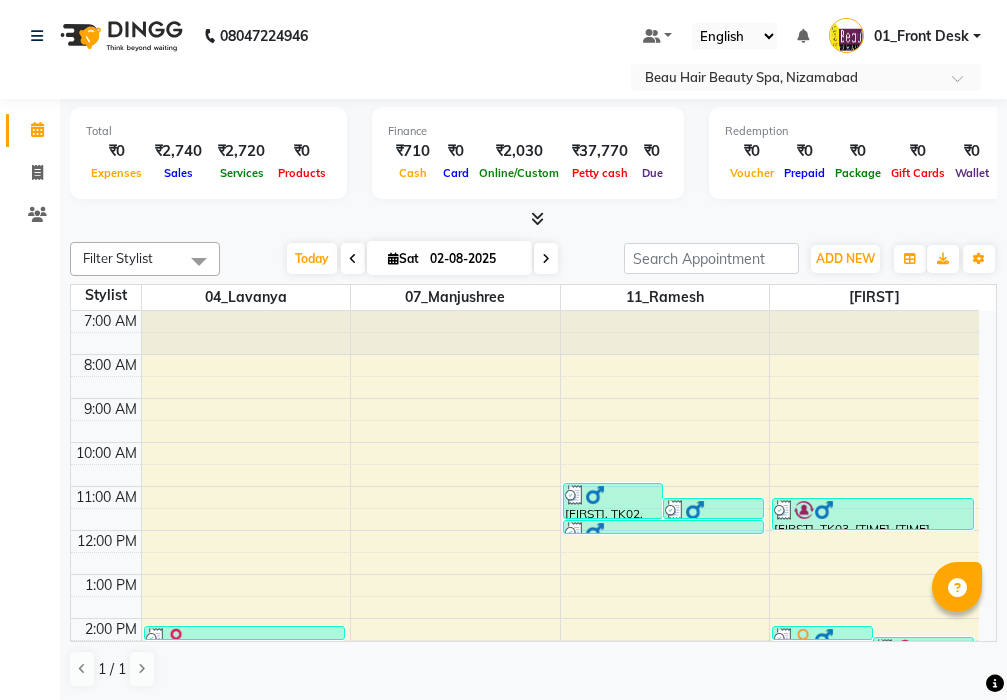 scroll, scrollTop: 0, scrollLeft: 0, axis: both 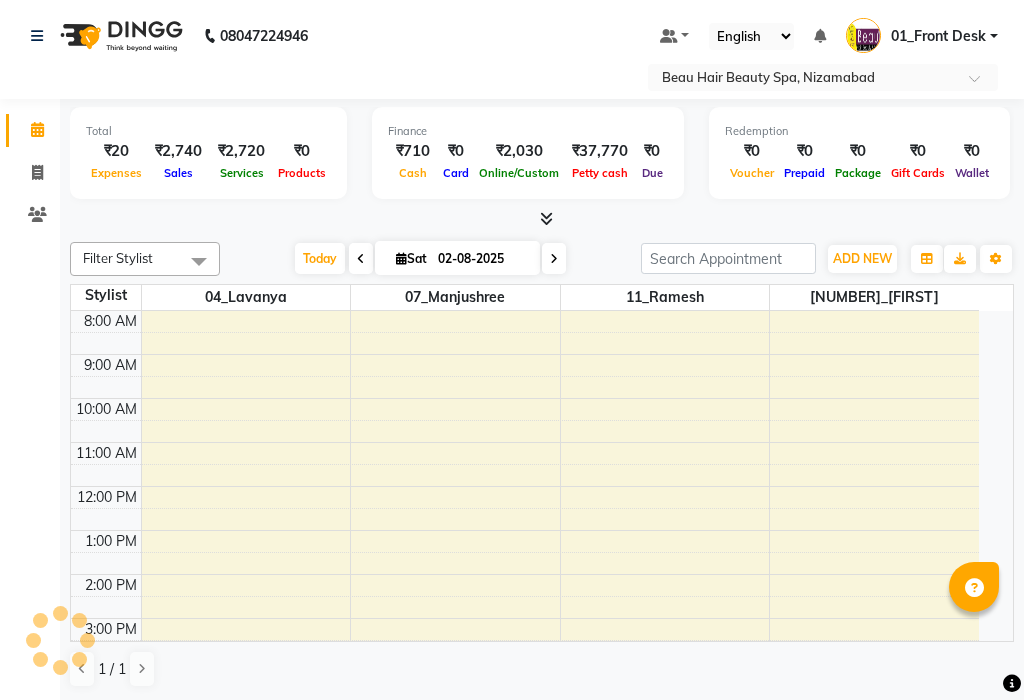 select on "en" 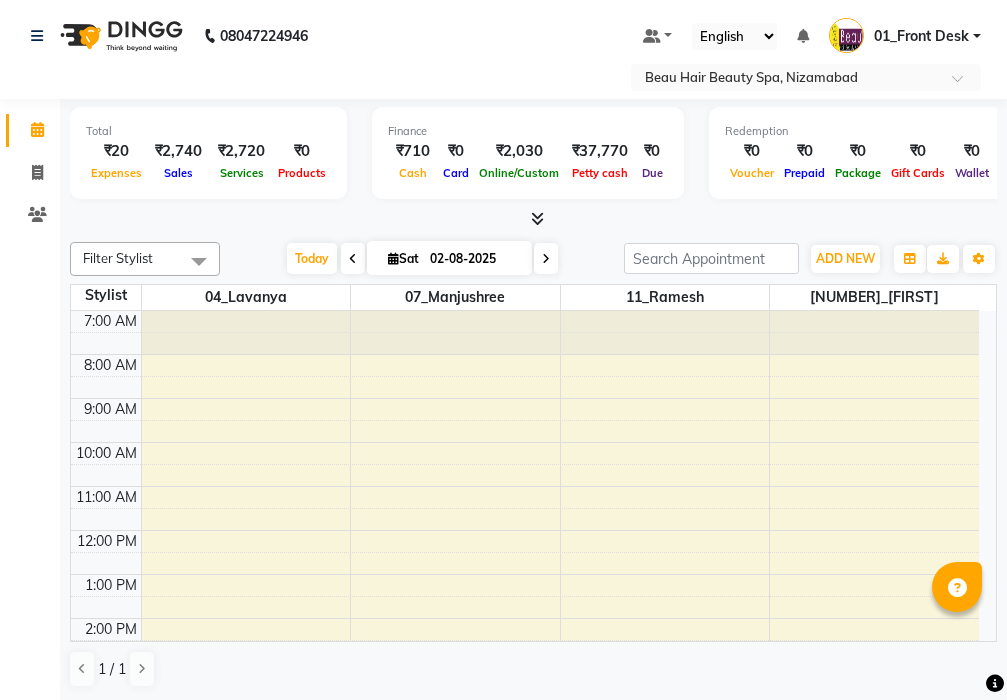 scroll, scrollTop: 0, scrollLeft: 0, axis: both 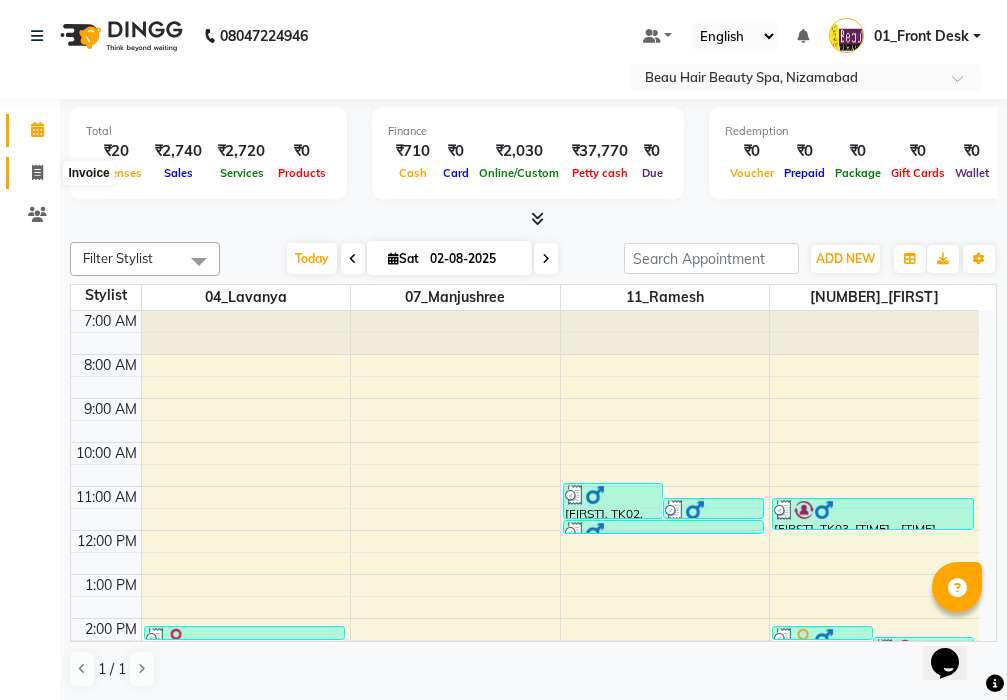 click 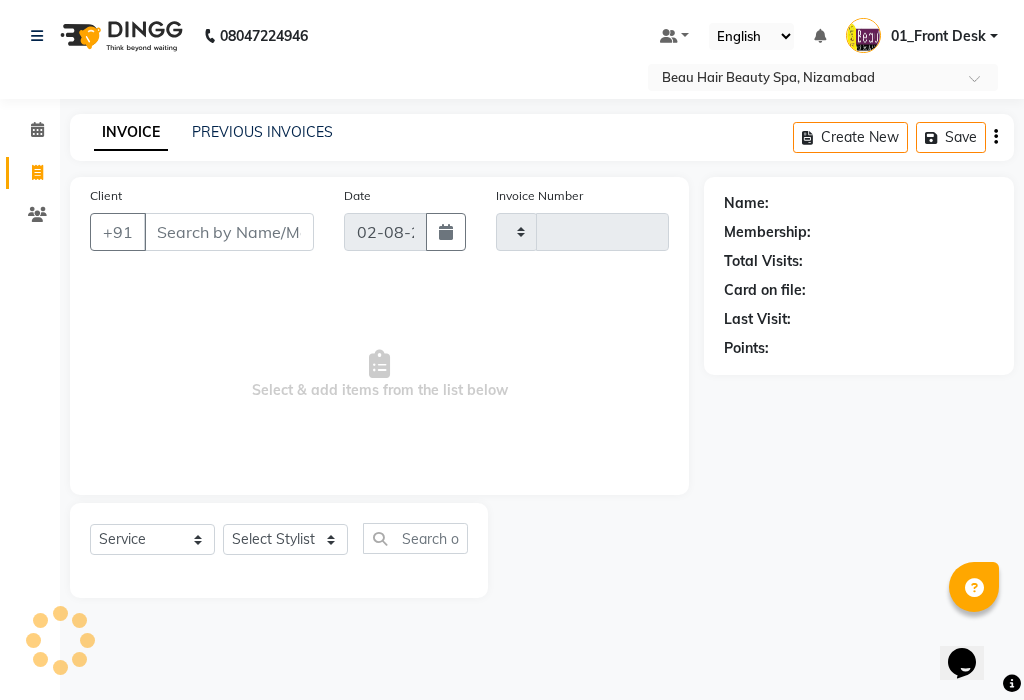 type on "1603" 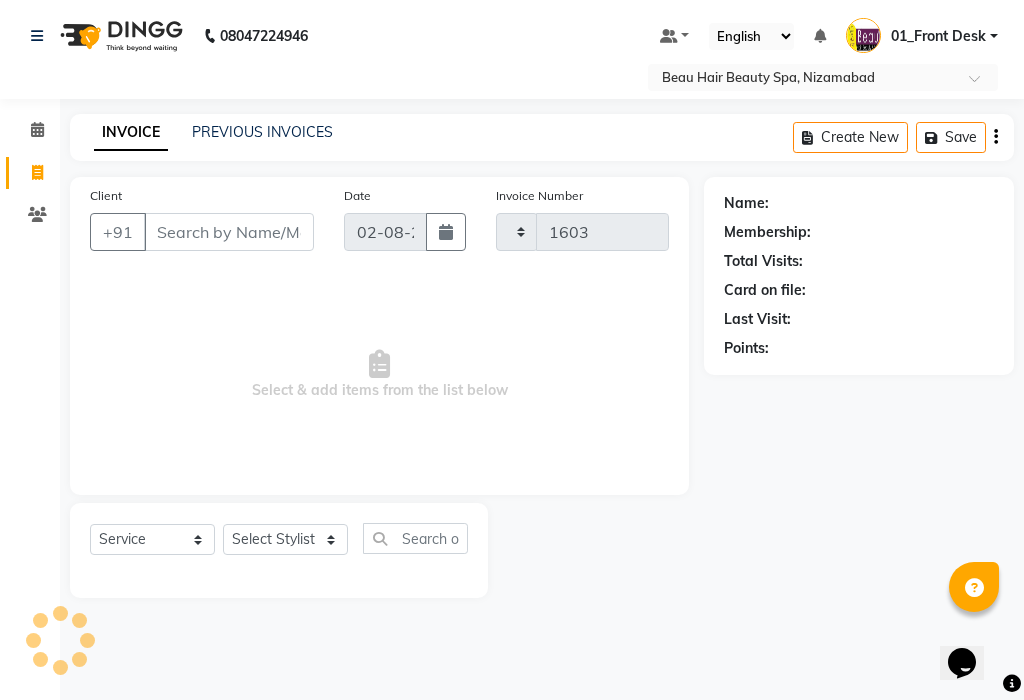 select on "3470" 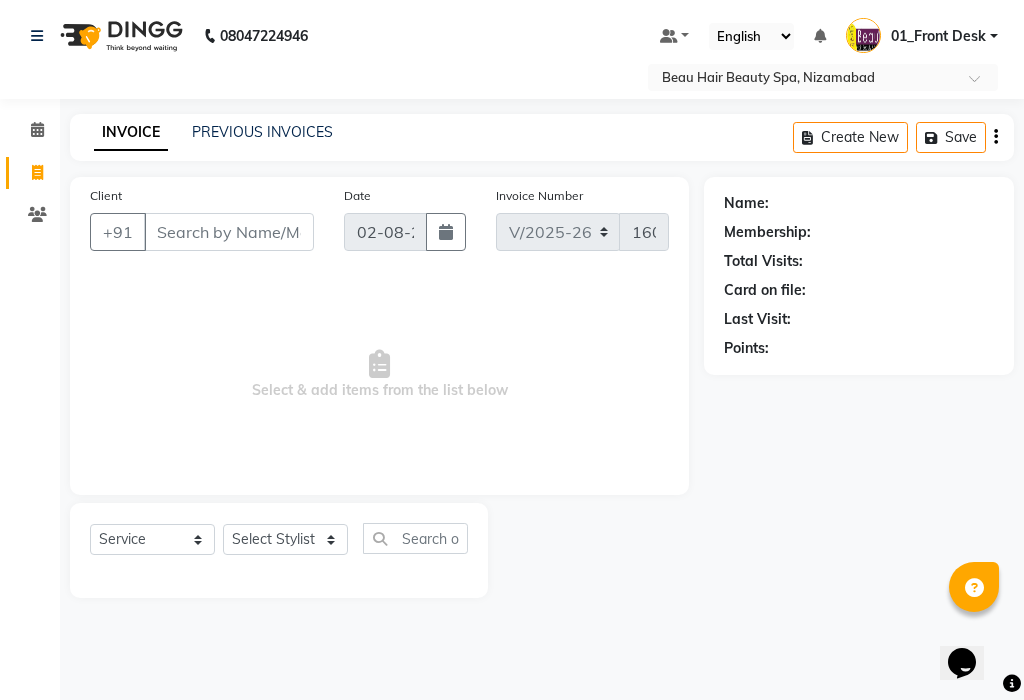 click on "Client" at bounding box center [229, 232] 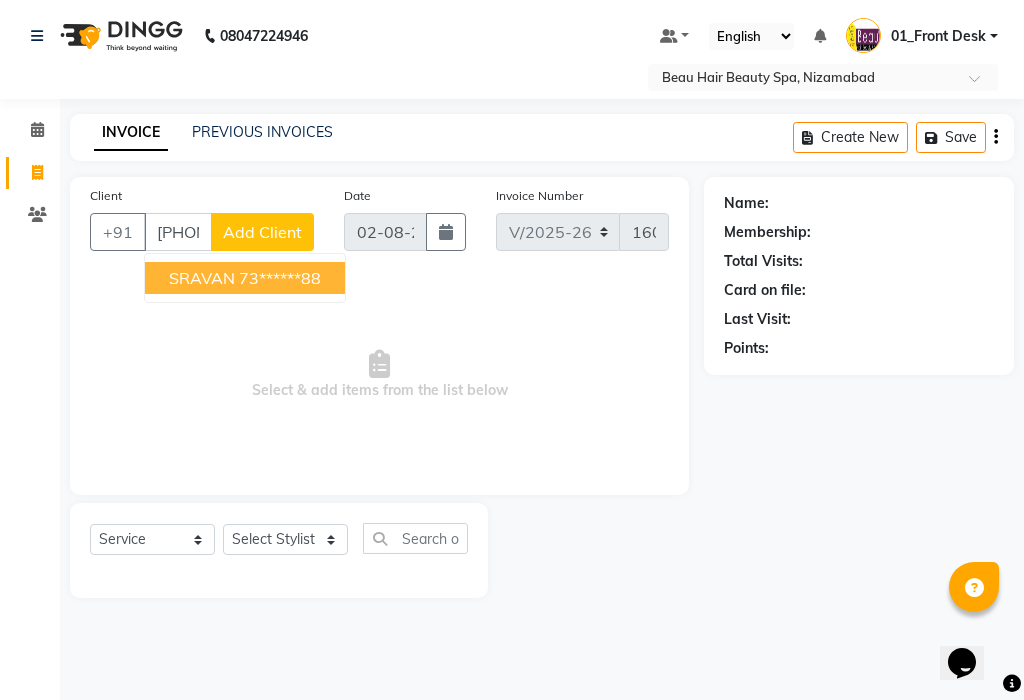 click on "[FIRST] [PHONE]" at bounding box center (245, 278) 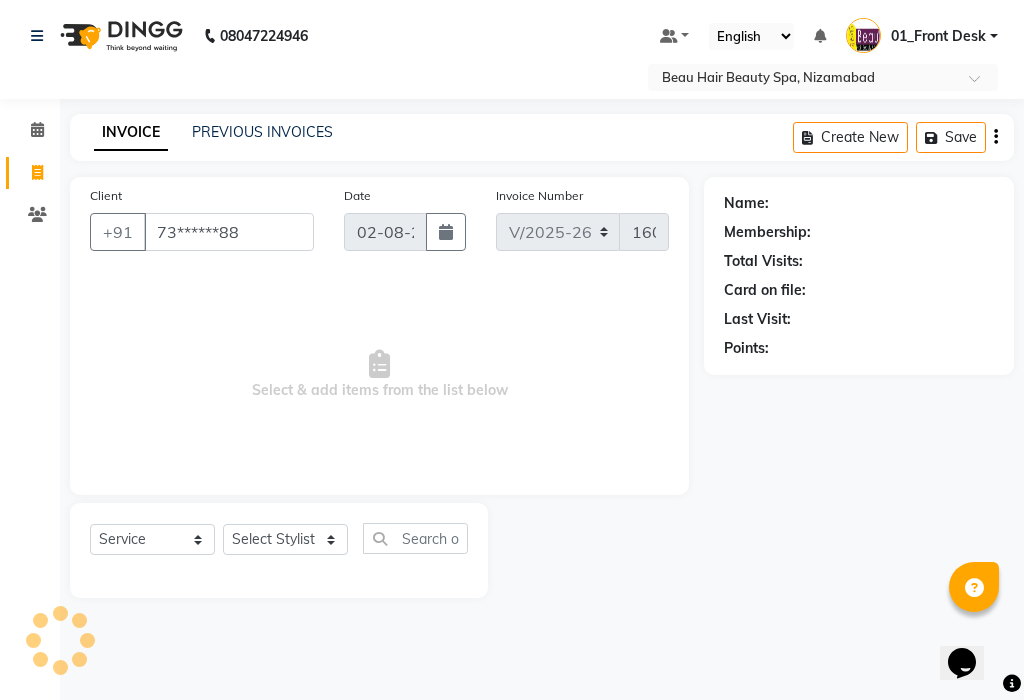 type on "73******88" 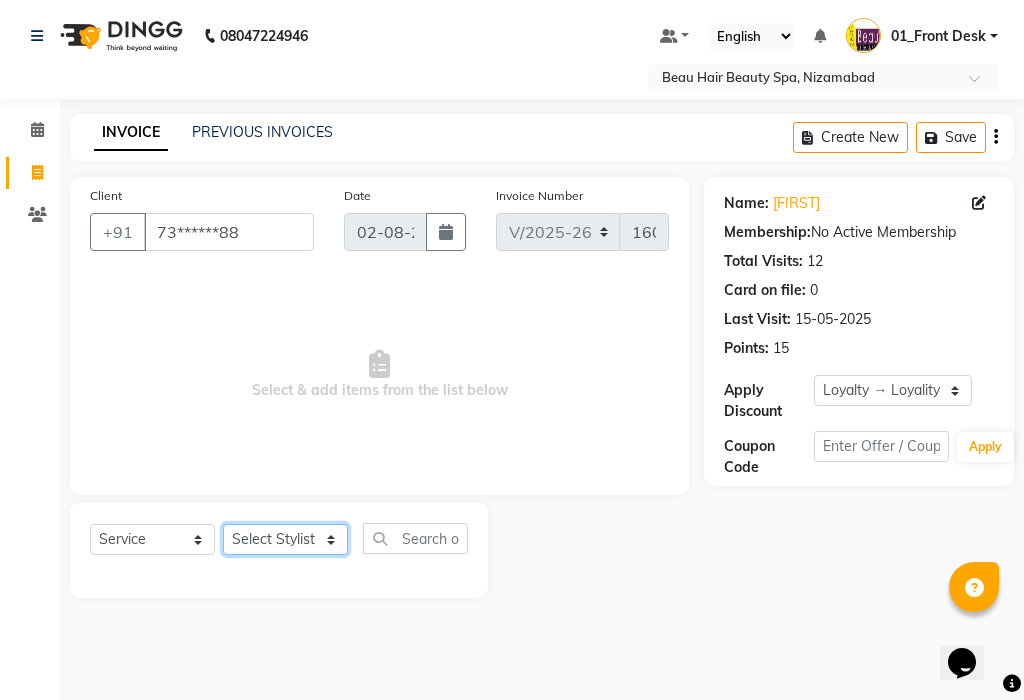 click on "Select Stylist 01_Front Desk 04_Lavanya 07_Manjushree 11_Ramesh 15_Adrish 26_Srinivas 99_Vishal Sir" 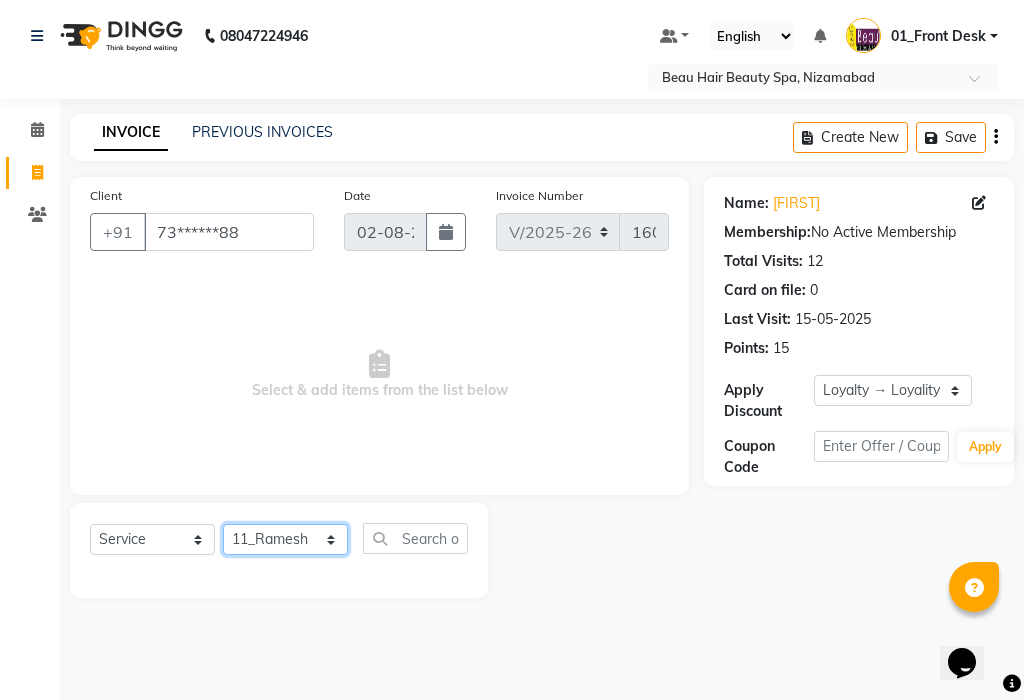 click on "Select Stylist 01_Front Desk 04_Lavanya 07_Manjushree 11_Ramesh 15_Adrish 26_Srinivas 99_Vishal Sir" 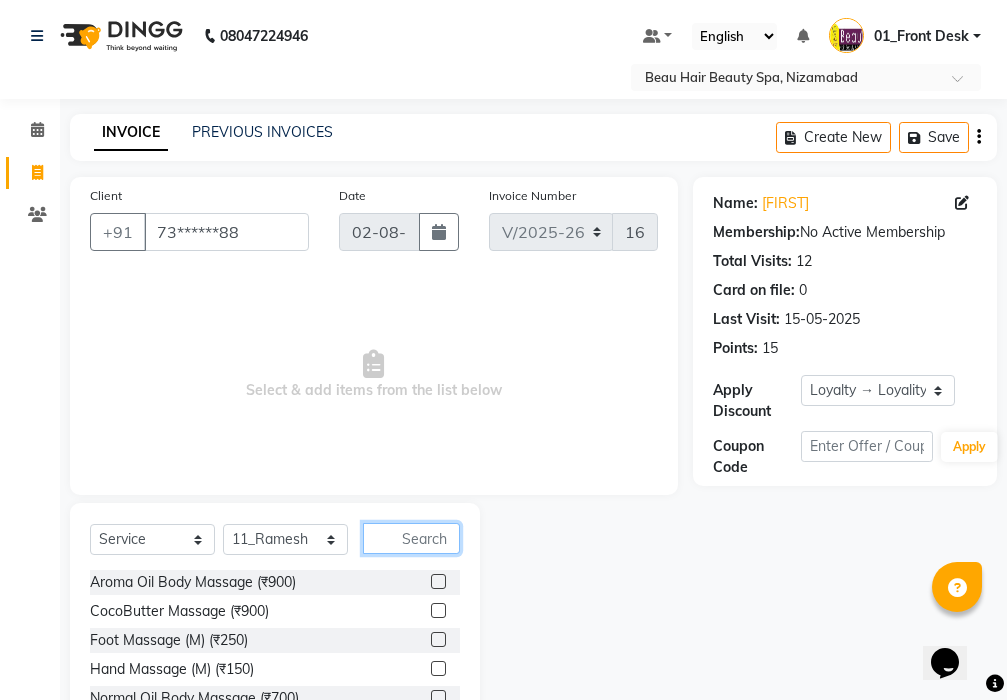 click 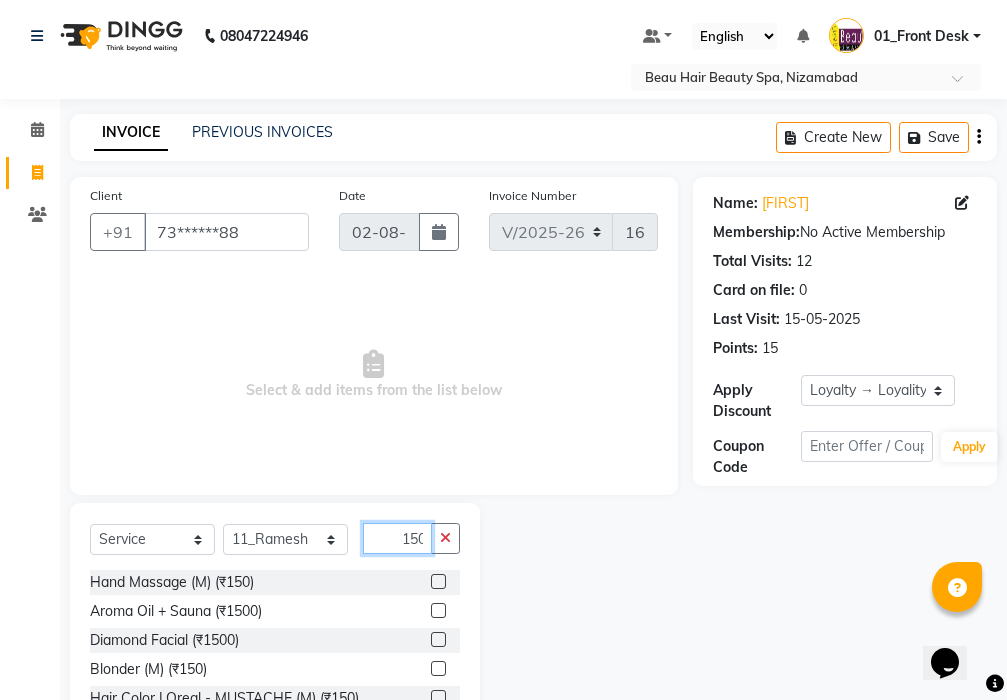 scroll, scrollTop: 0, scrollLeft: 2, axis: horizontal 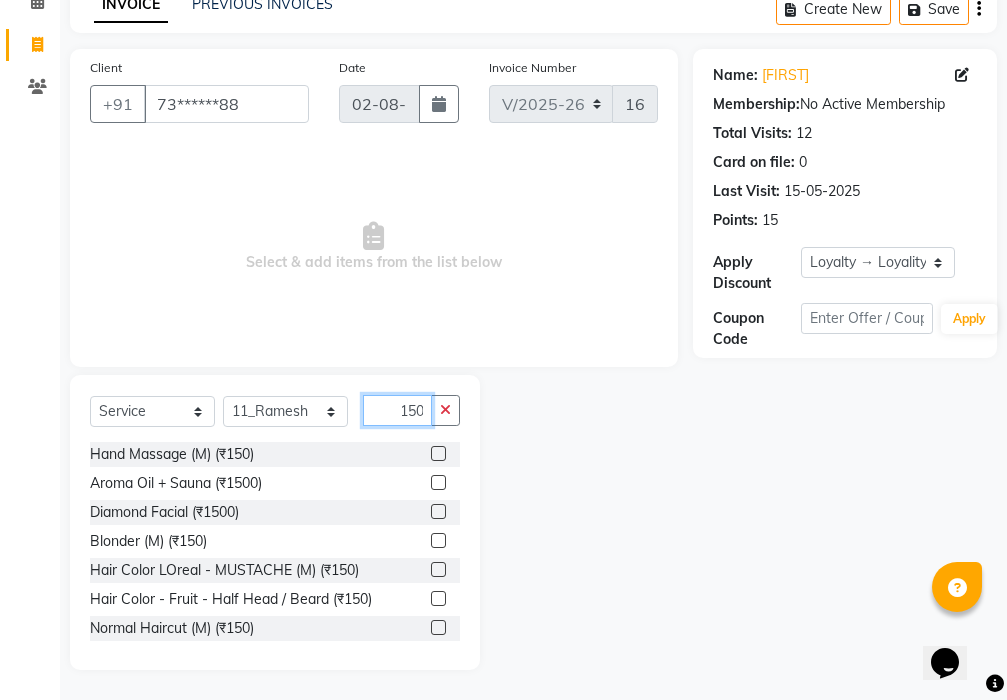 type on "150" 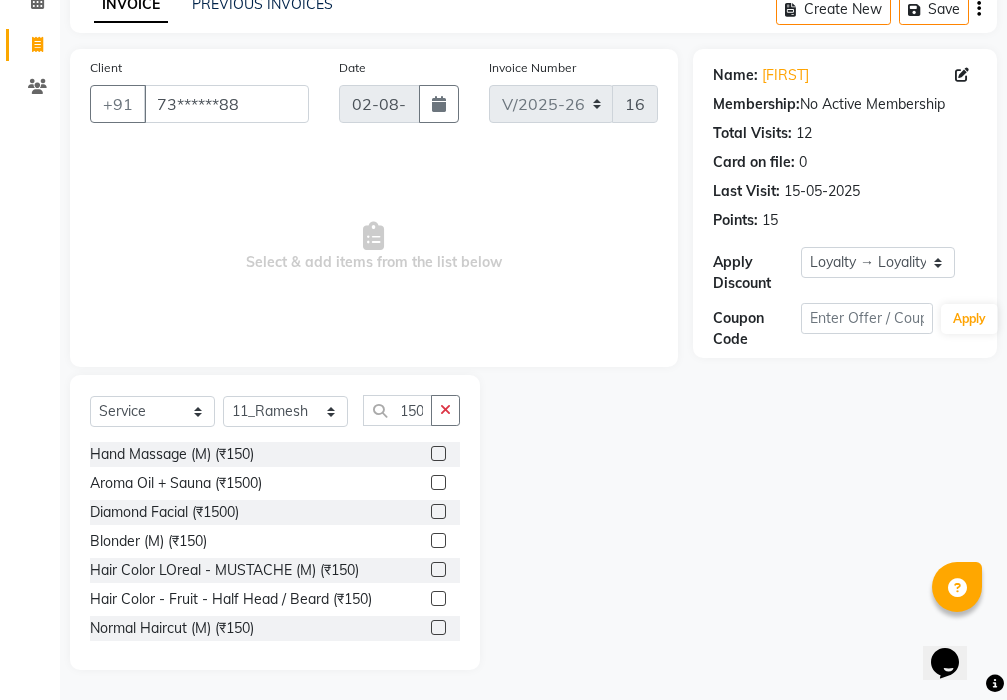 click 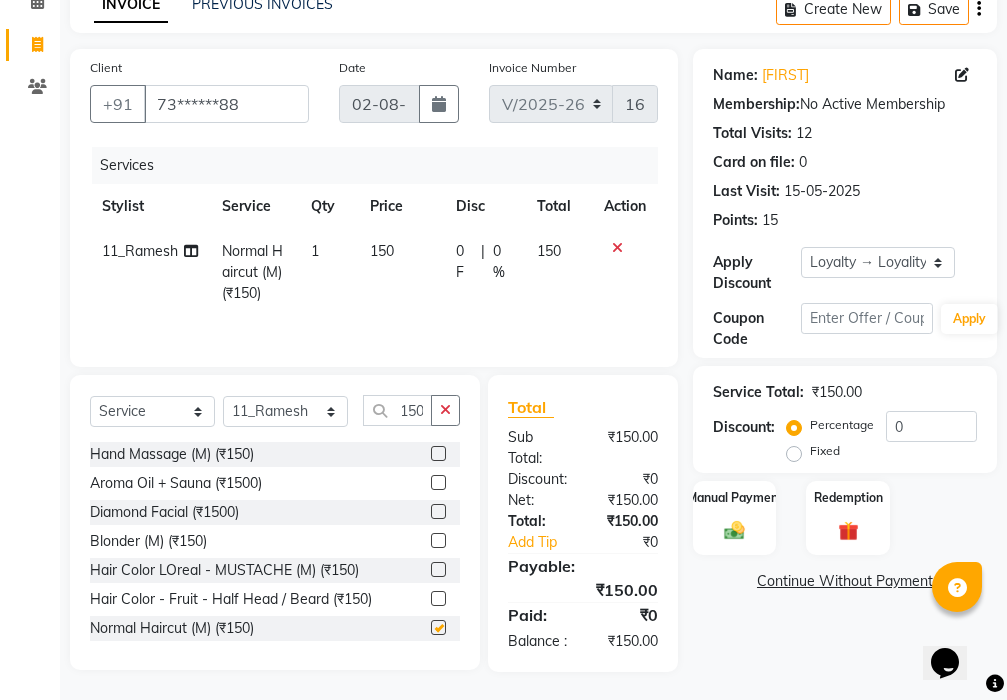 scroll, scrollTop: 0, scrollLeft: 0, axis: both 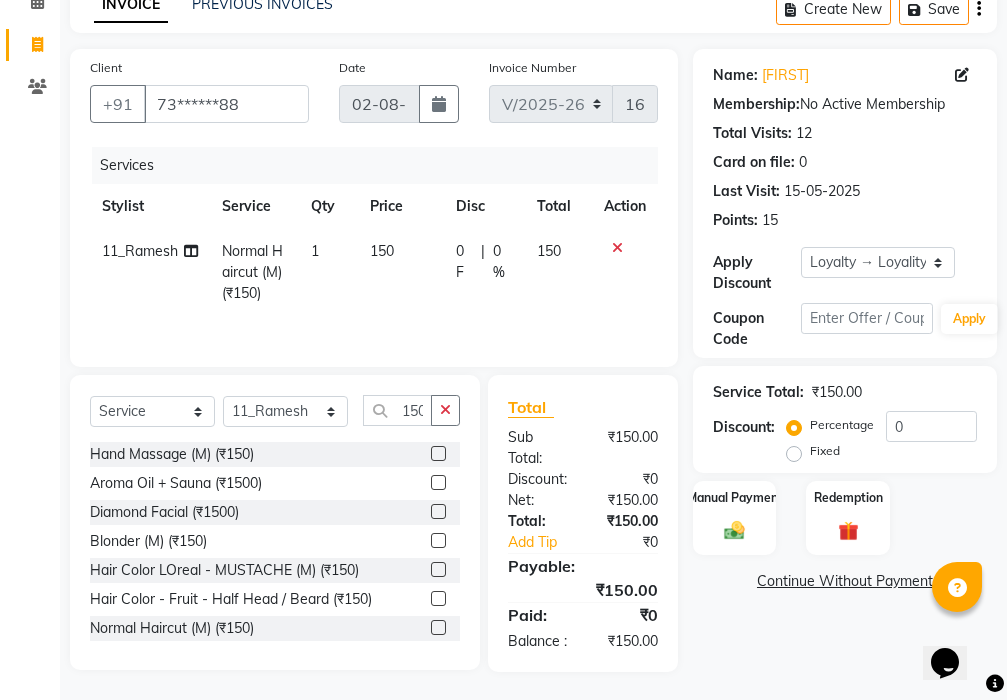 checkbox on "false" 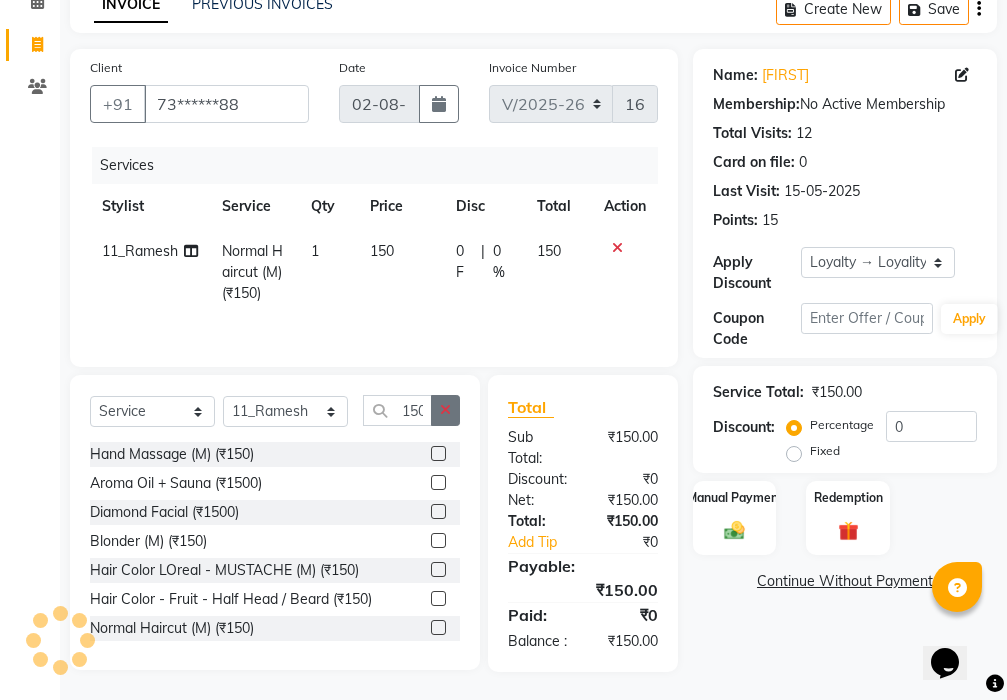 click 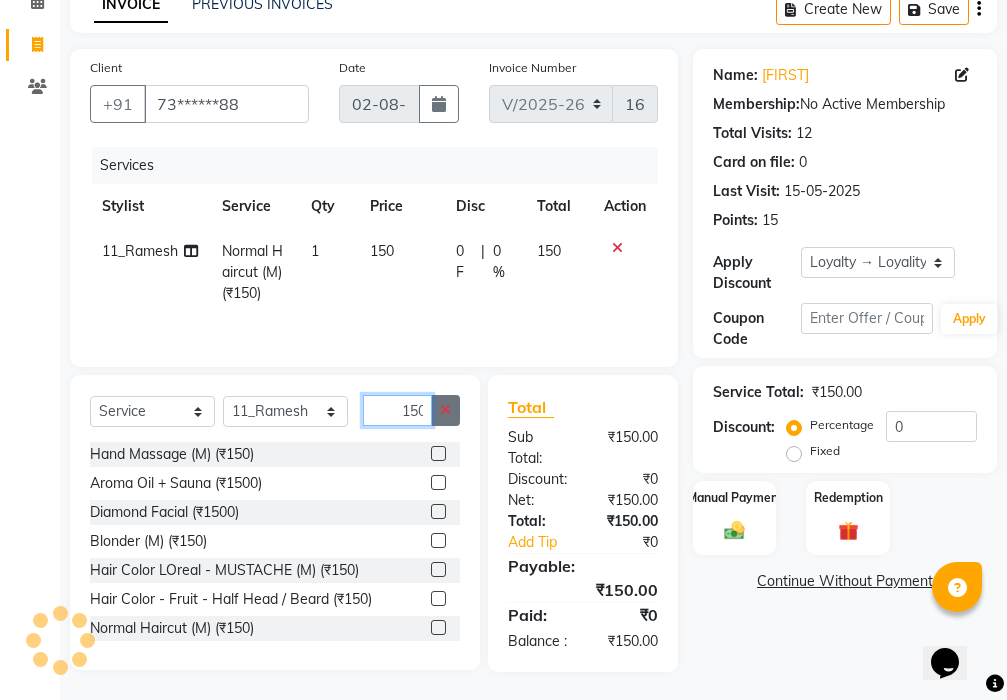 type 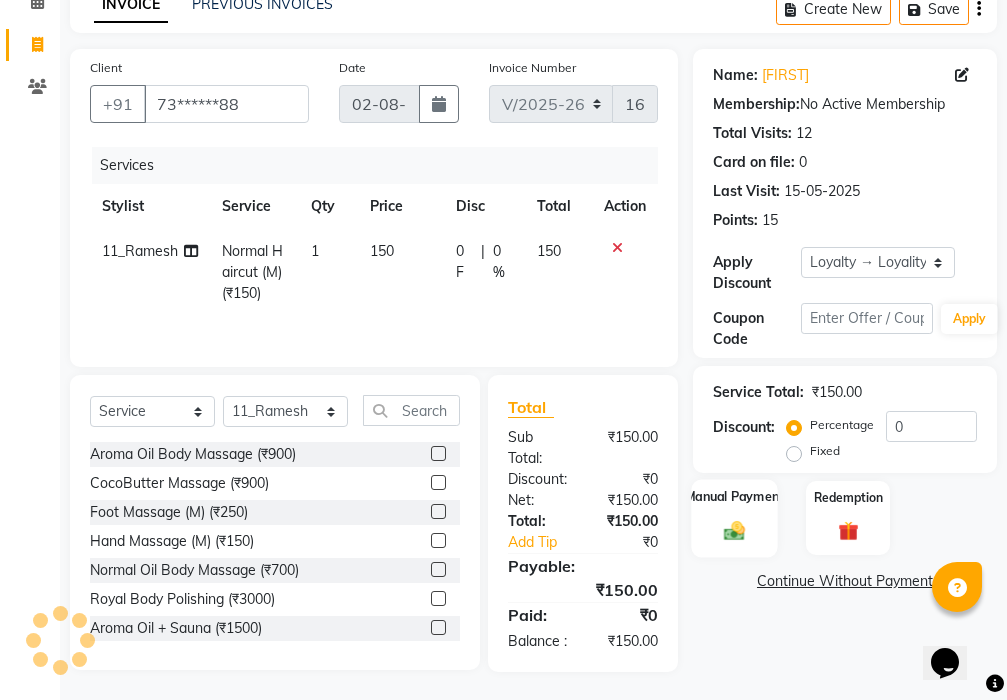 click on "Manual Payment" 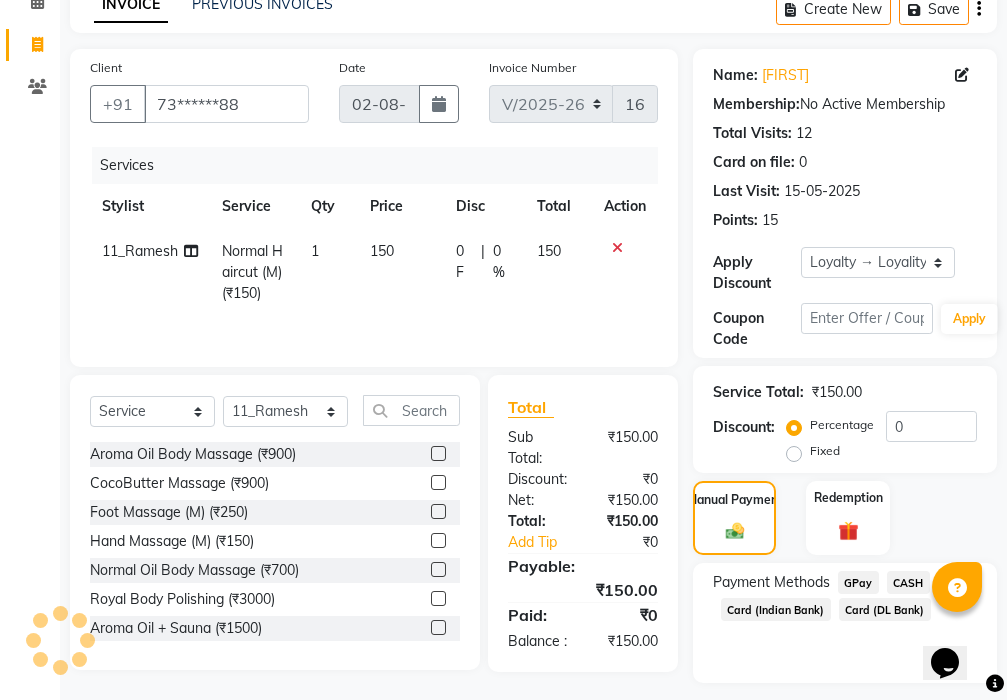 click on "GPay" 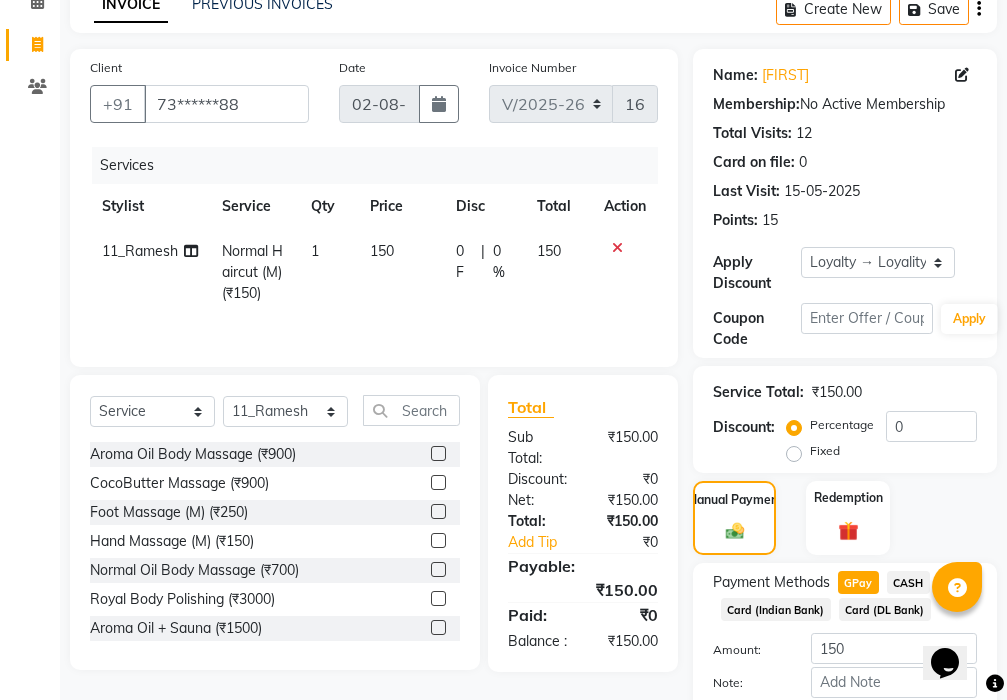 scroll, scrollTop: 238, scrollLeft: 0, axis: vertical 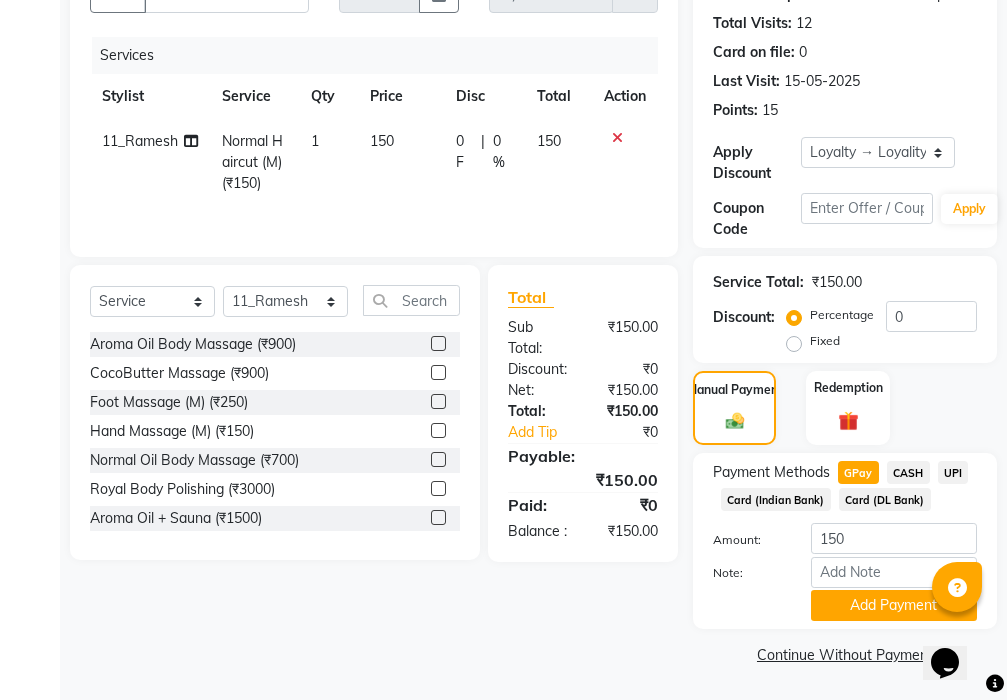 click on "Note:" 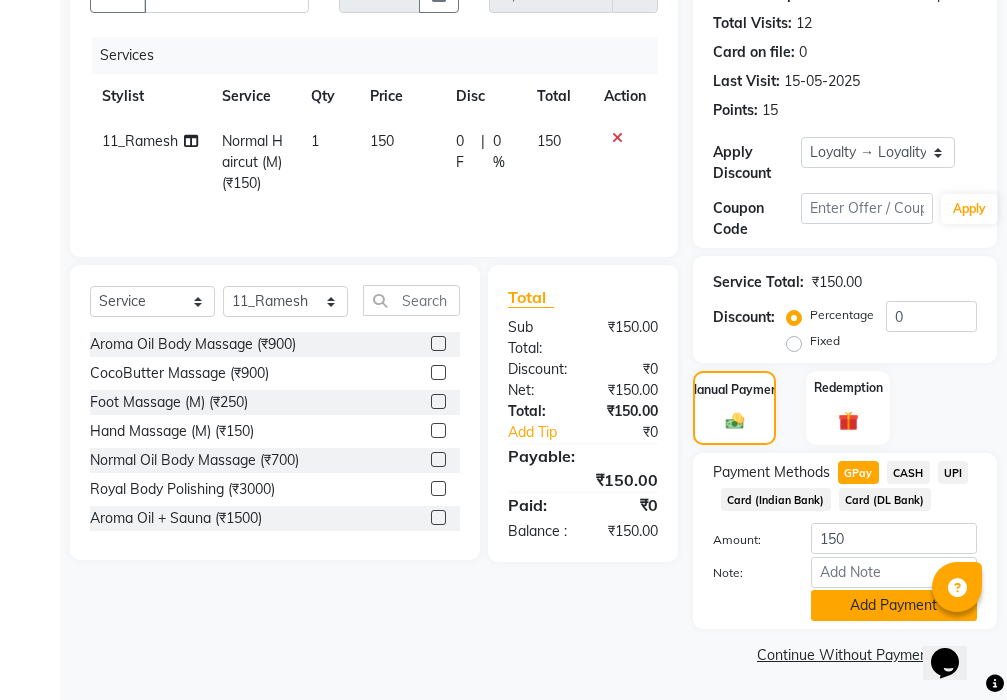 click on "Add Payment" 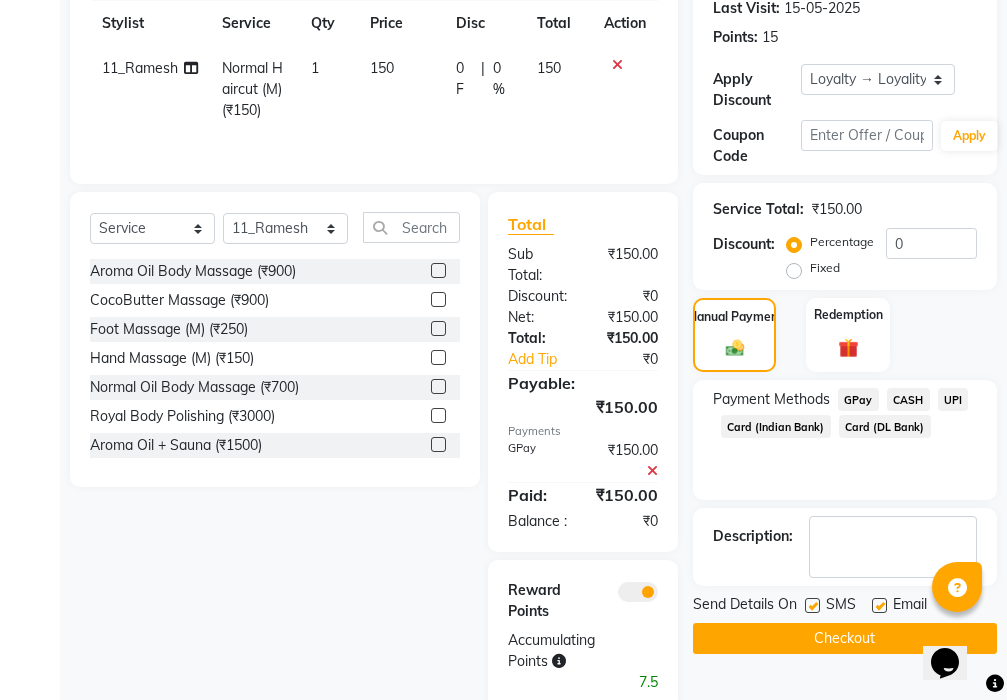 scroll, scrollTop: 377, scrollLeft: 0, axis: vertical 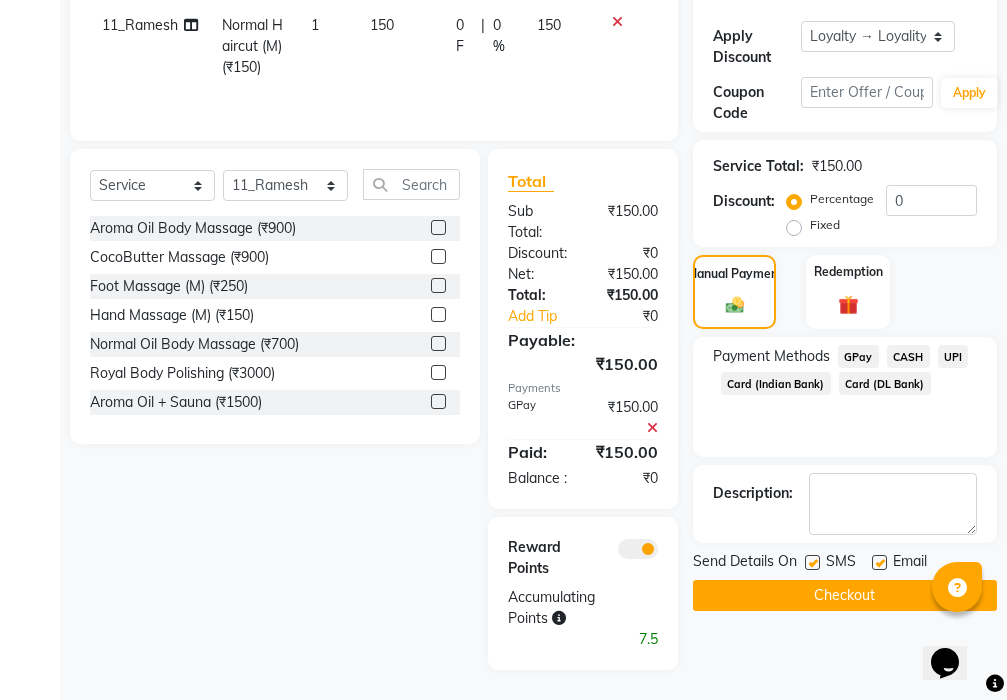 click on "Checkout" 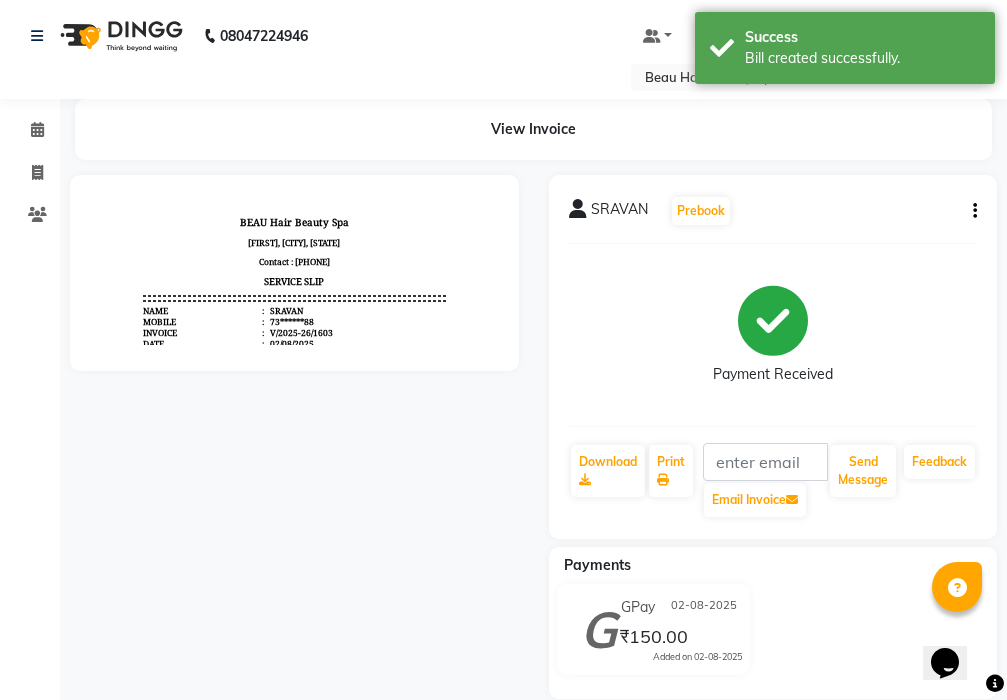 scroll, scrollTop: 0, scrollLeft: 0, axis: both 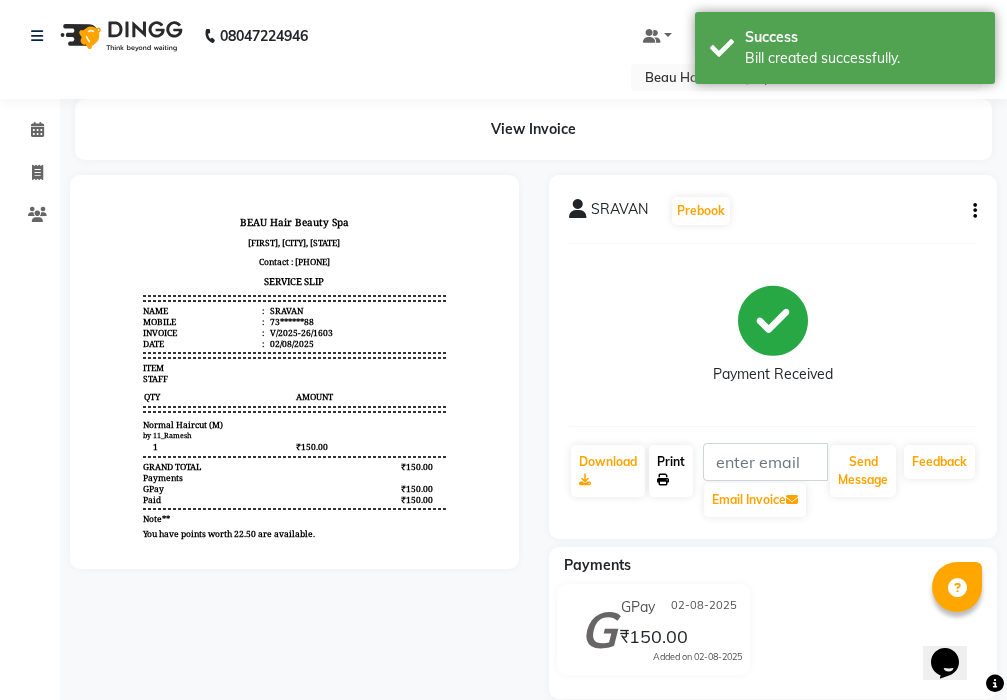 click on "Print" 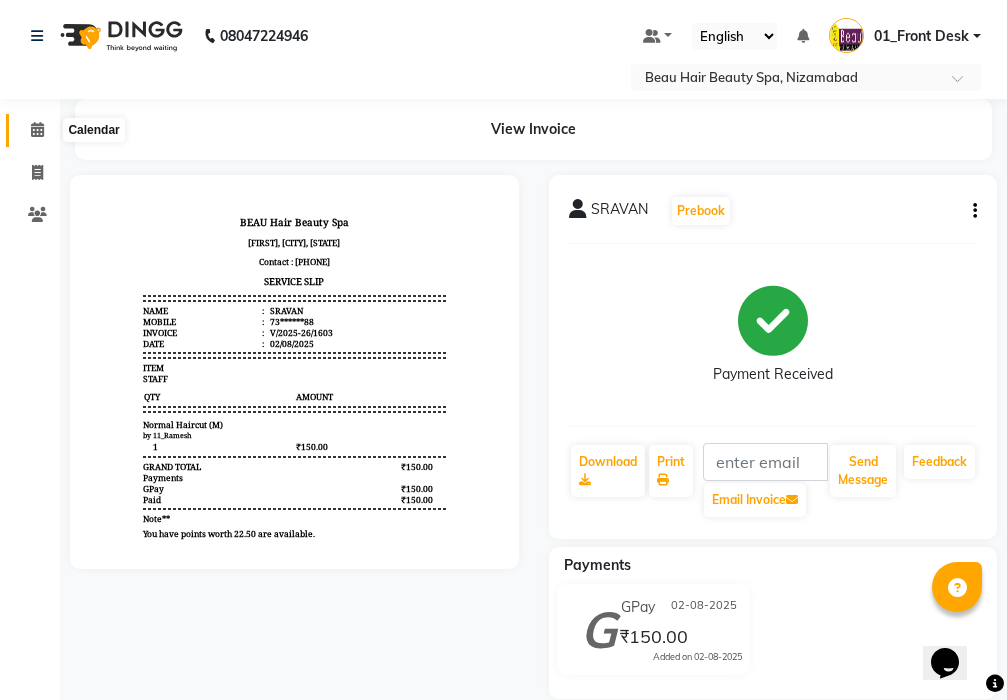 click 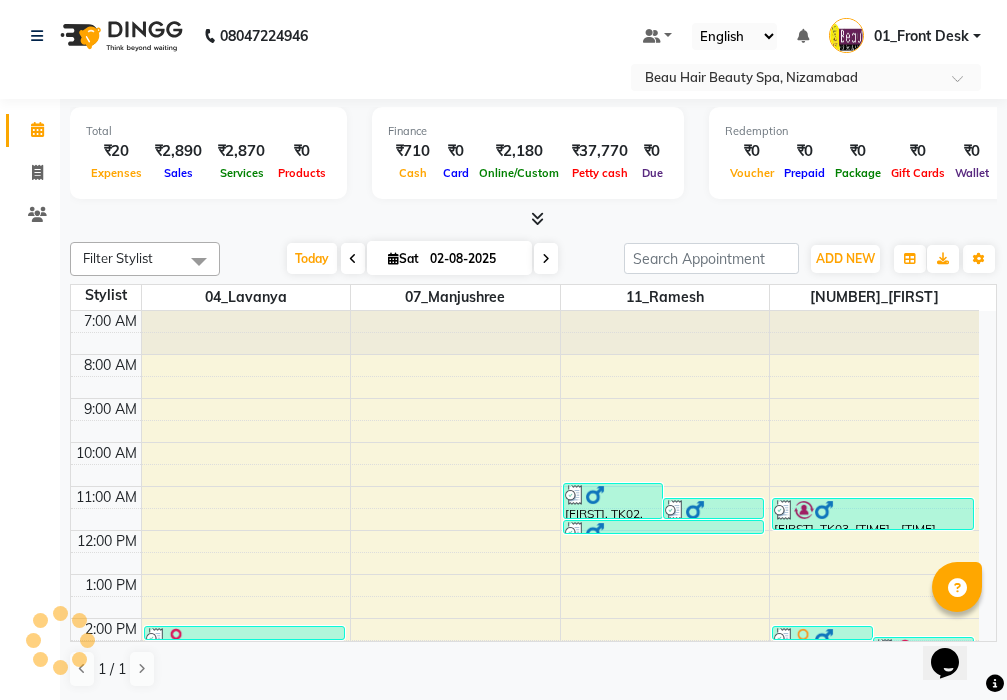 scroll, scrollTop: 335, scrollLeft: 0, axis: vertical 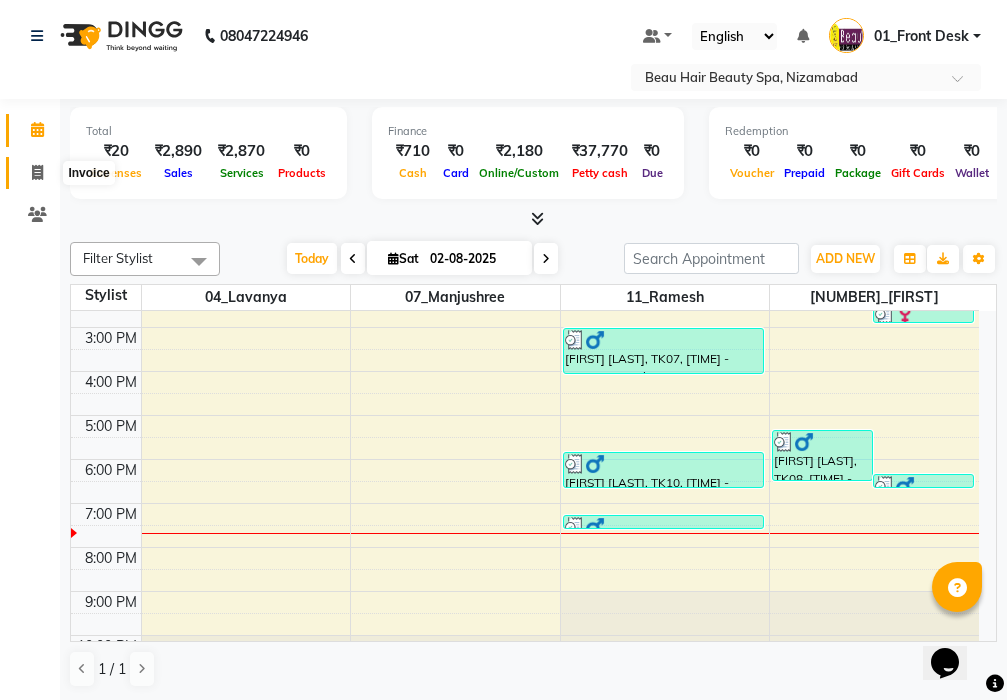 click 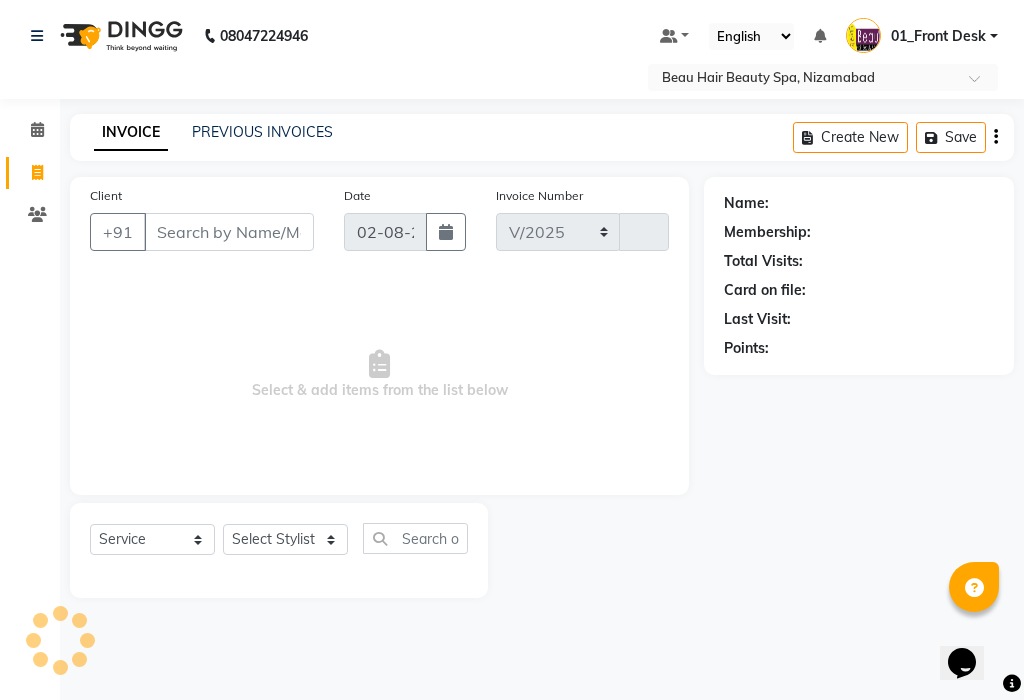 select on "3470" 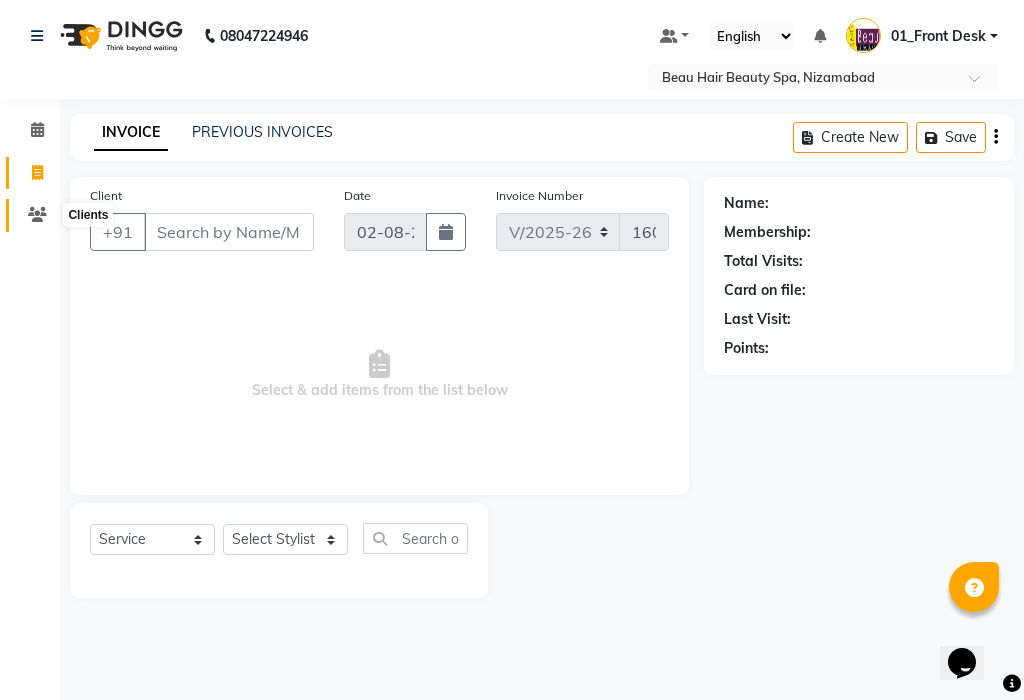 click 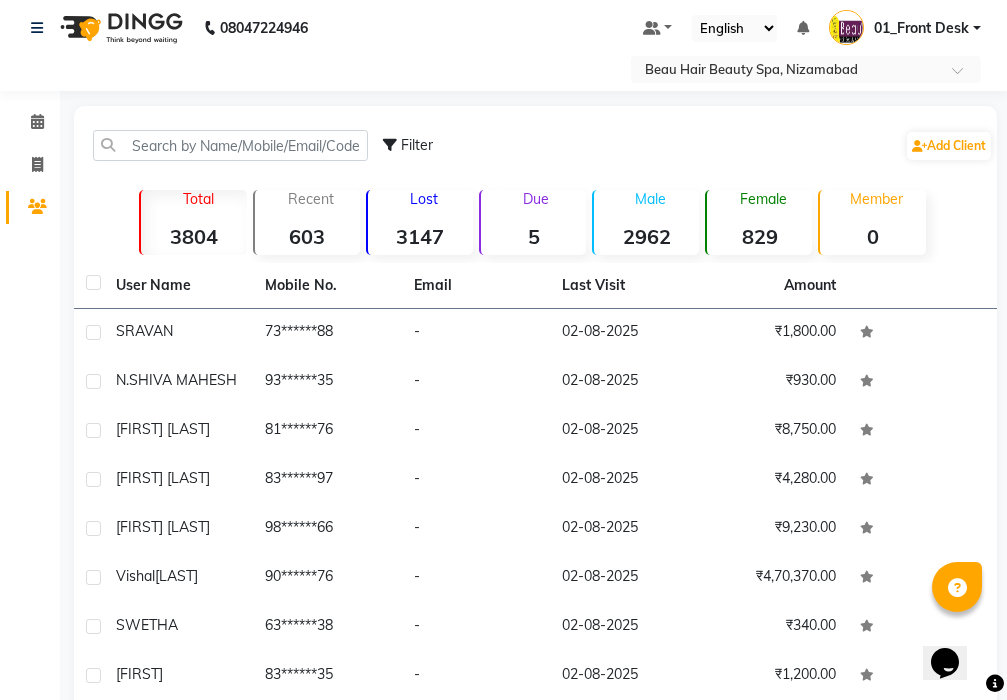 scroll, scrollTop: 0, scrollLeft: 0, axis: both 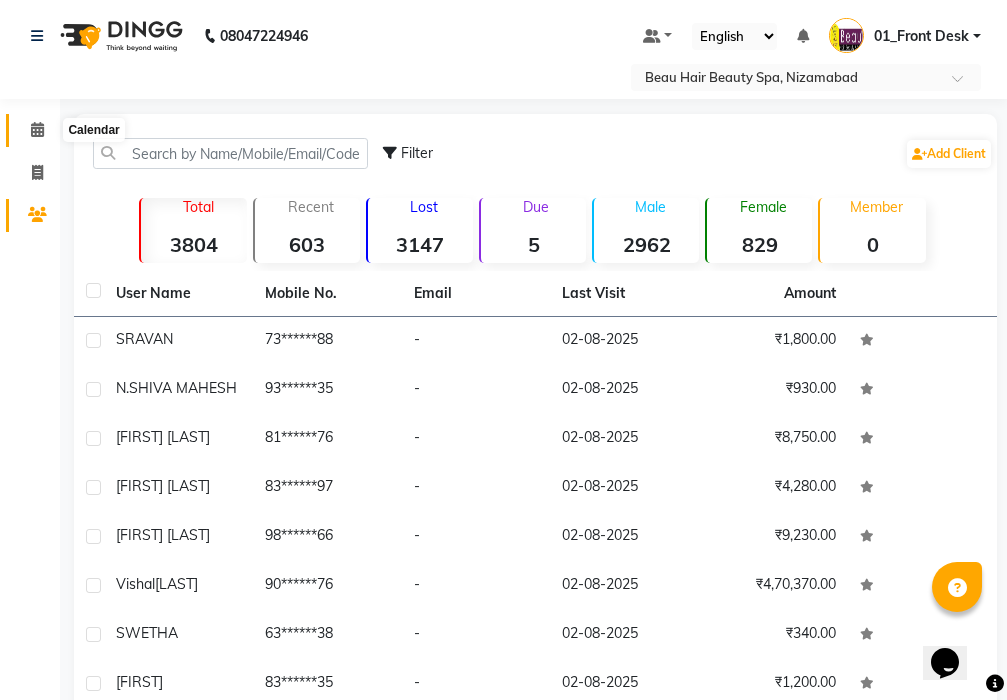 click 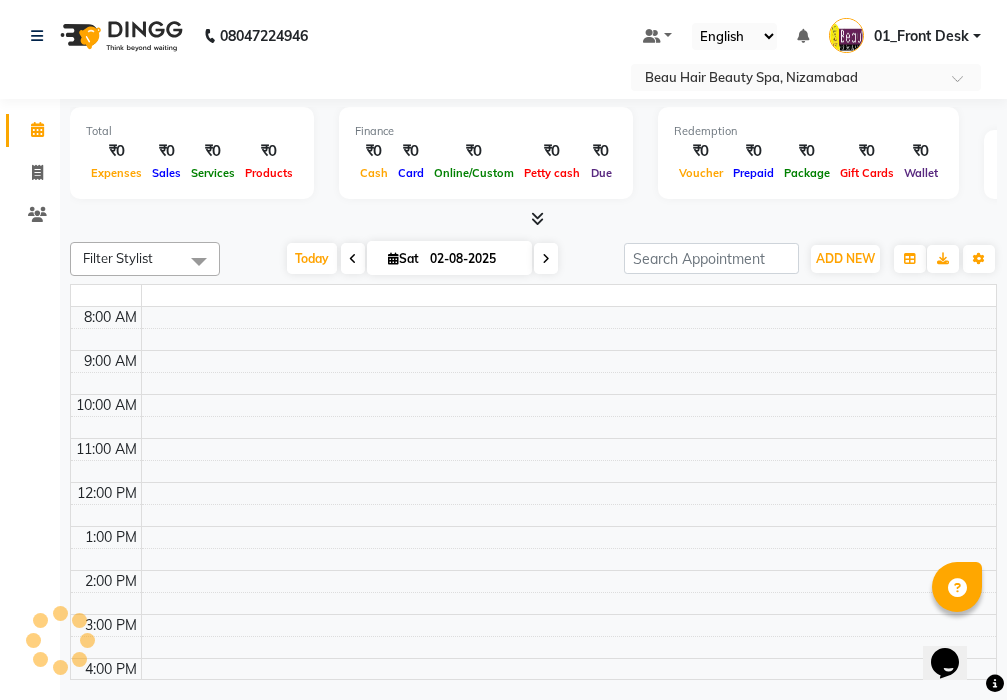 scroll, scrollTop: 0, scrollLeft: 0, axis: both 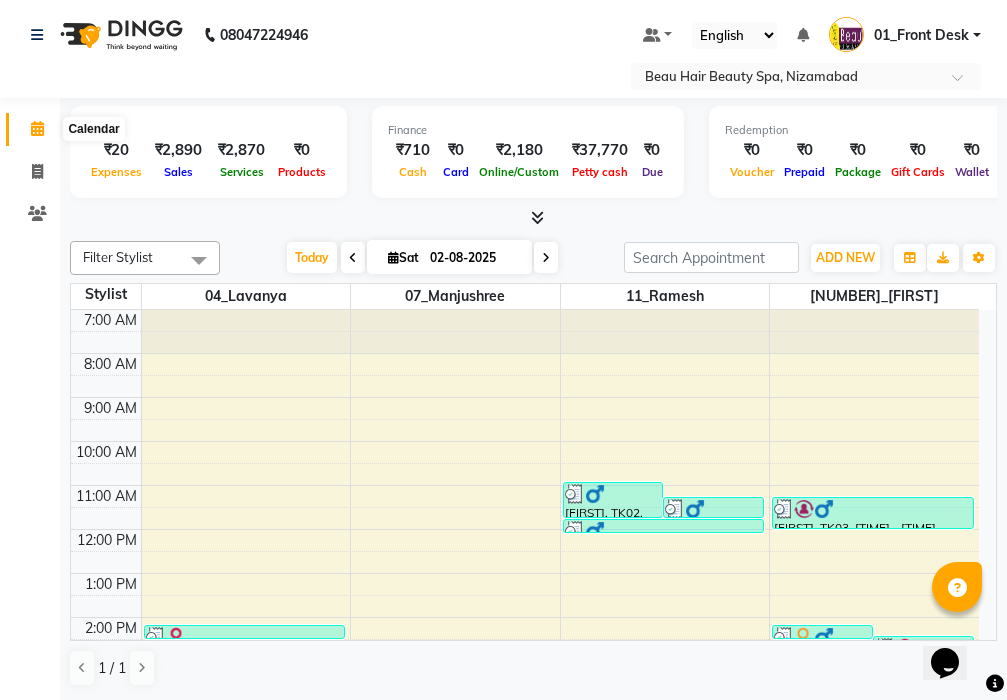 click 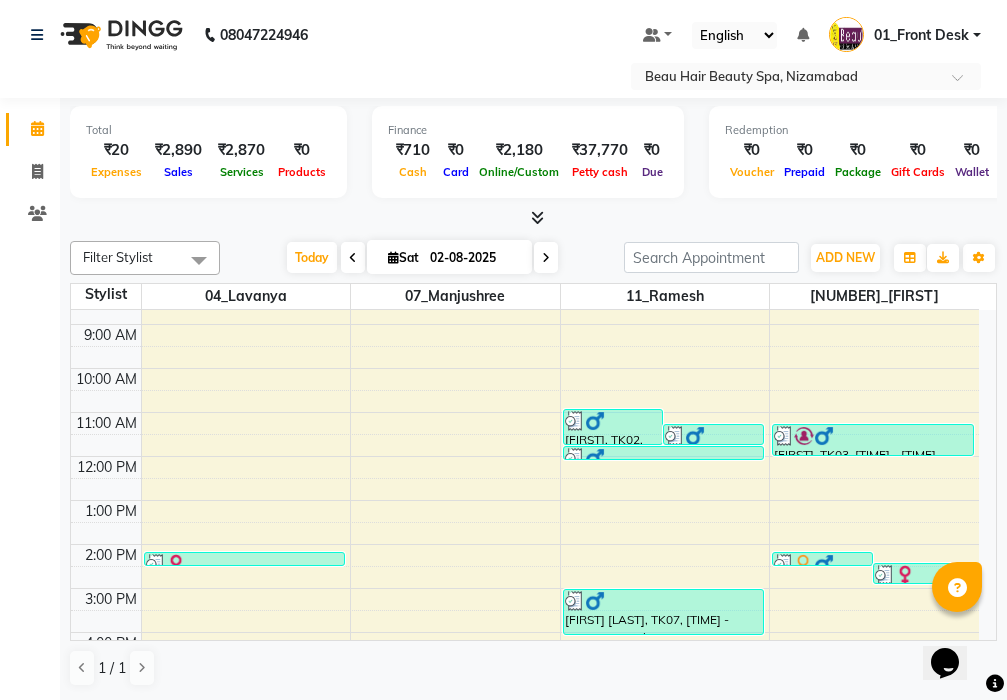 scroll, scrollTop: 0, scrollLeft: 0, axis: both 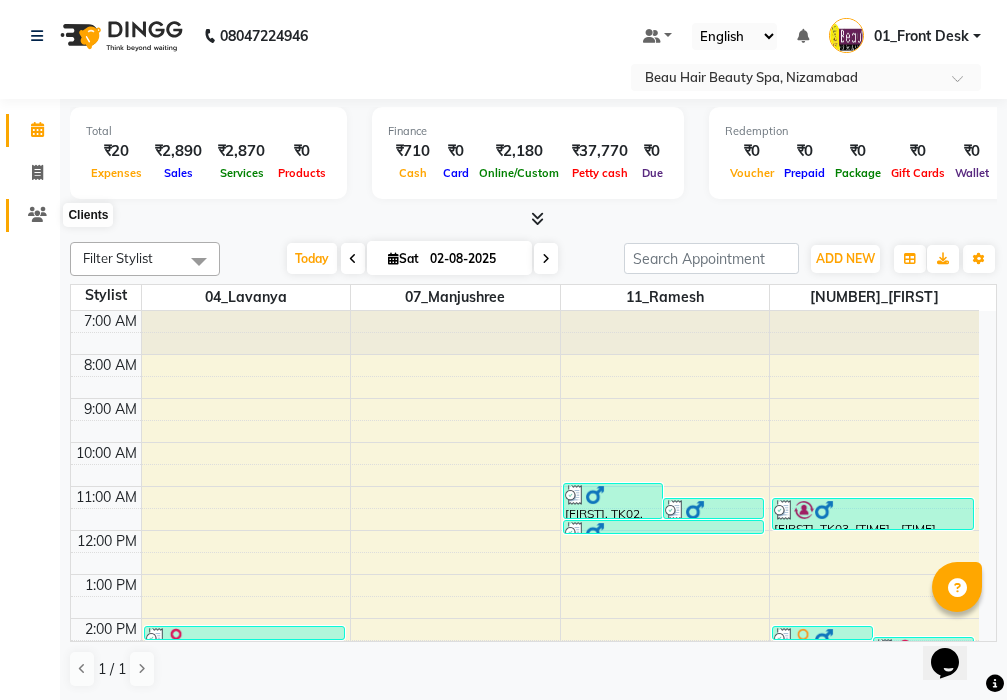 click 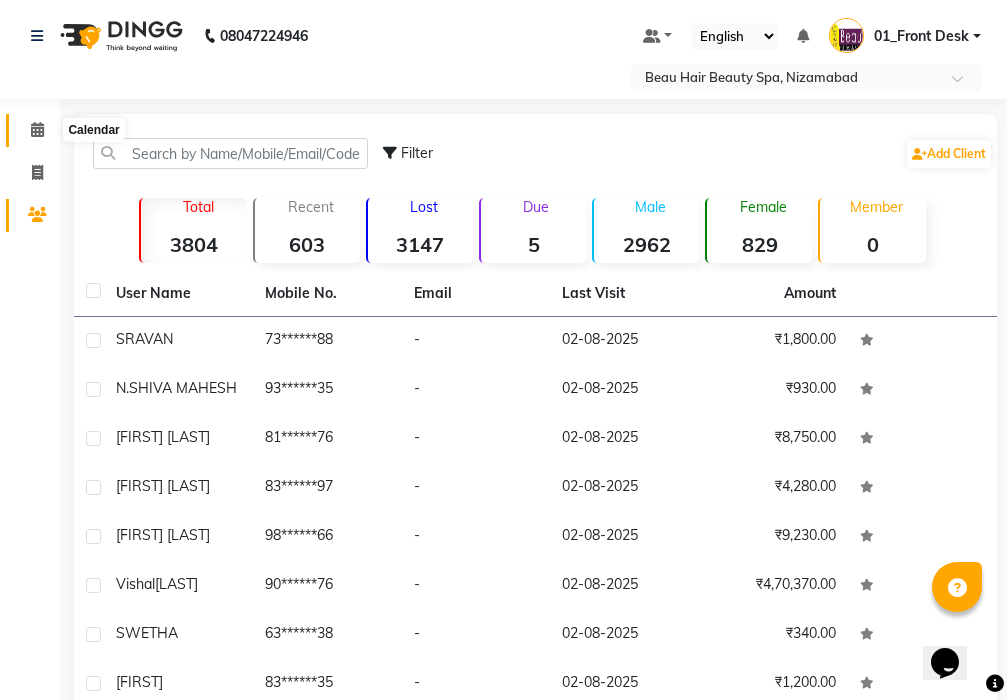 click 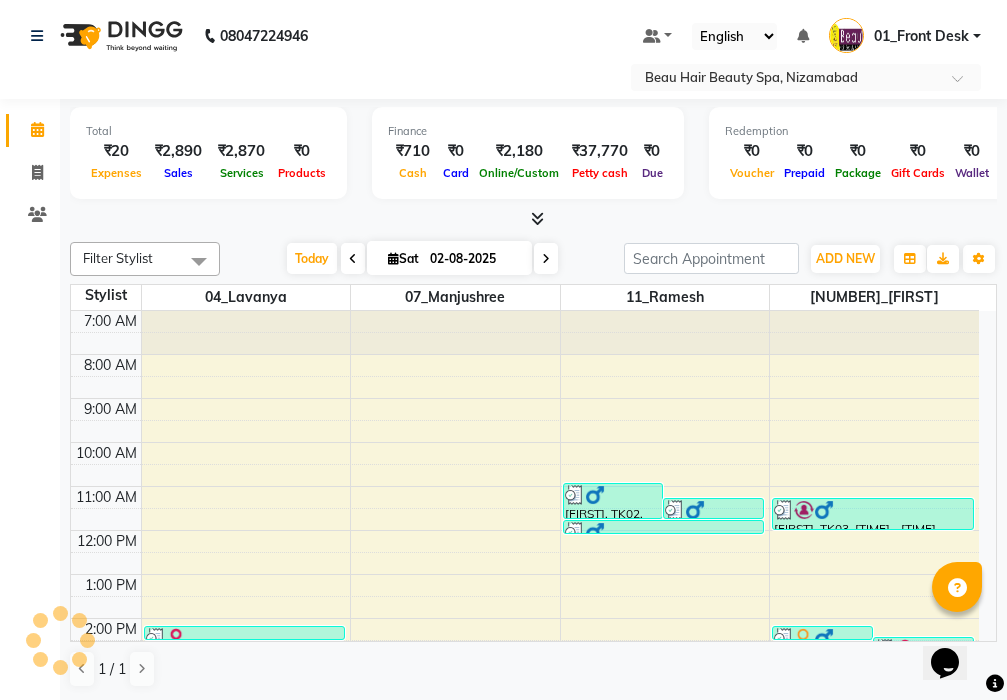 scroll, scrollTop: 0, scrollLeft: 0, axis: both 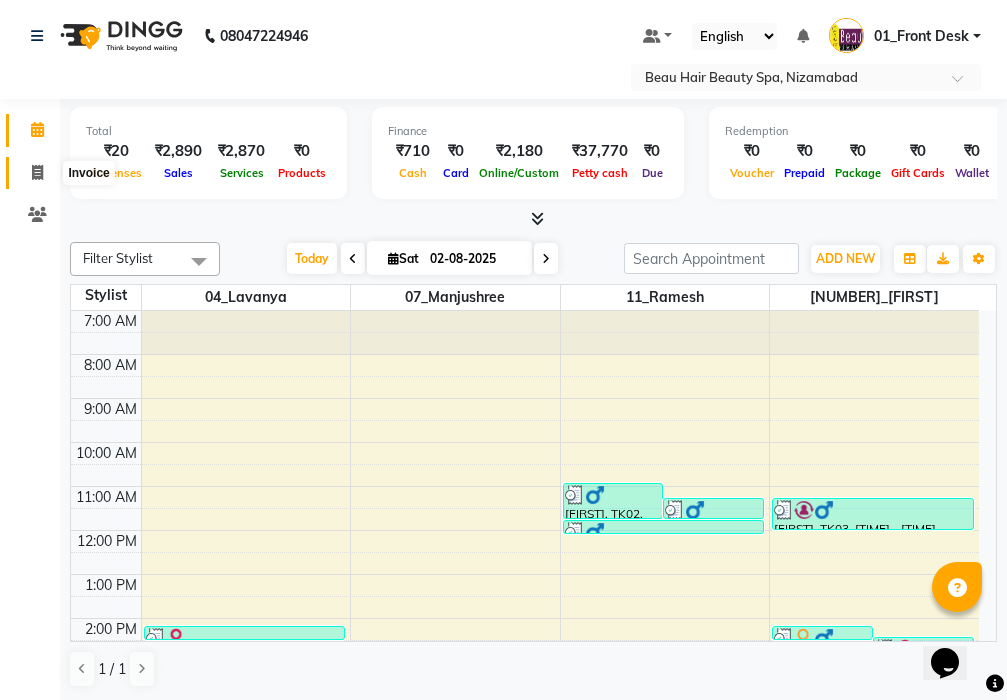 click 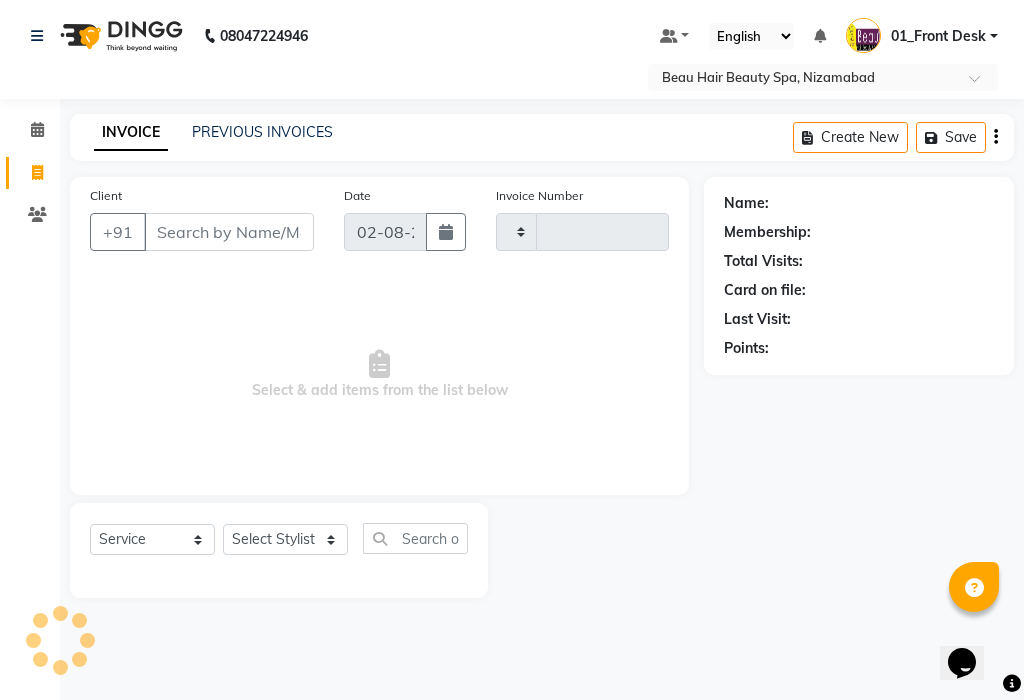 type on "1604" 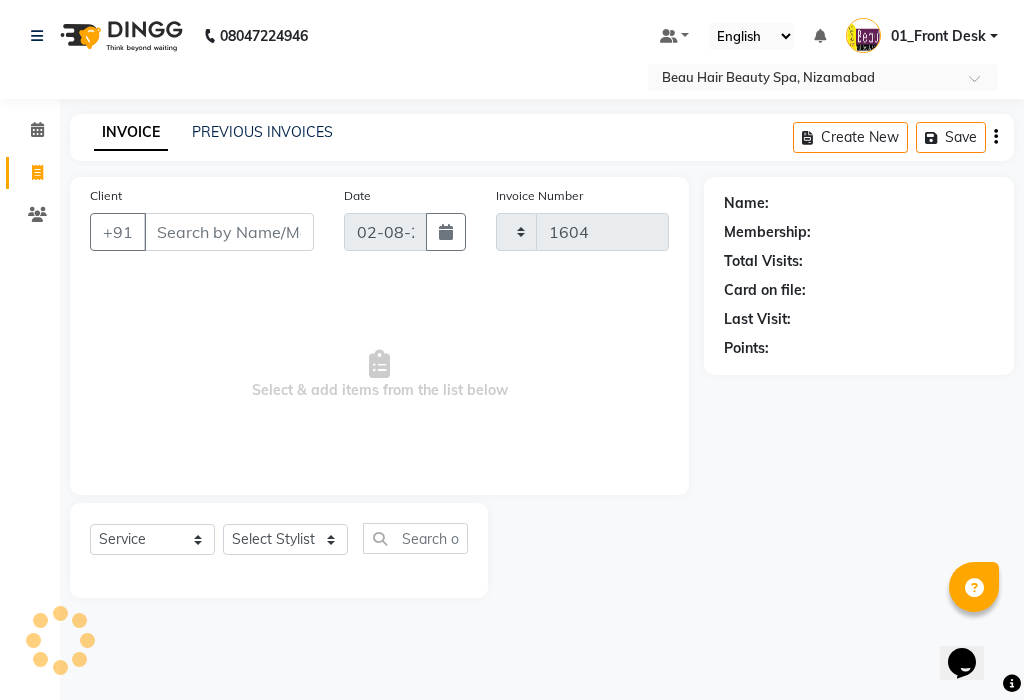 select on "3470" 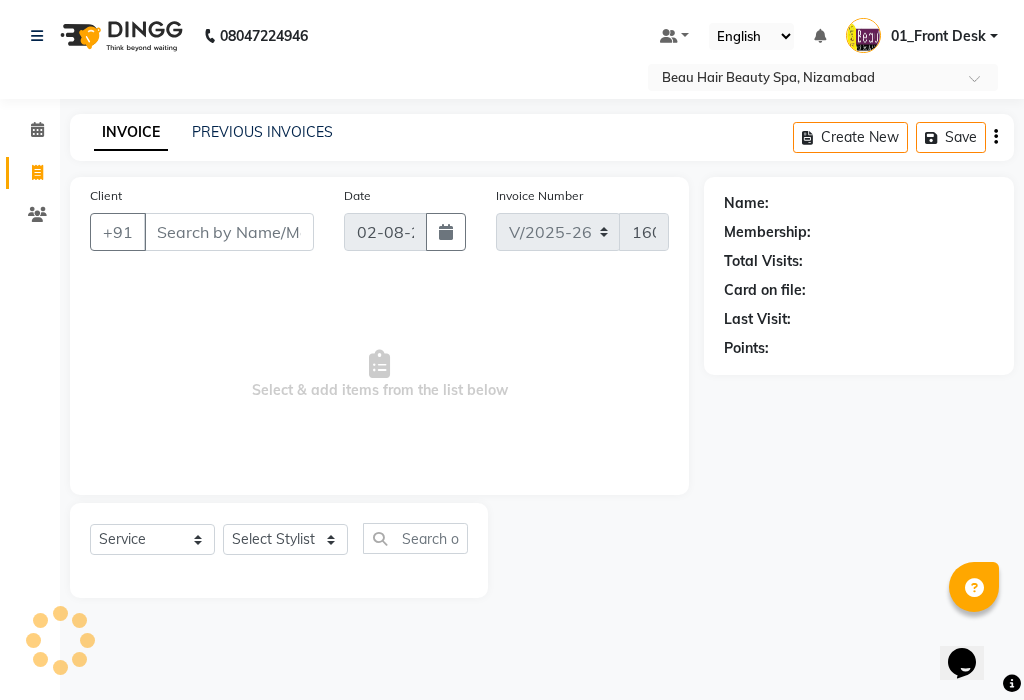 click on "Client" at bounding box center [229, 232] 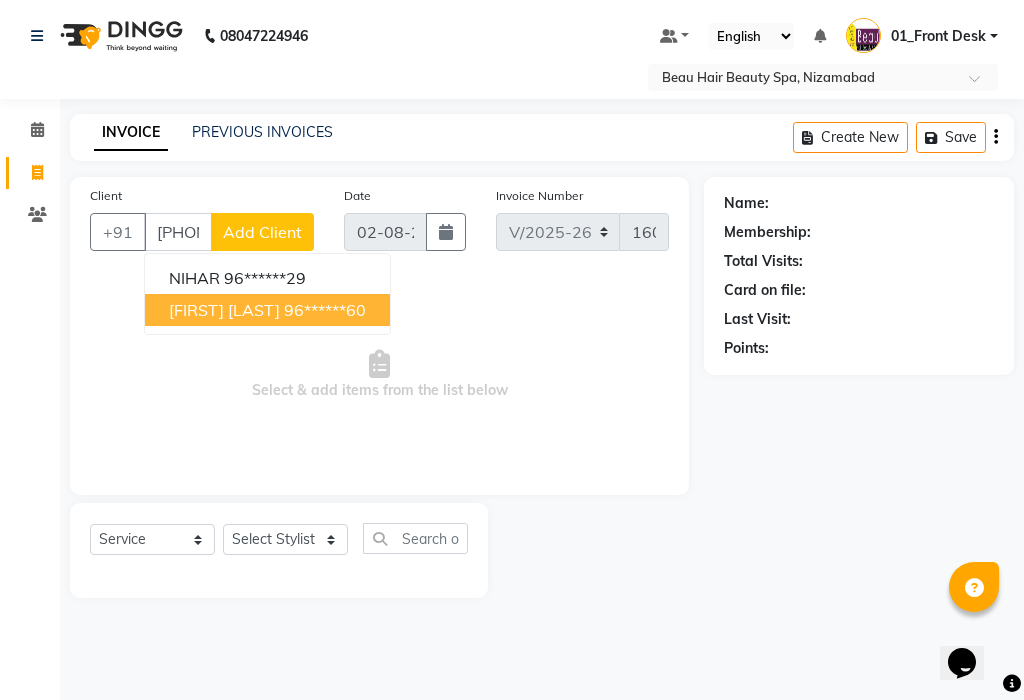 click on "96******60" at bounding box center (325, 310) 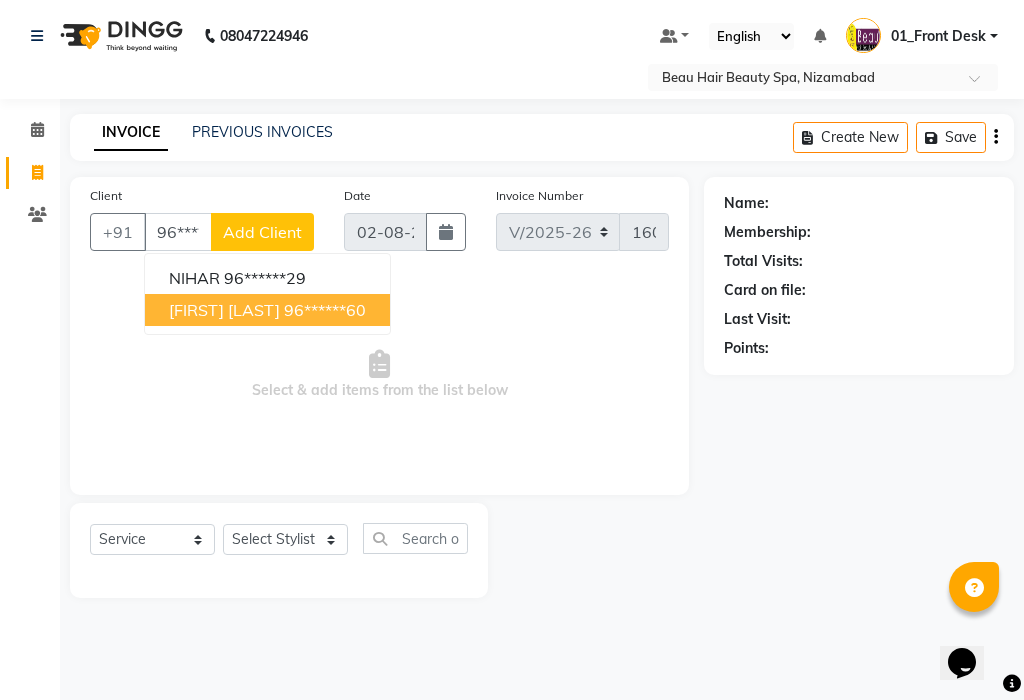 type on "96******60" 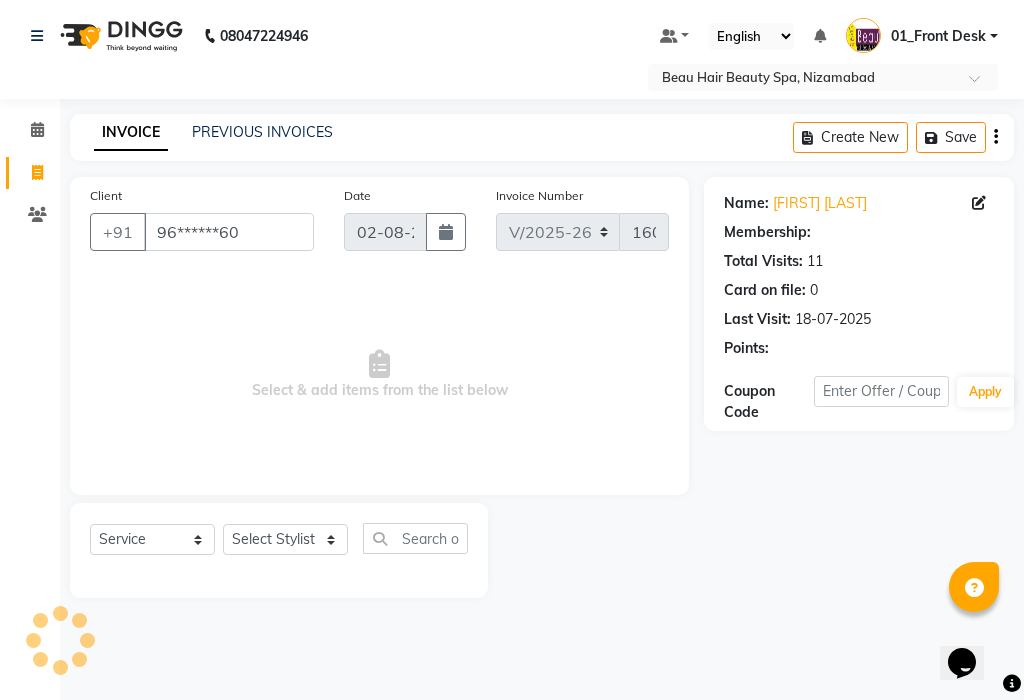 select on "1: Object" 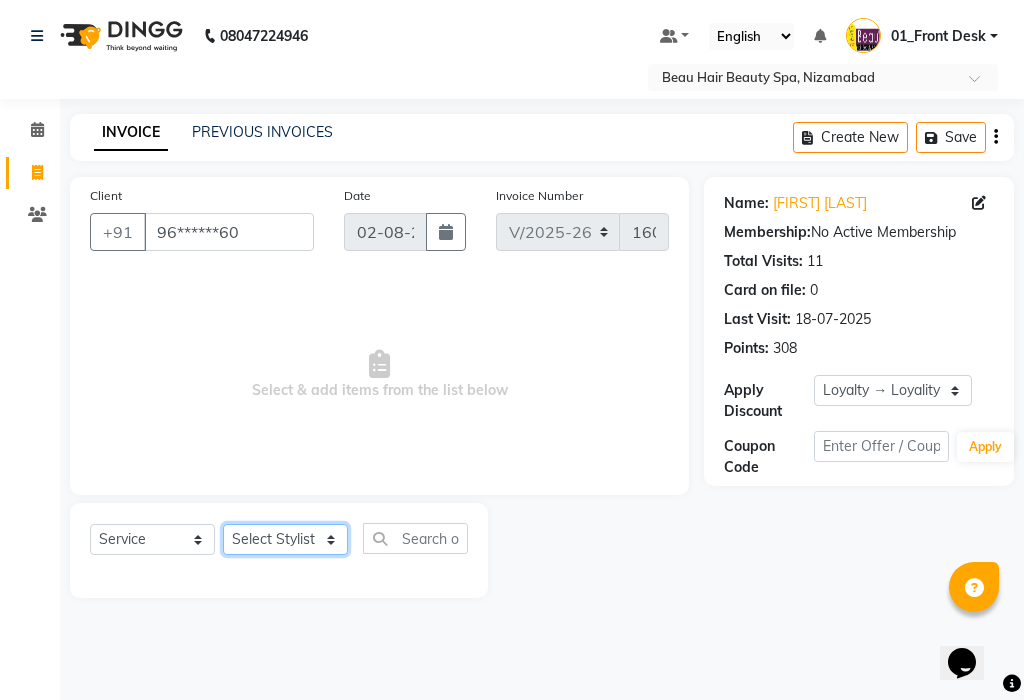 click on "Select Stylist 01_Front Desk 04_Lavanya 07_Manjushree 11_Ramesh 15_Adrish 26_Srinivas 99_Vishal Sir" 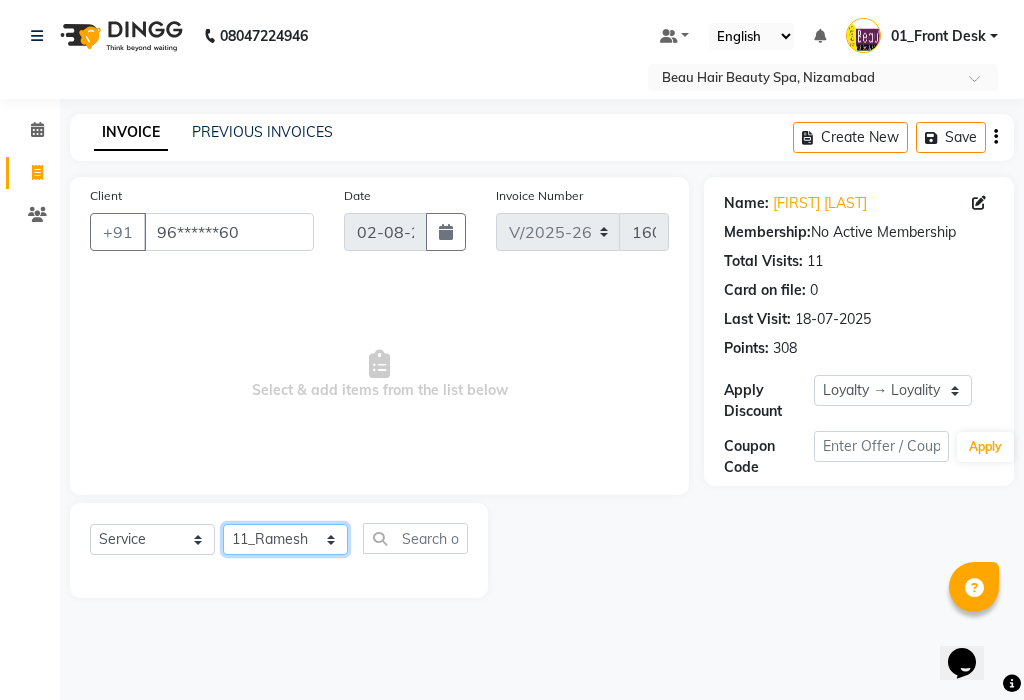 click on "Select Stylist 01_Front Desk 04_Lavanya 07_Manjushree 11_Ramesh 15_Adrish 26_Srinivas 99_Vishal Sir" 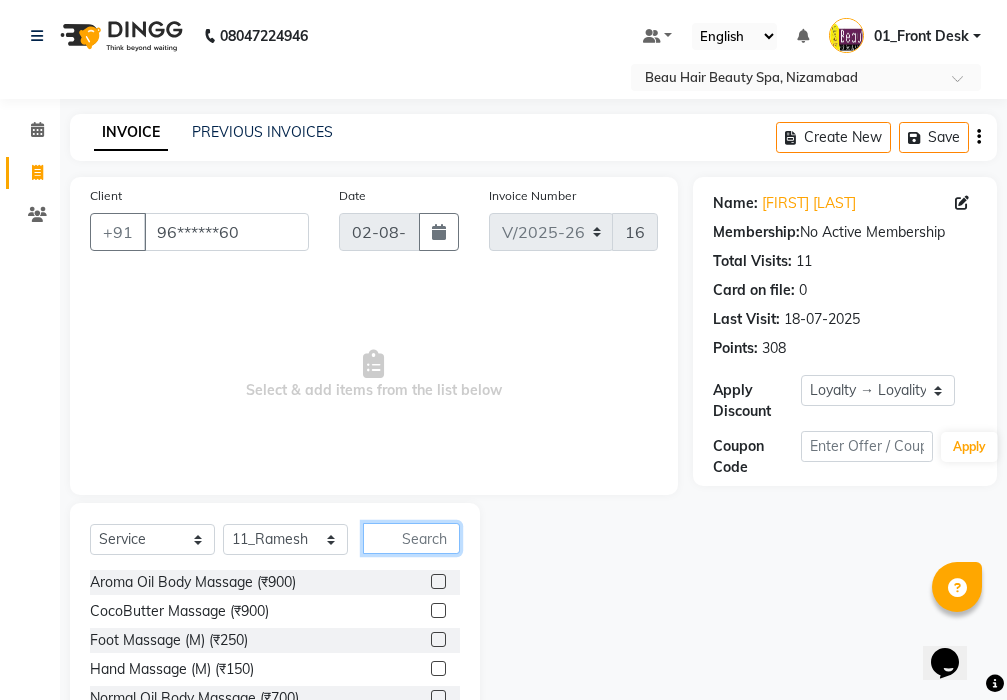 click 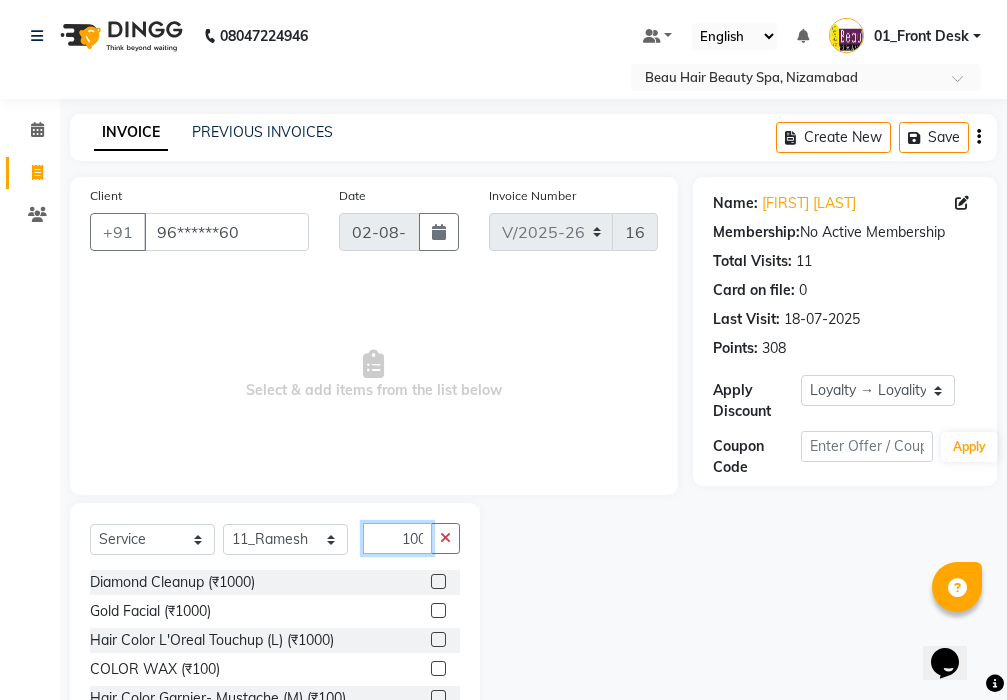 scroll, scrollTop: 0, scrollLeft: 2, axis: horizontal 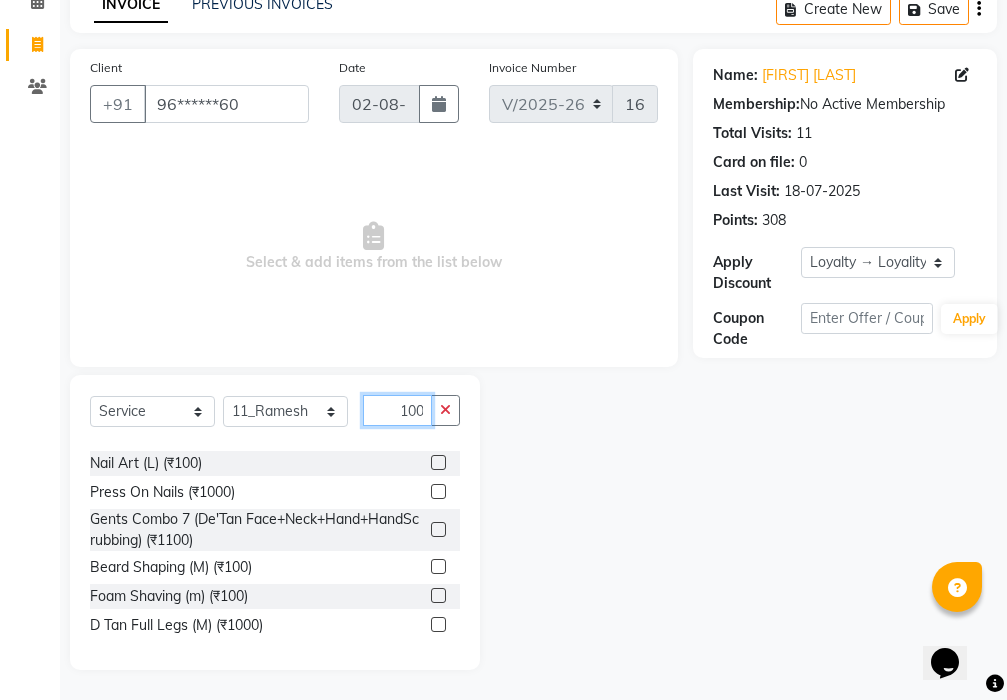 type on "100" 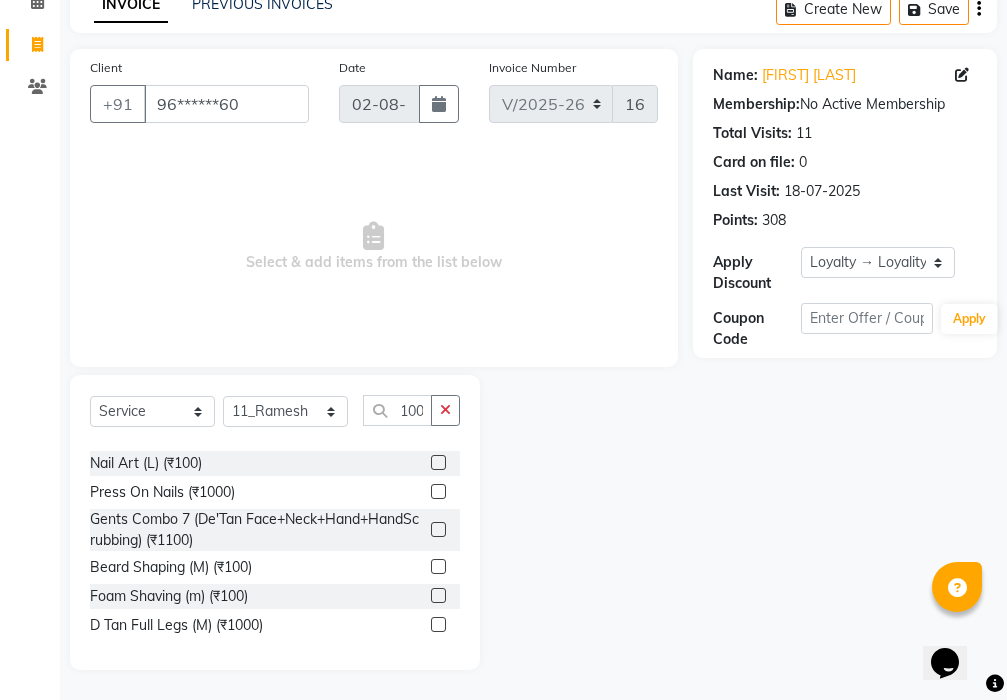 scroll, scrollTop: 0, scrollLeft: 0, axis: both 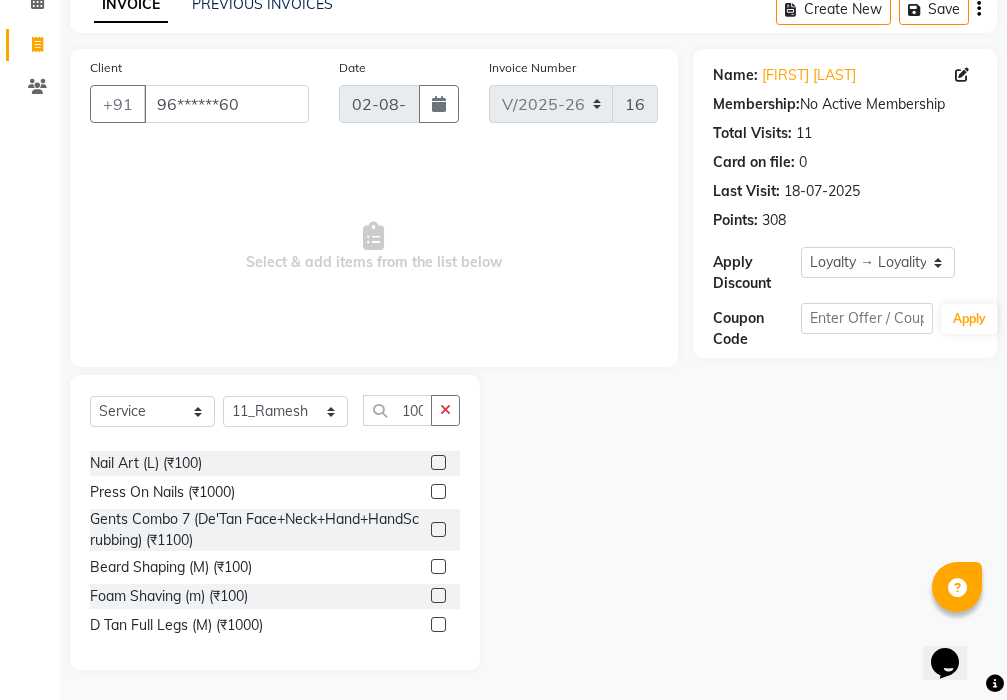 click 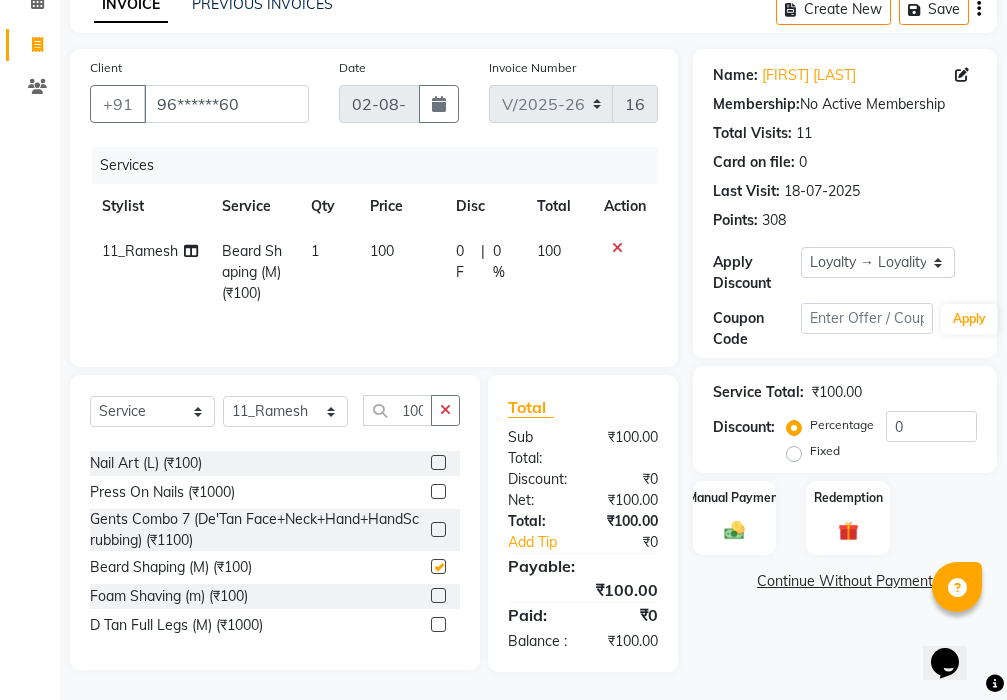 checkbox on "false" 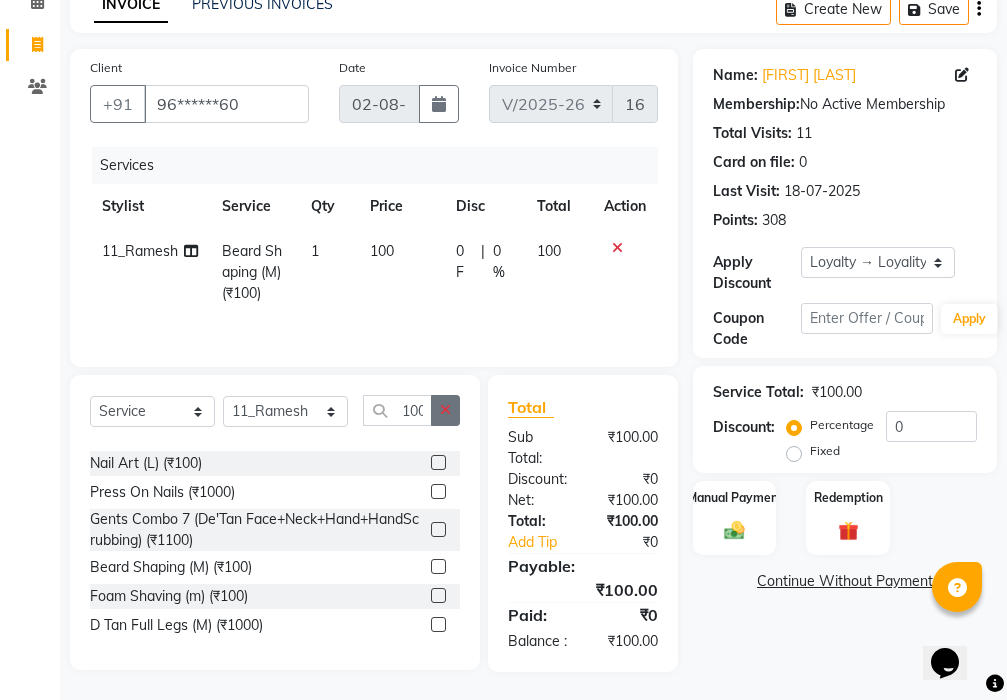 click 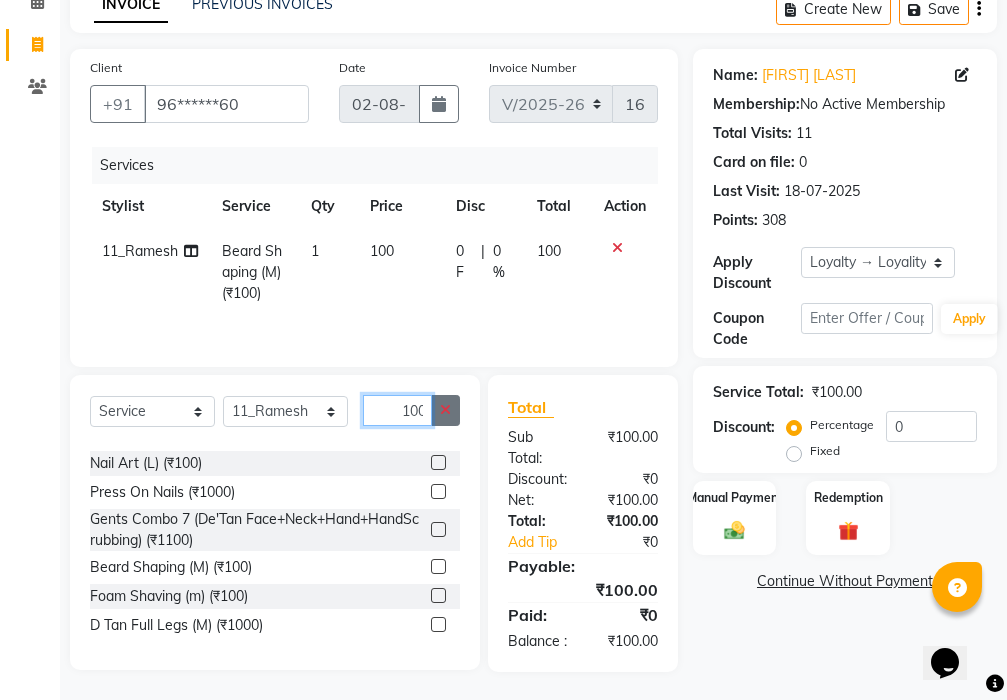 type 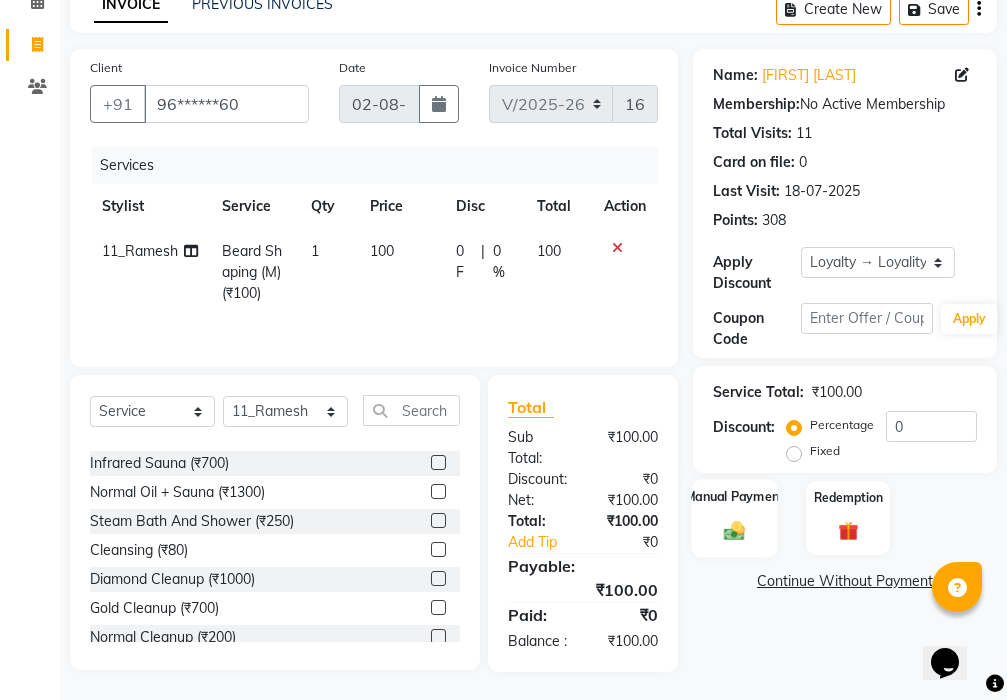 click on "Manual Payment" 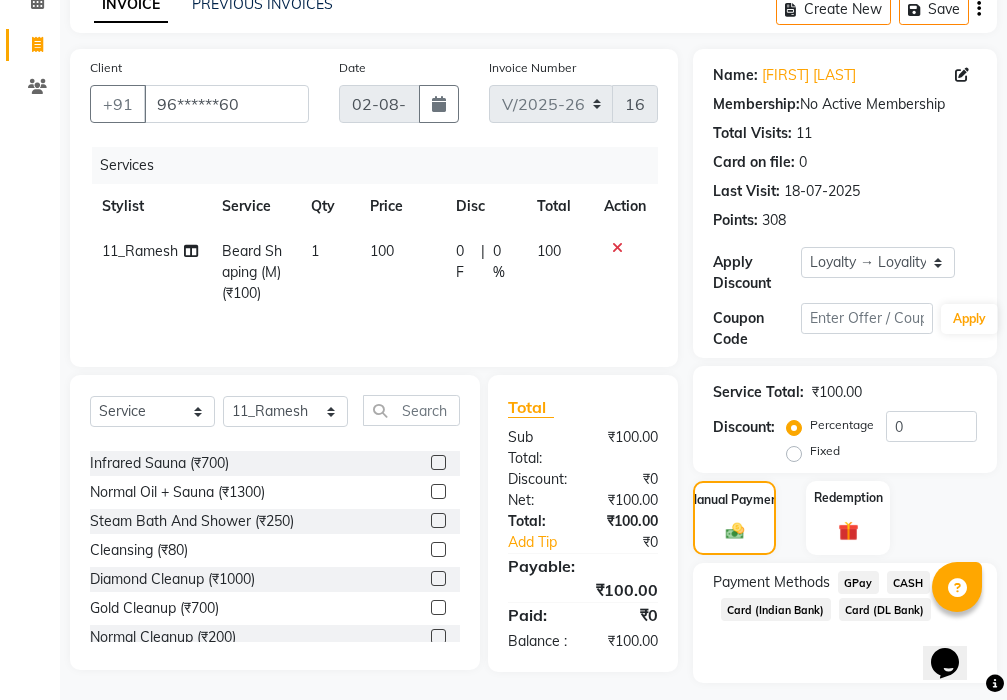 scroll, scrollTop: 182, scrollLeft: 0, axis: vertical 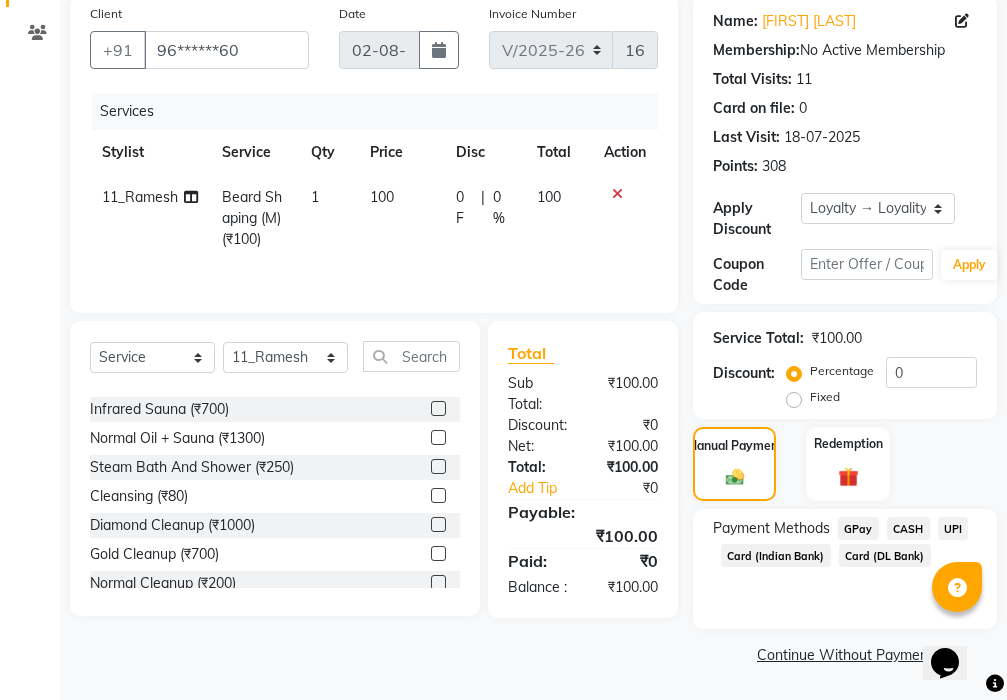 click on "GPay" 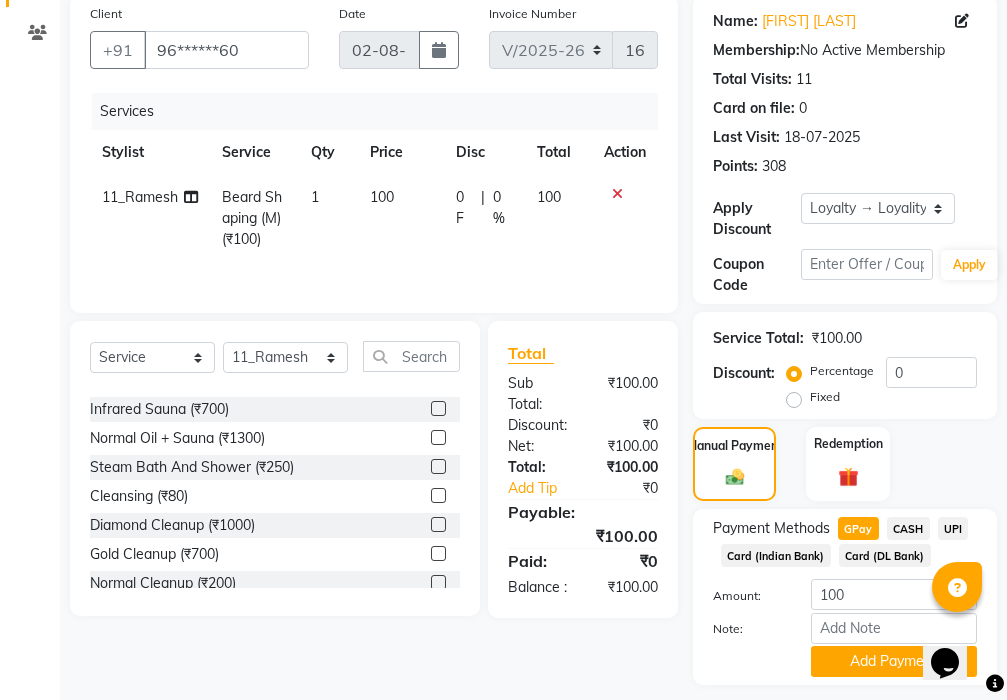 scroll, scrollTop: 238, scrollLeft: 0, axis: vertical 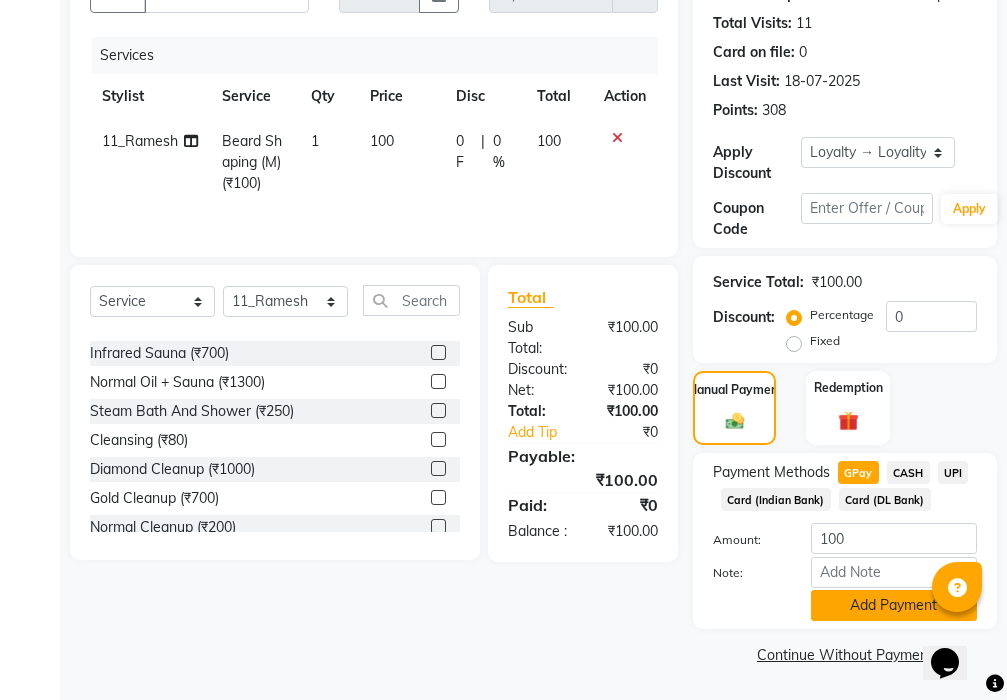 click on "Add Payment" 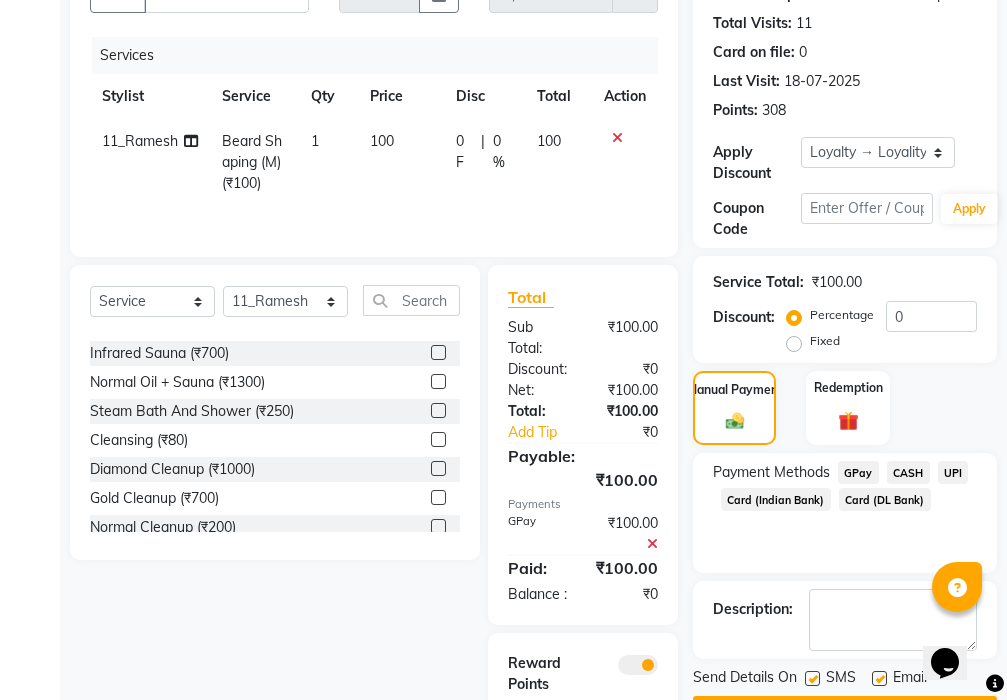 scroll, scrollTop: 356, scrollLeft: 0, axis: vertical 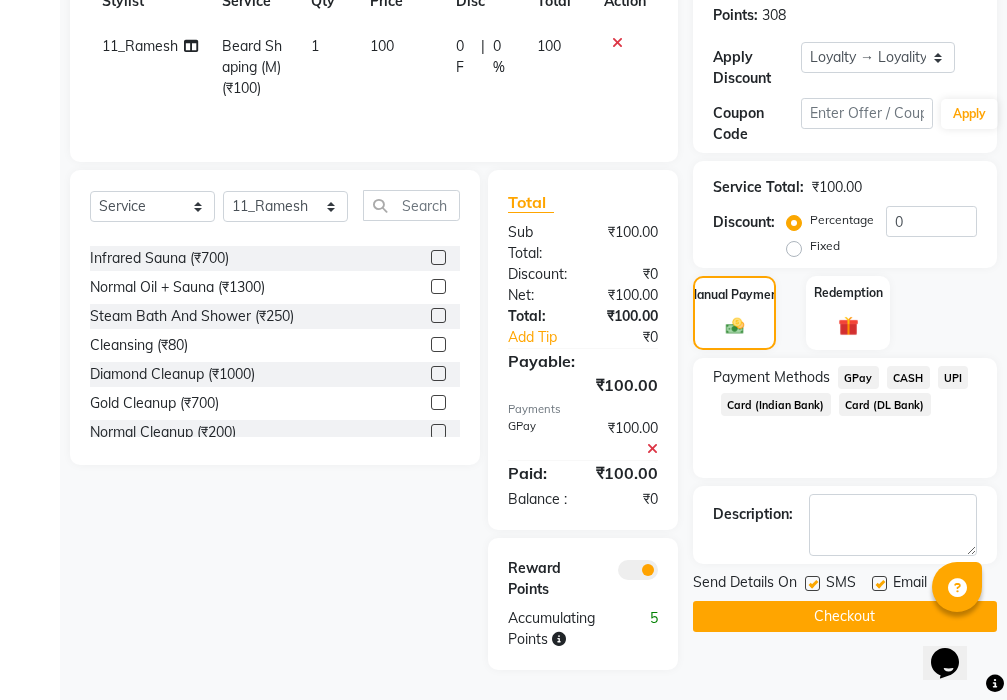 click on "Checkout" 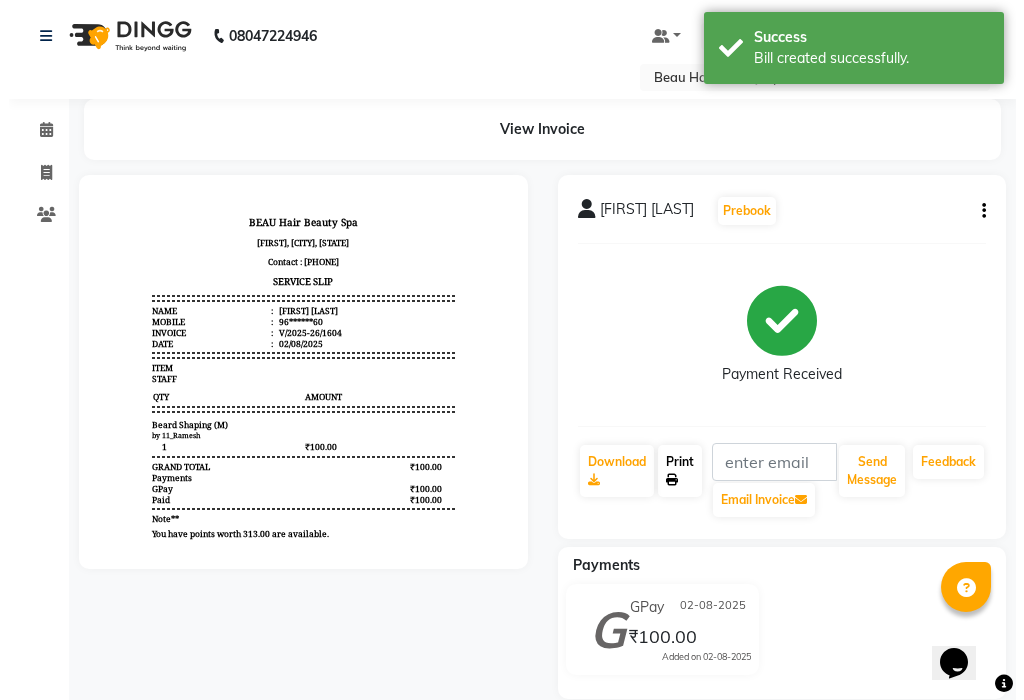 scroll, scrollTop: 0, scrollLeft: 0, axis: both 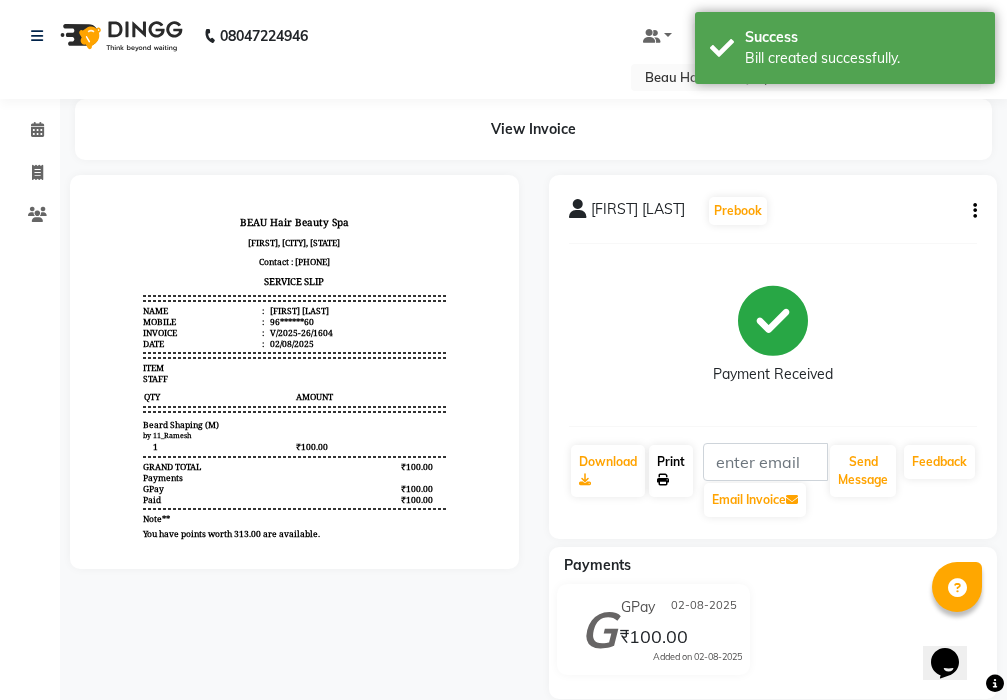 click on "Print" 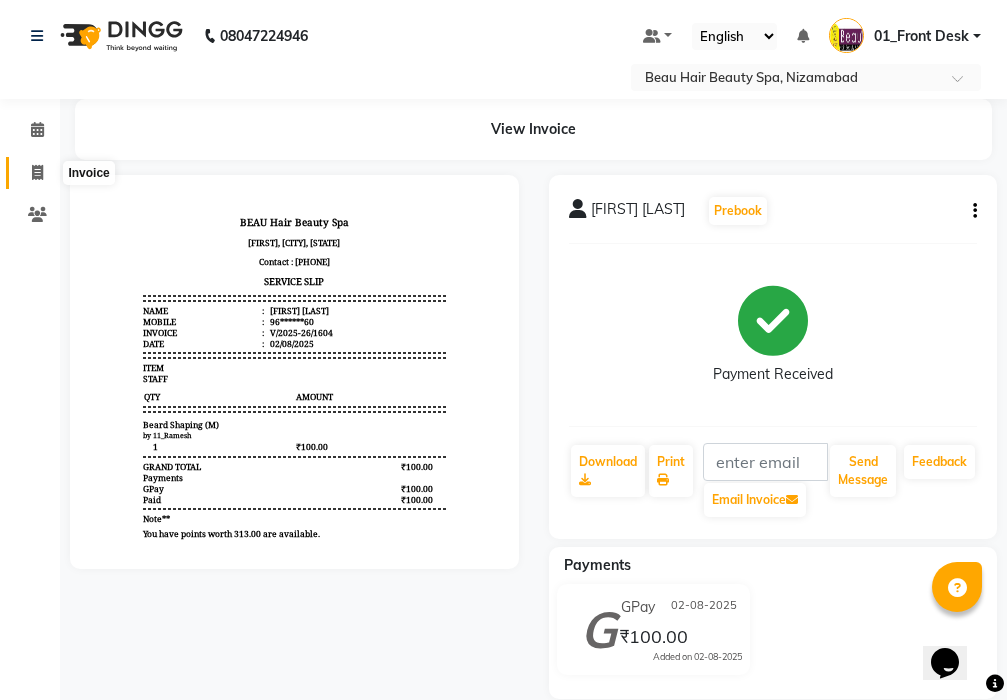 click 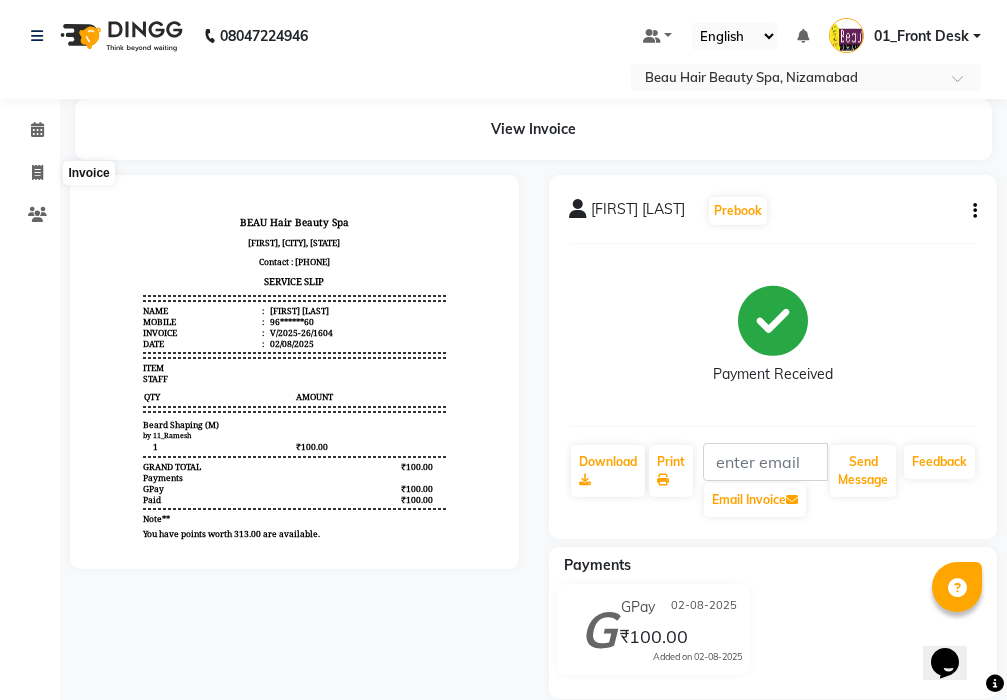 select on "service" 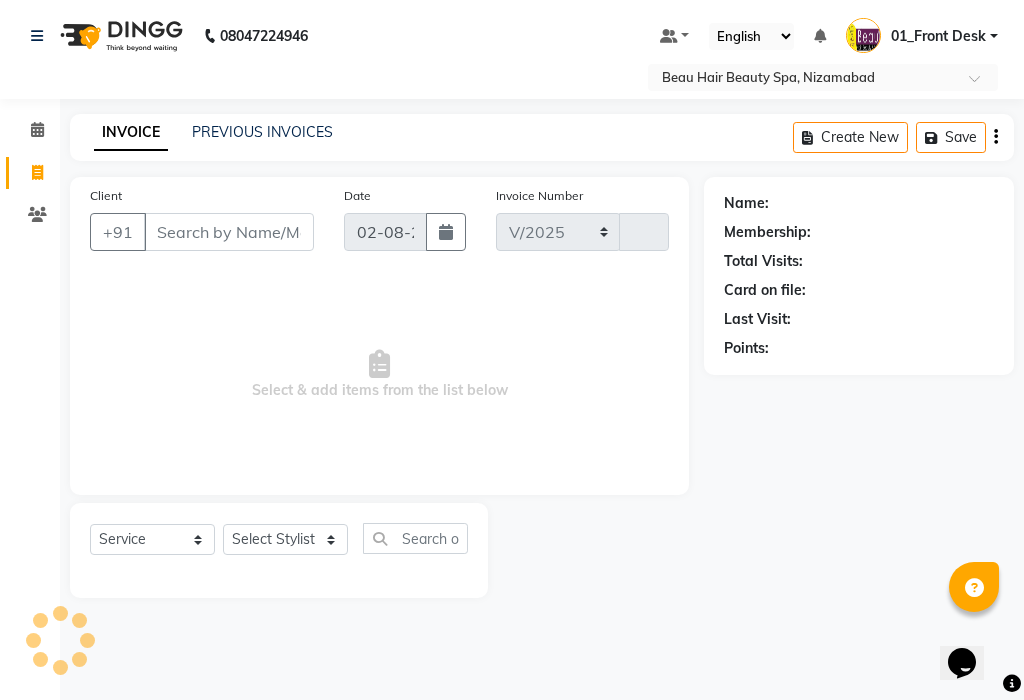 select on "3470" 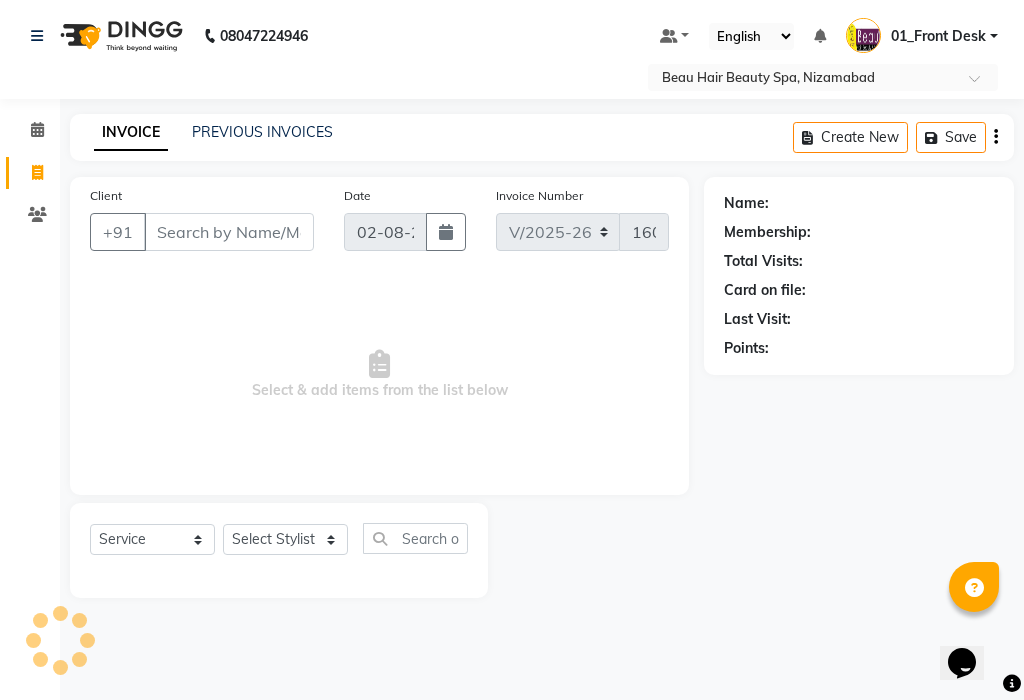 click on "Client" at bounding box center [229, 232] 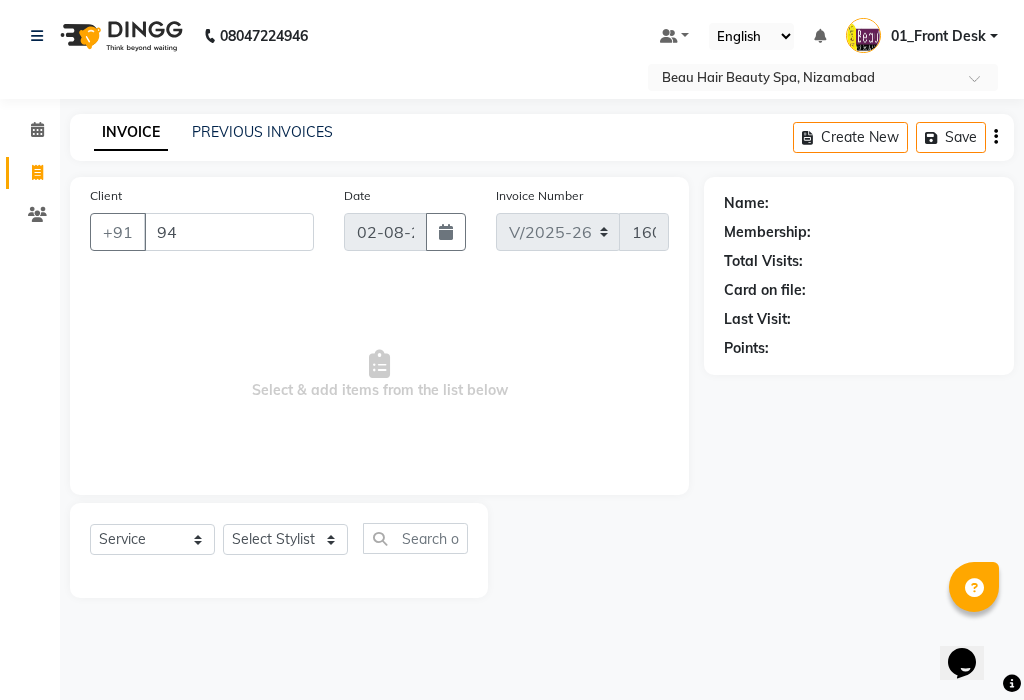 type on "9" 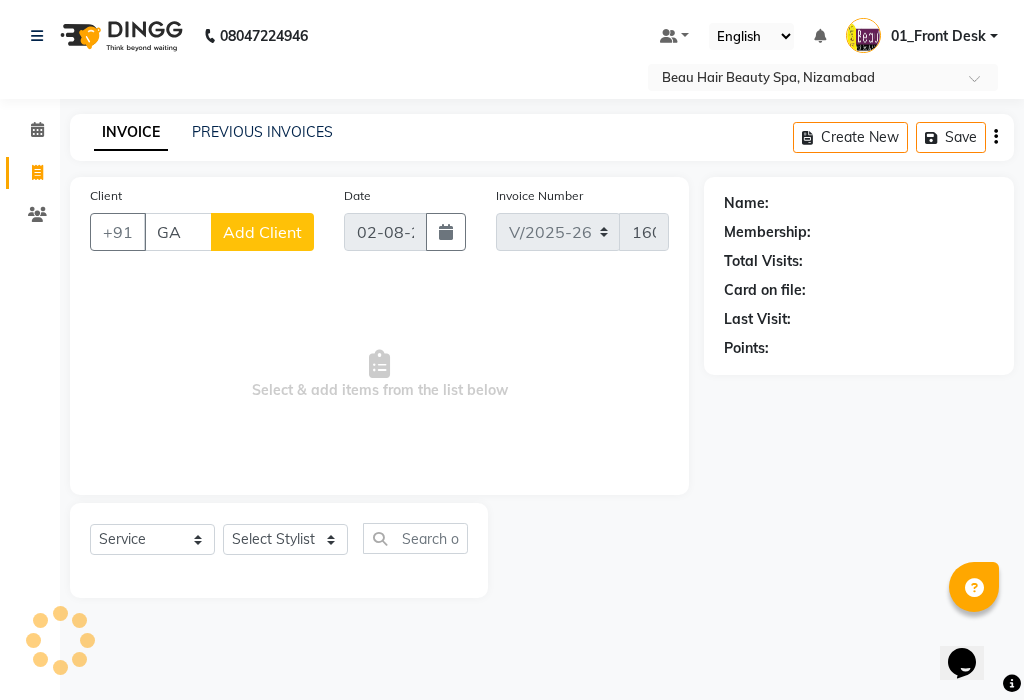 scroll, scrollTop: 0, scrollLeft: 0, axis: both 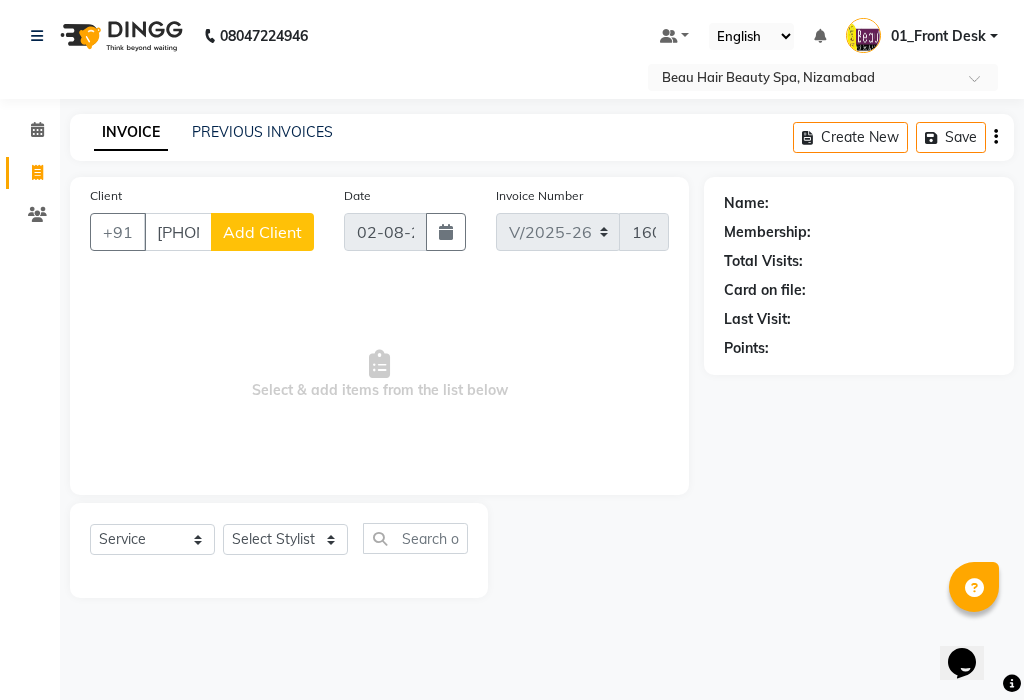 type on "[PHONE]" 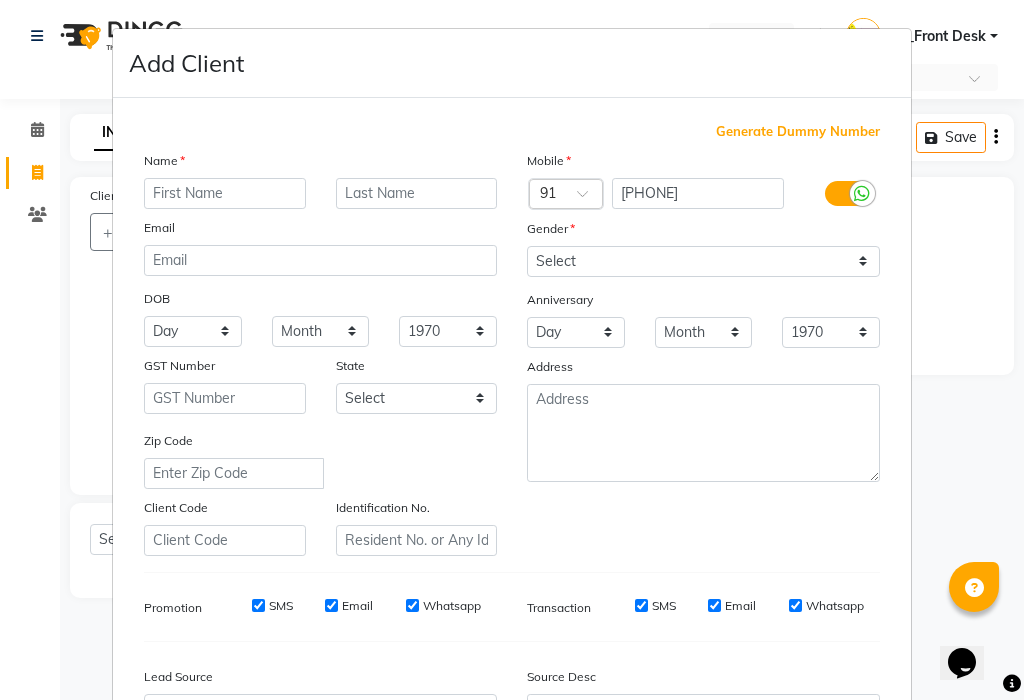 click at bounding box center [225, 193] 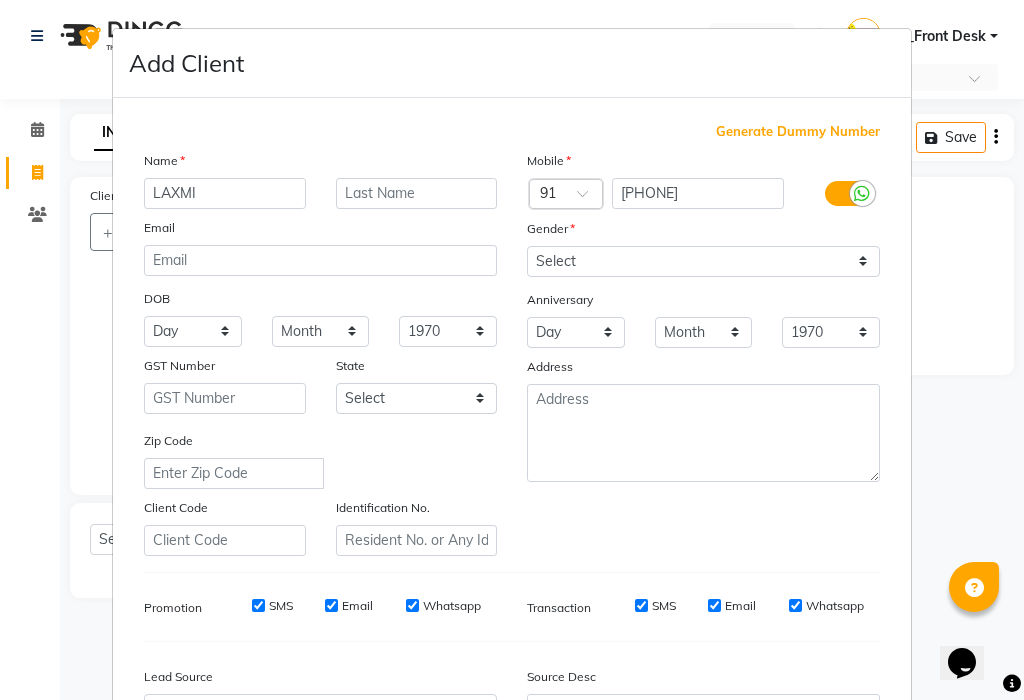 type on "LAXMI" 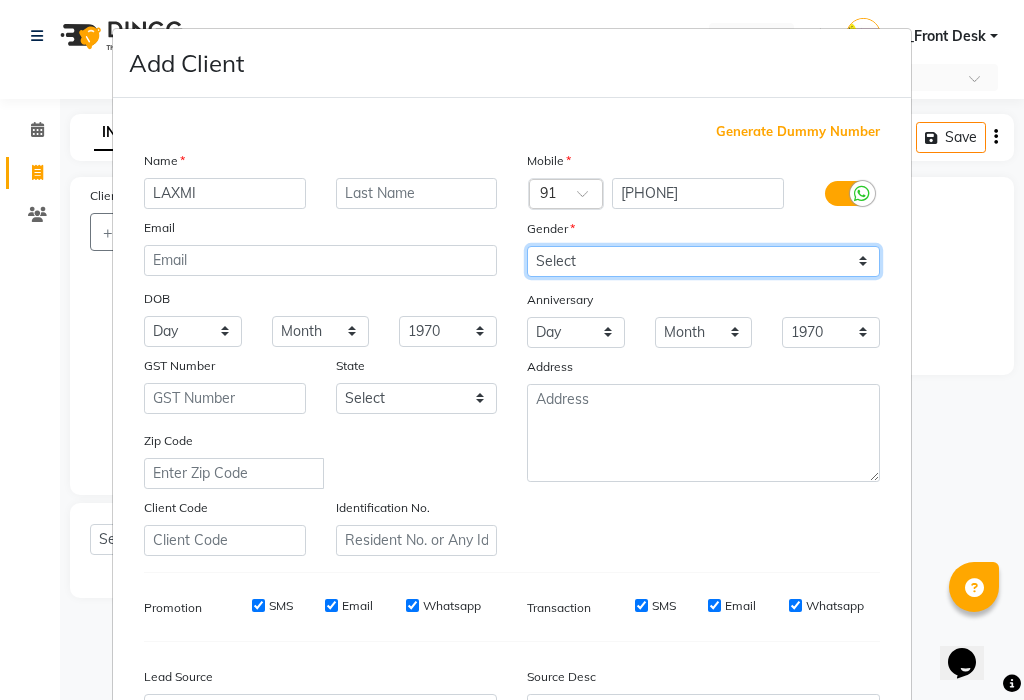 click on "Select Male Female Other Prefer Not To Say" at bounding box center (703, 261) 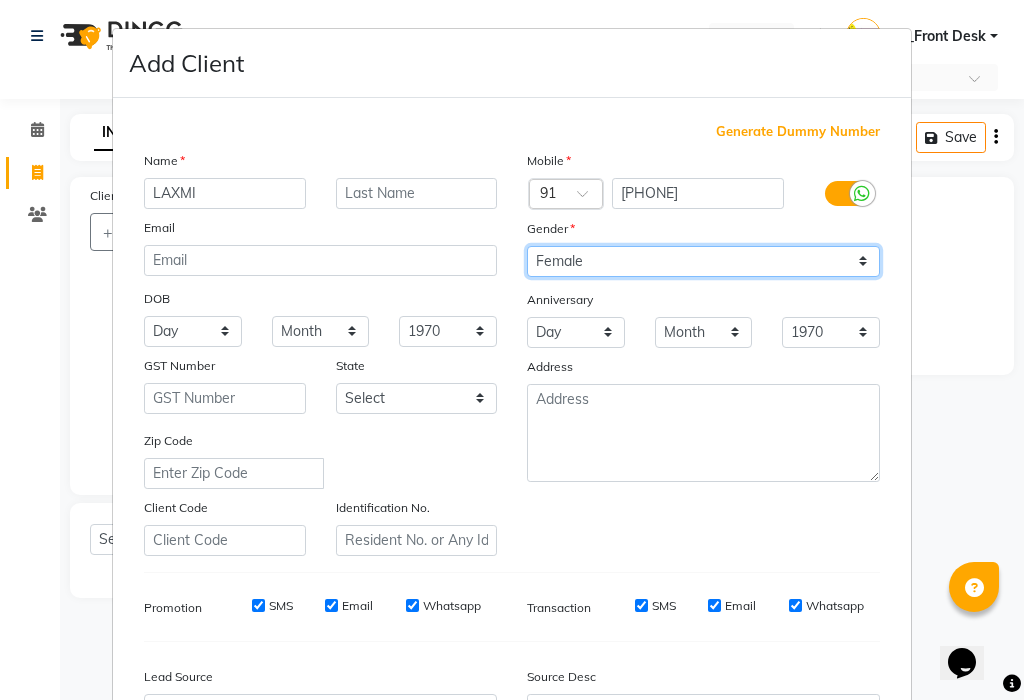 click on "Select Male Female Other Prefer Not To Say" at bounding box center (703, 261) 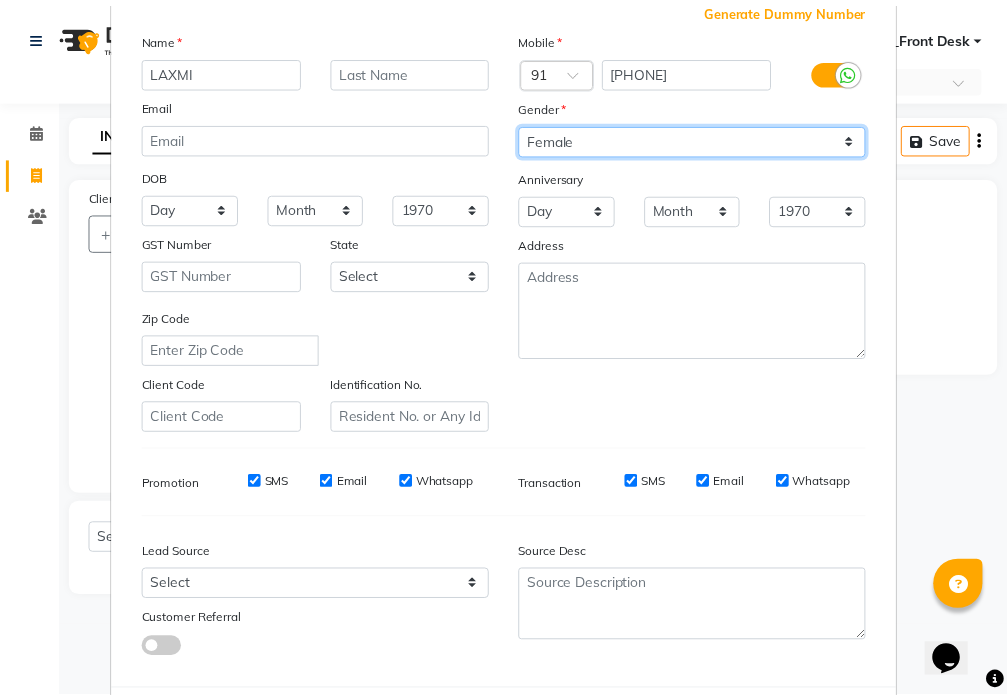 scroll, scrollTop: 223, scrollLeft: 0, axis: vertical 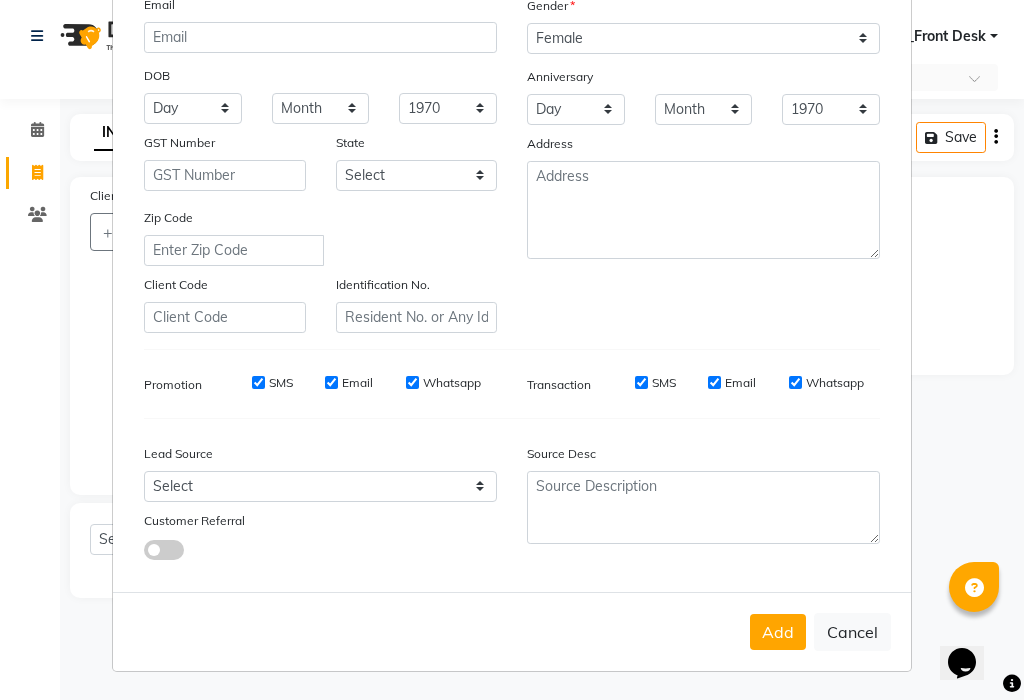 click on "Add" at bounding box center (778, 632) 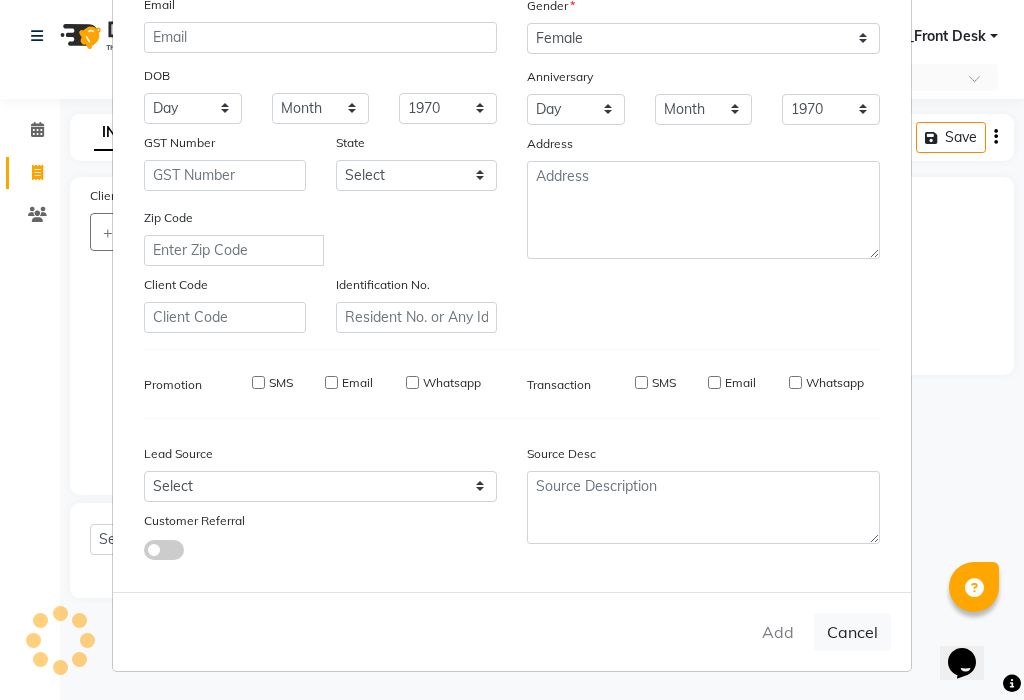 type on "94******51" 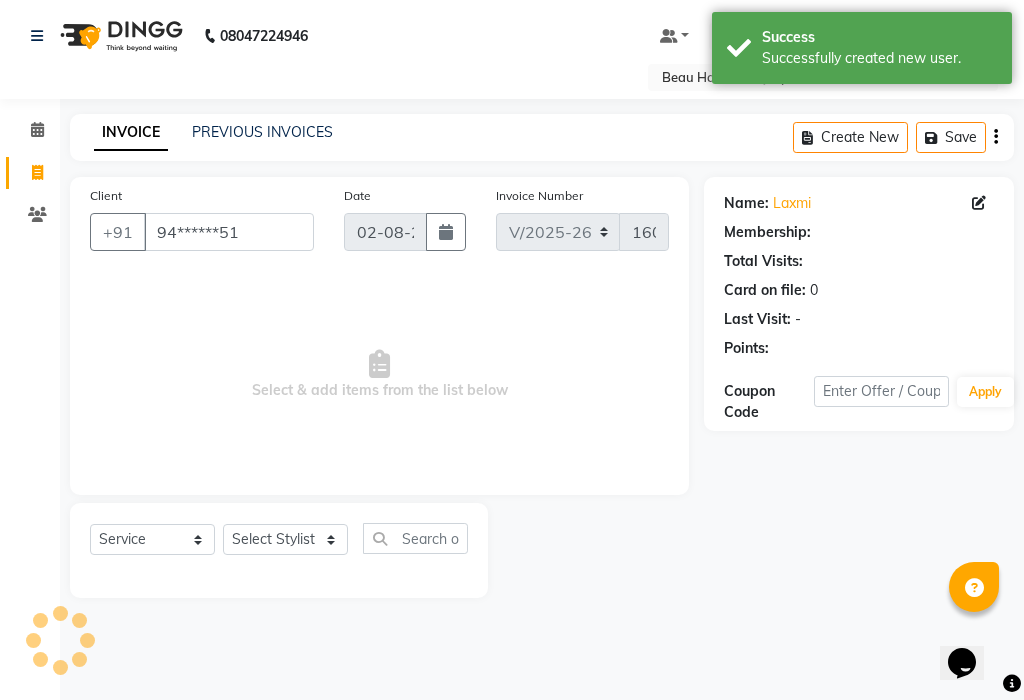select on "1: Object" 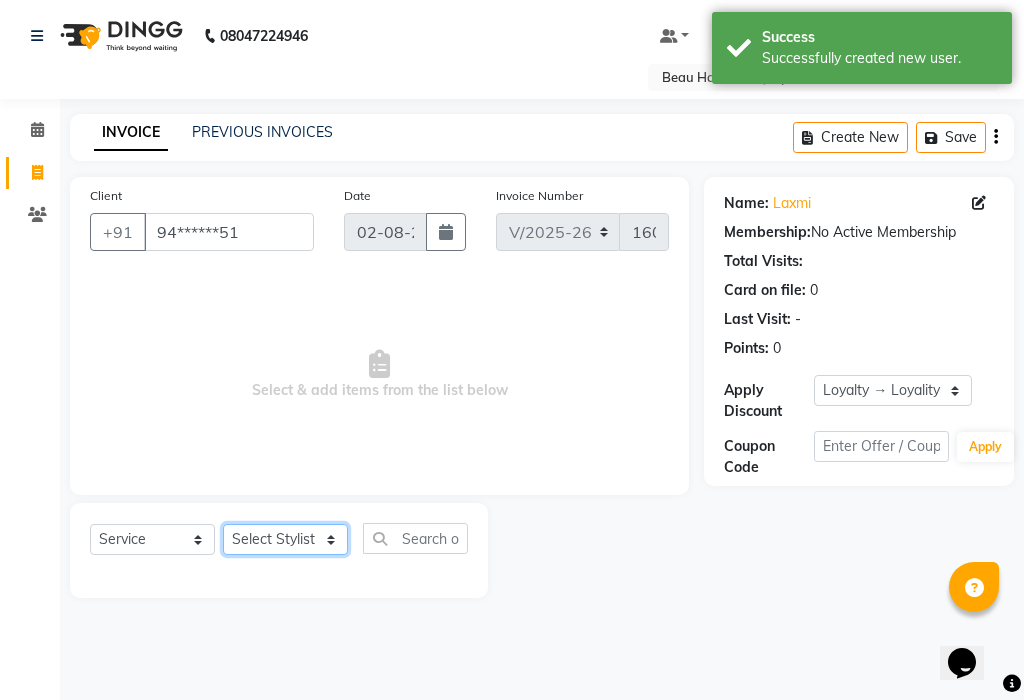 click on "Select Stylist 01_Front Desk 04_Lavanya 07_Manjushree 11_Ramesh 15_Adrish 26_Srinivas 99_Vishal Sir" 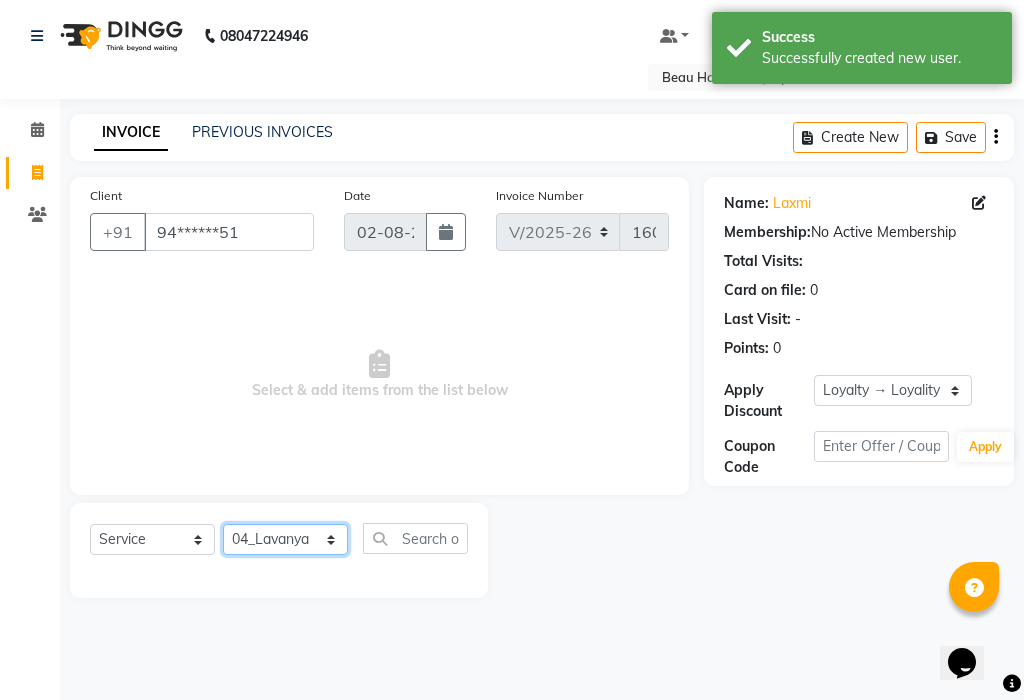 click on "Select Stylist 01_Front Desk 04_Lavanya 07_Manjushree 11_Ramesh 15_Adrish 26_Srinivas 99_Vishal Sir" 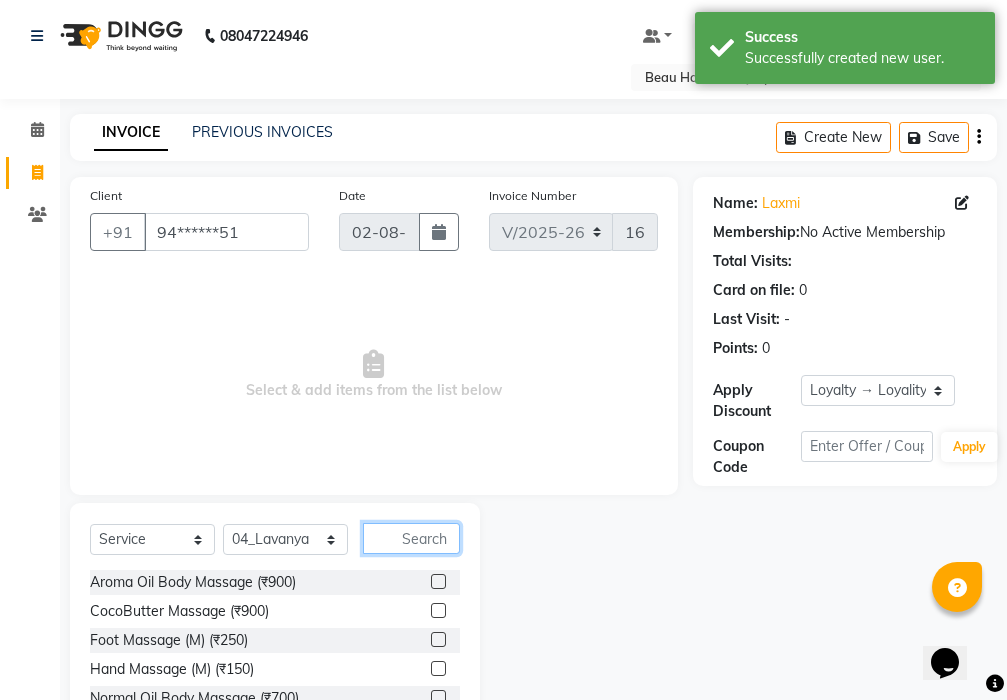 click 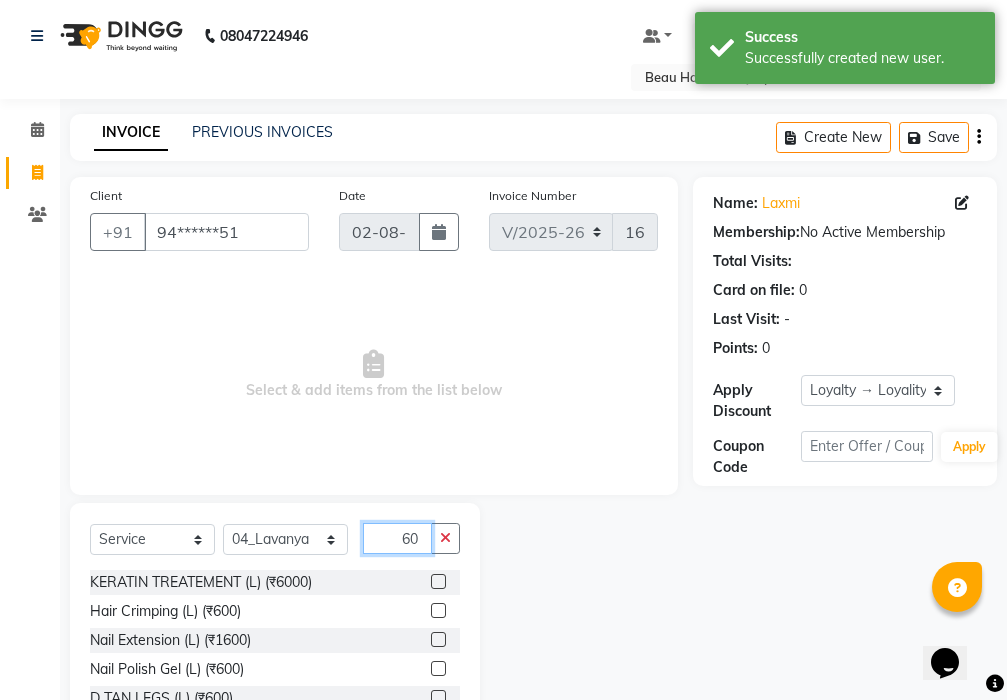 scroll, scrollTop: 128, scrollLeft: 0, axis: vertical 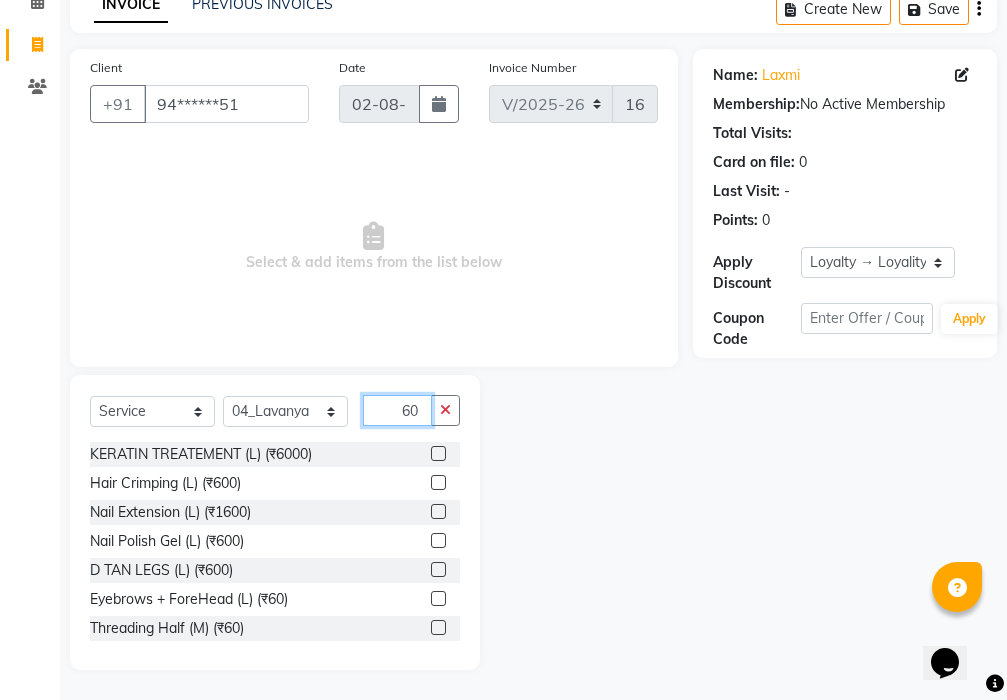 type on "60" 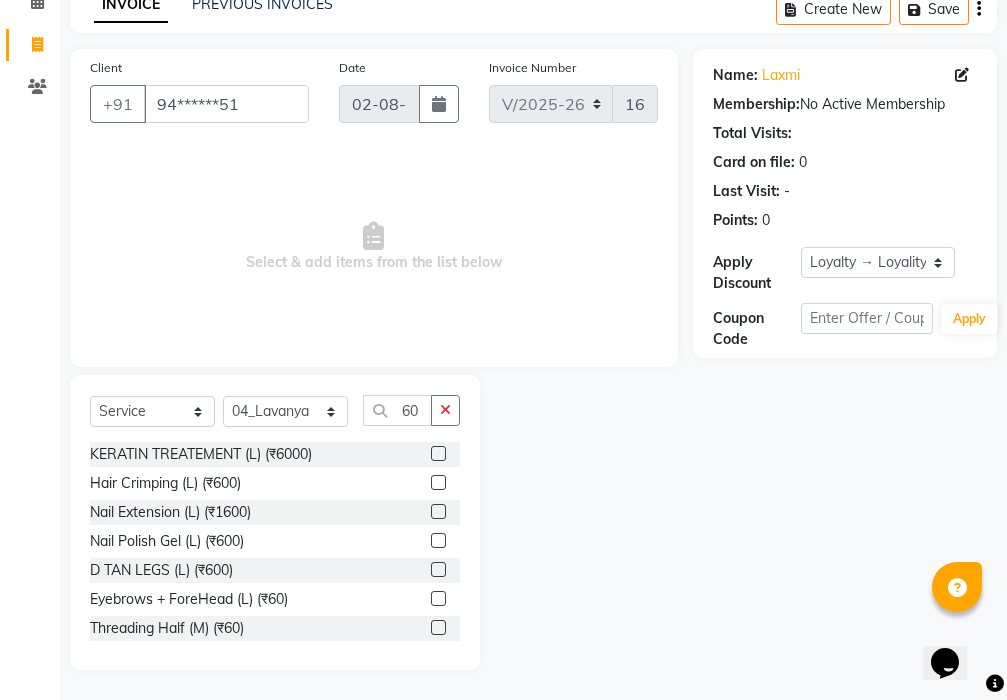 click 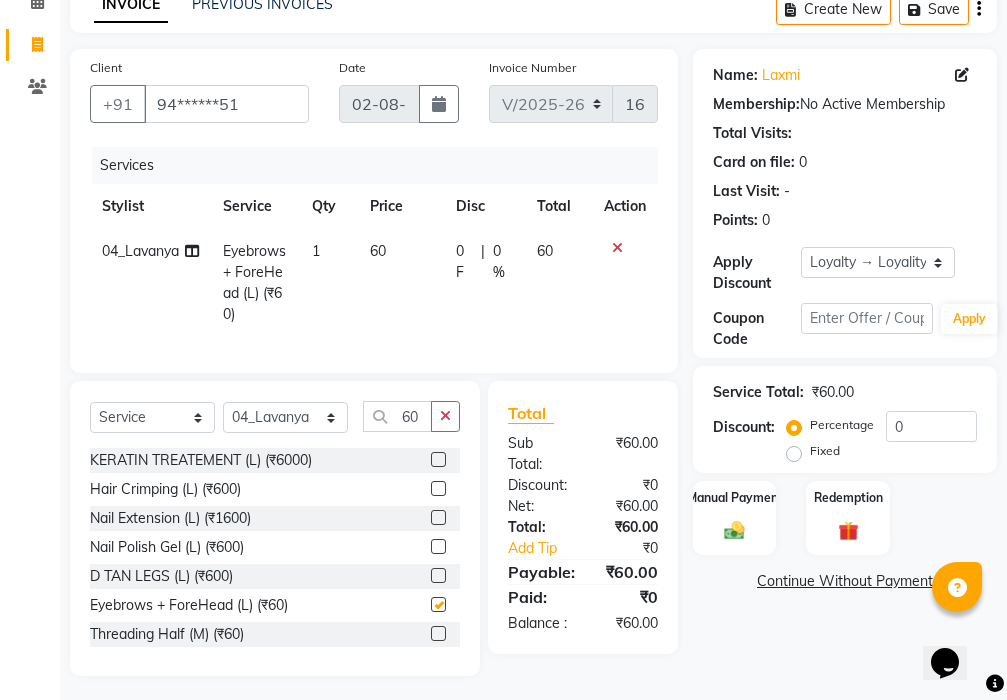 checkbox on "false" 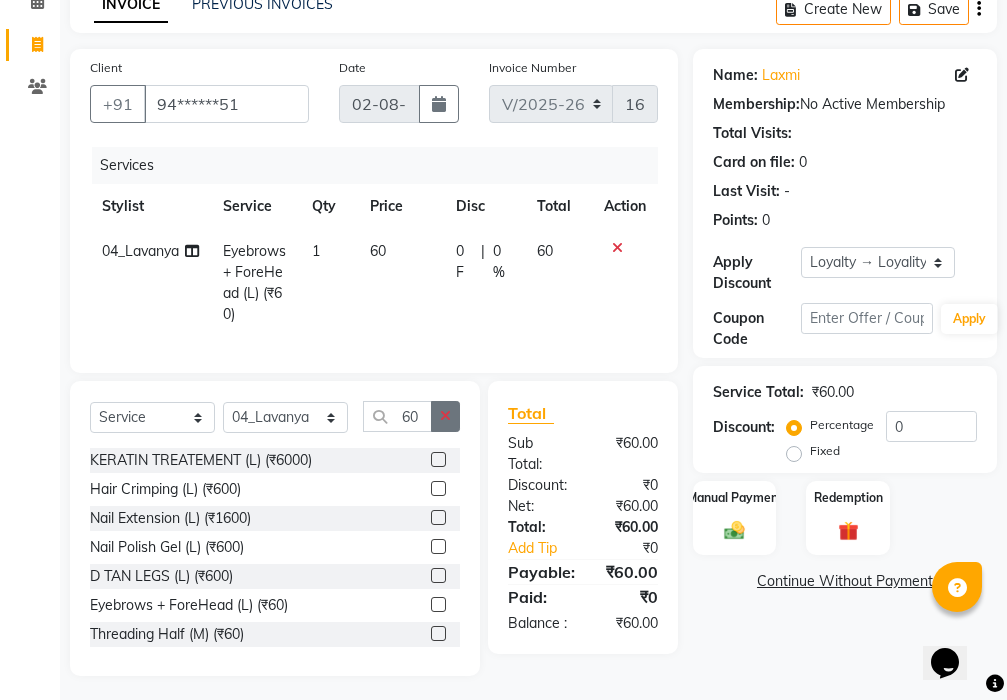 click 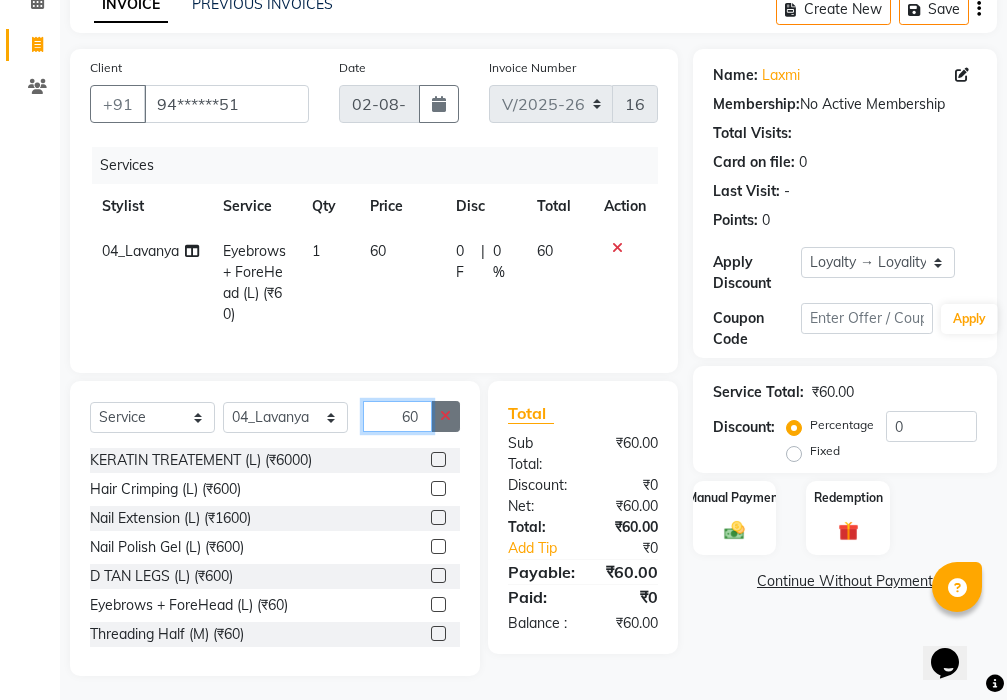 type 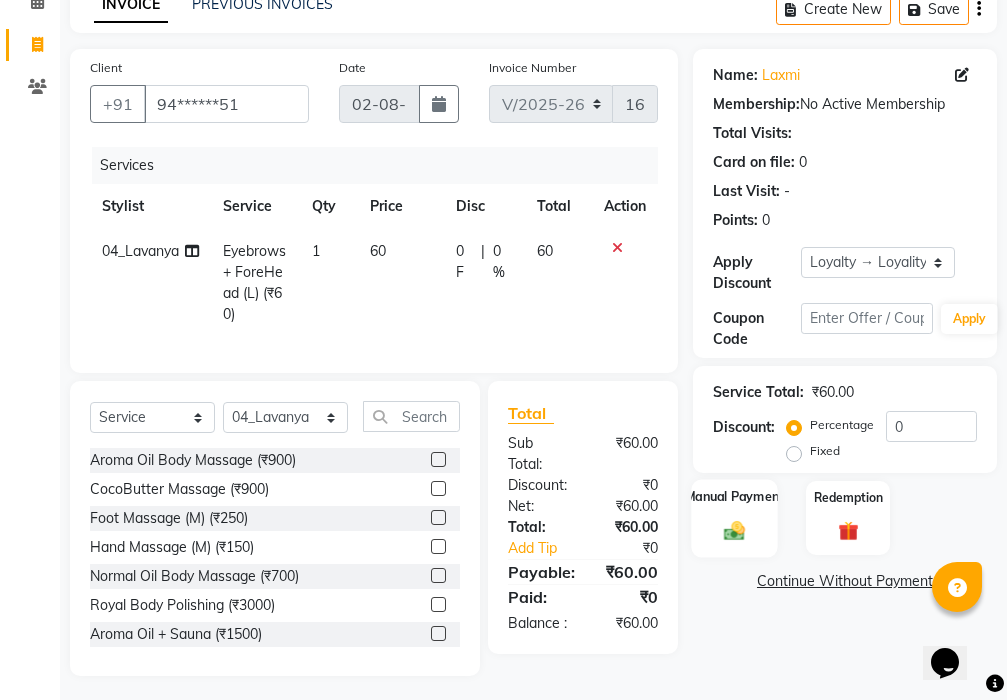 click on "Manual Payment" 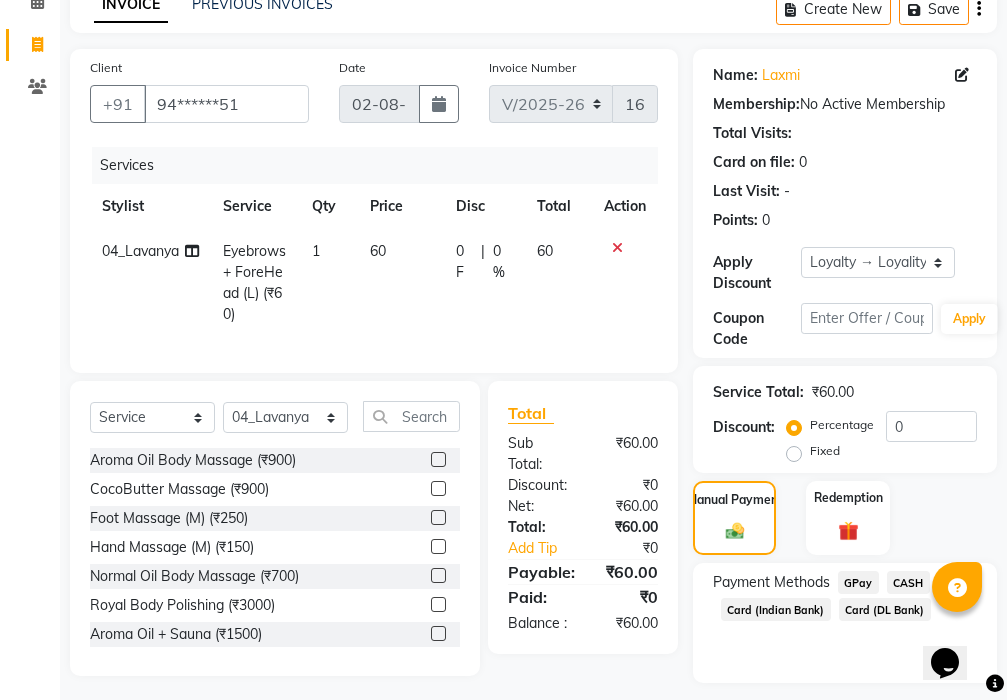 click on "GPay" 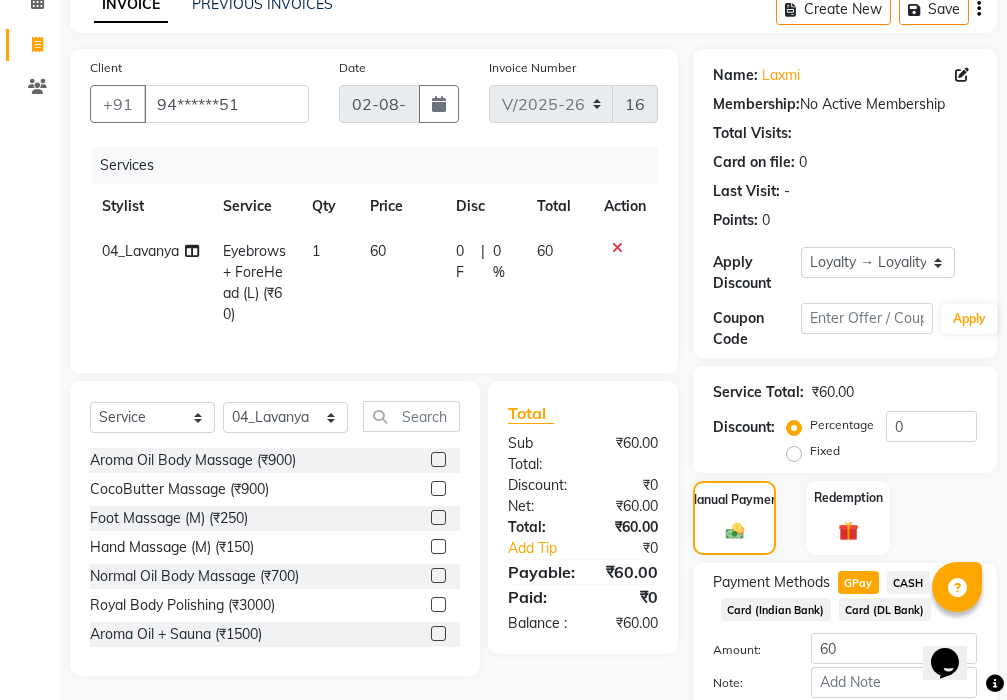 scroll, scrollTop: 238, scrollLeft: 0, axis: vertical 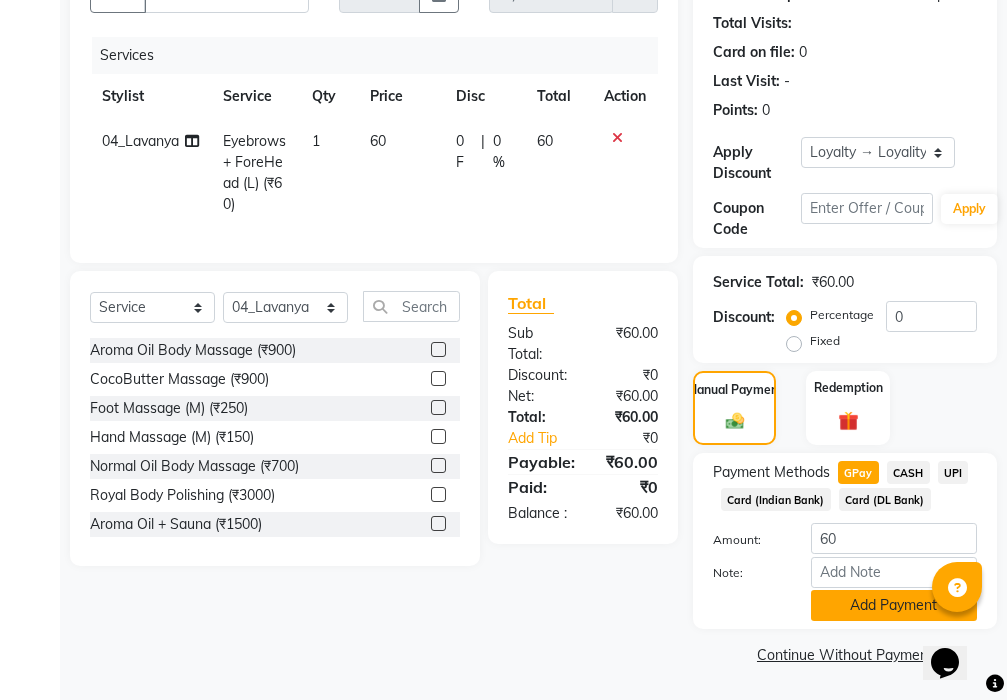 click on "Add Payment" 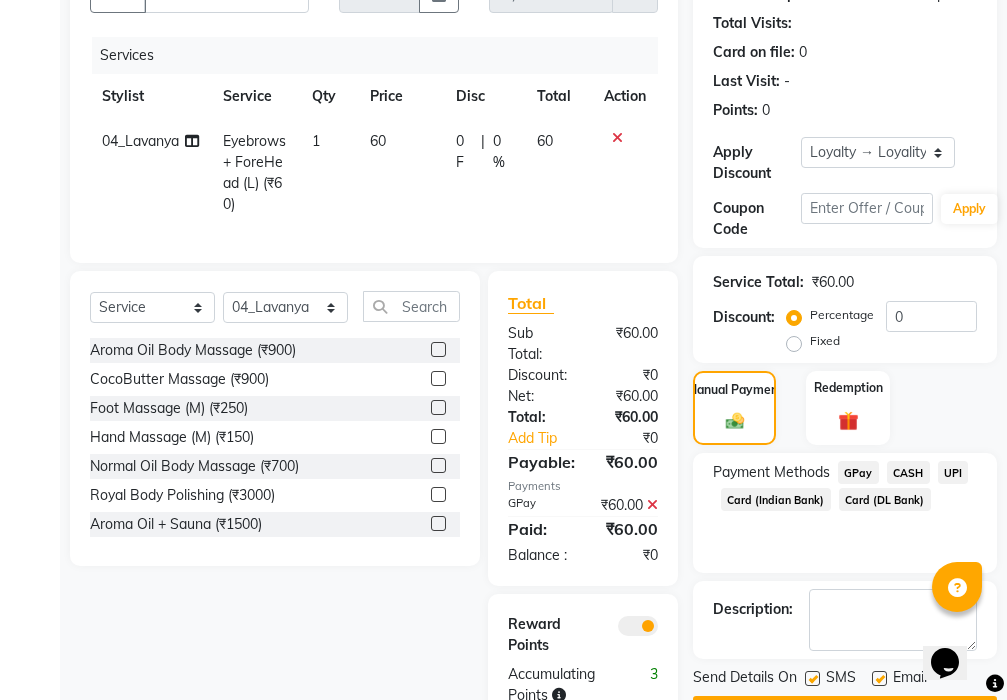 scroll, scrollTop: 377, scrollLeft: 0, axis: vertical 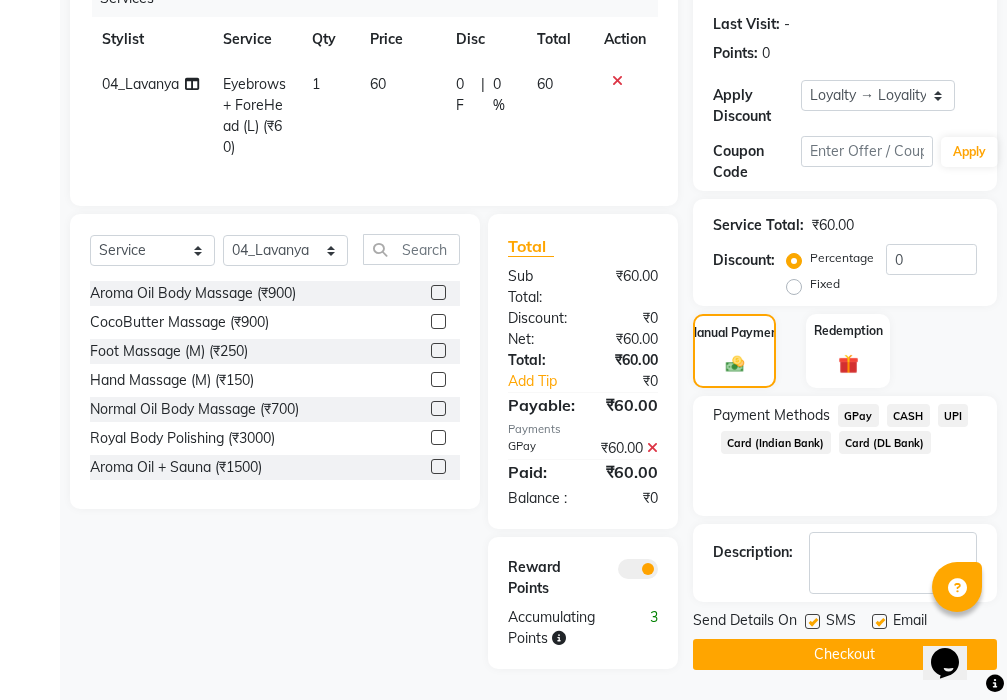 click on "Checkout" 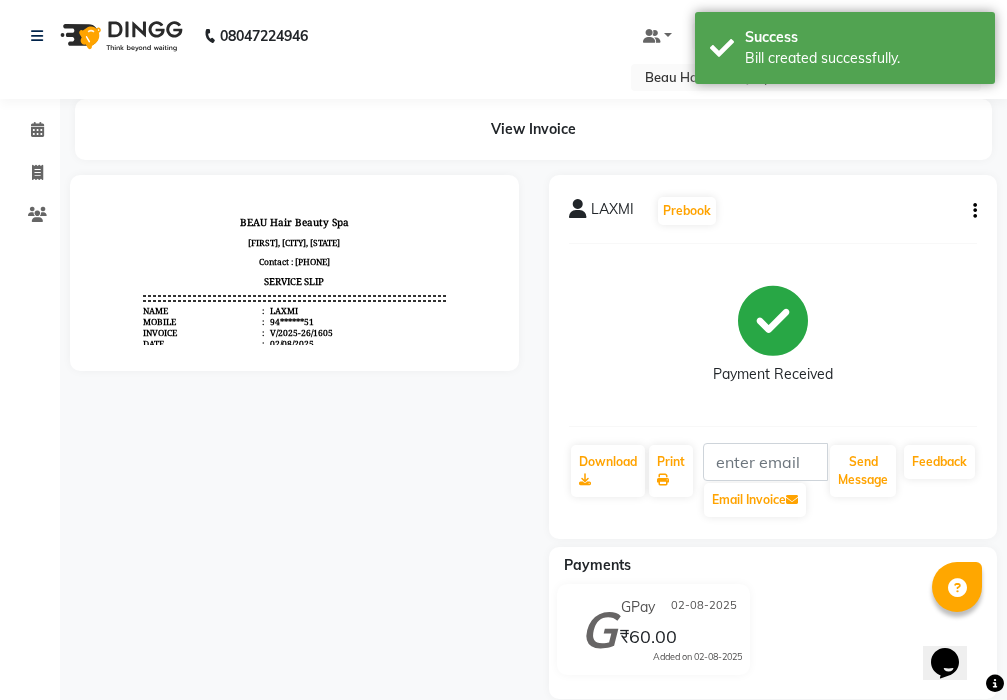 scroll, scrollTop: 0, scrollLeft: 0, axis: both 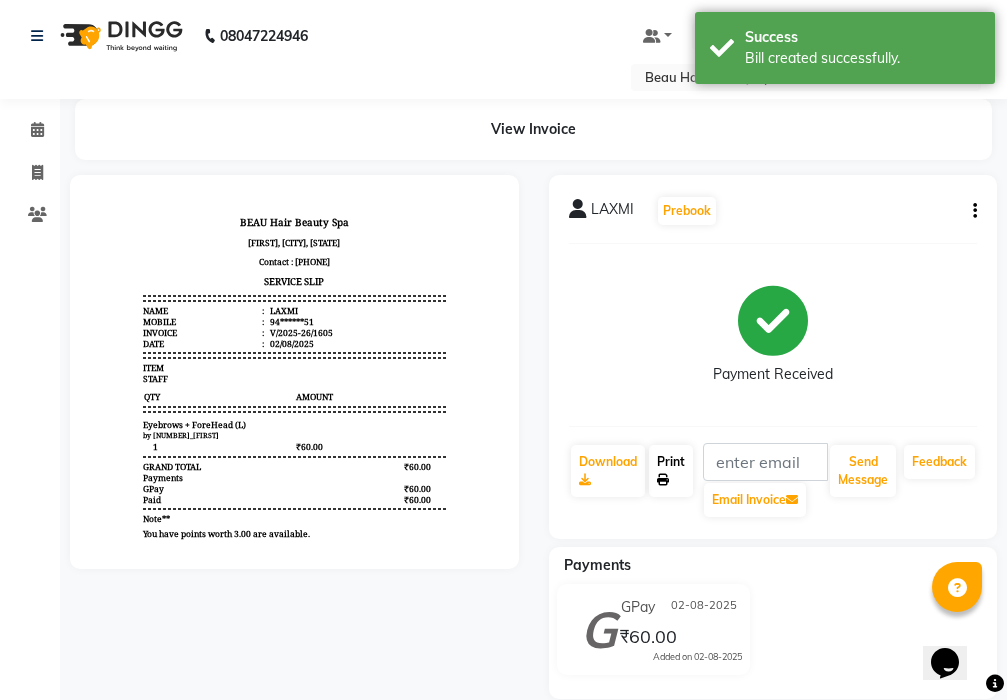 click on "Print" 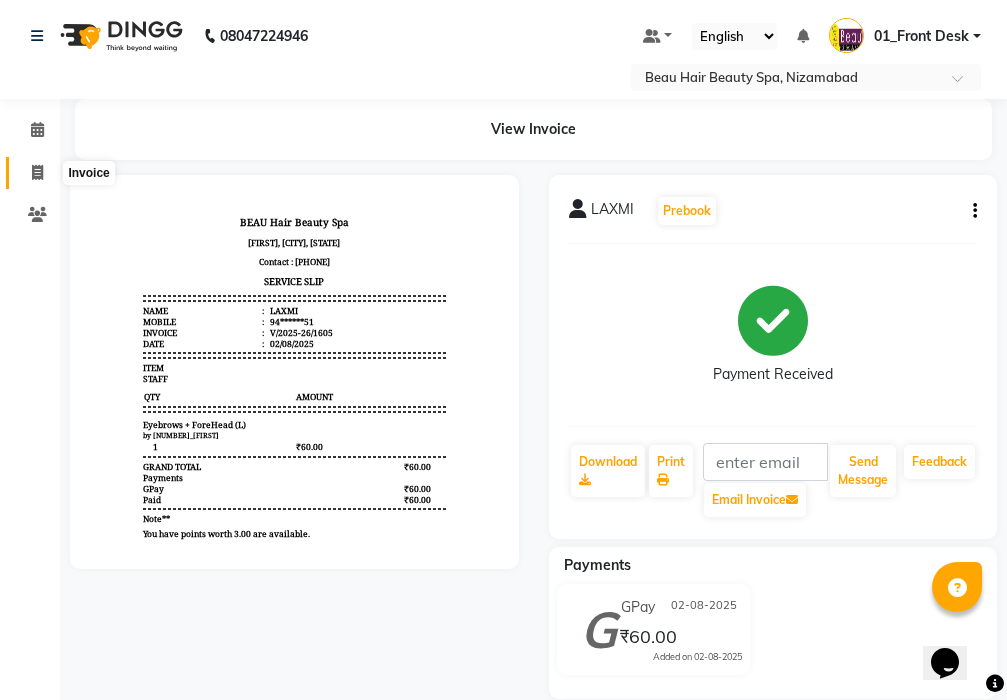 click 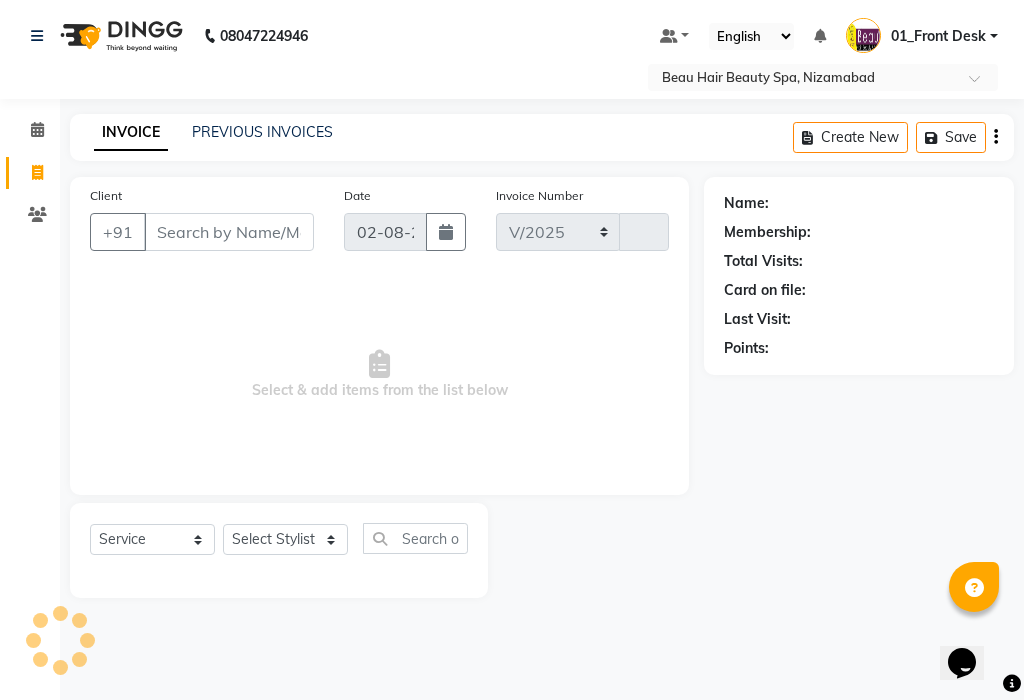 select on "3470" 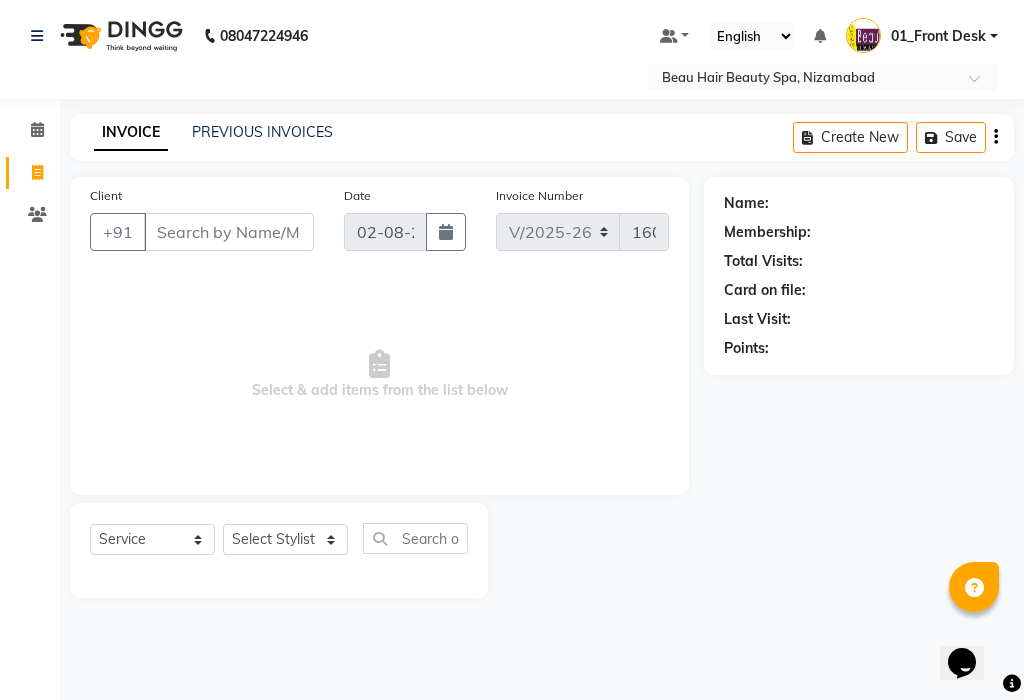 click on "Client" at bounding box center [229, 232] 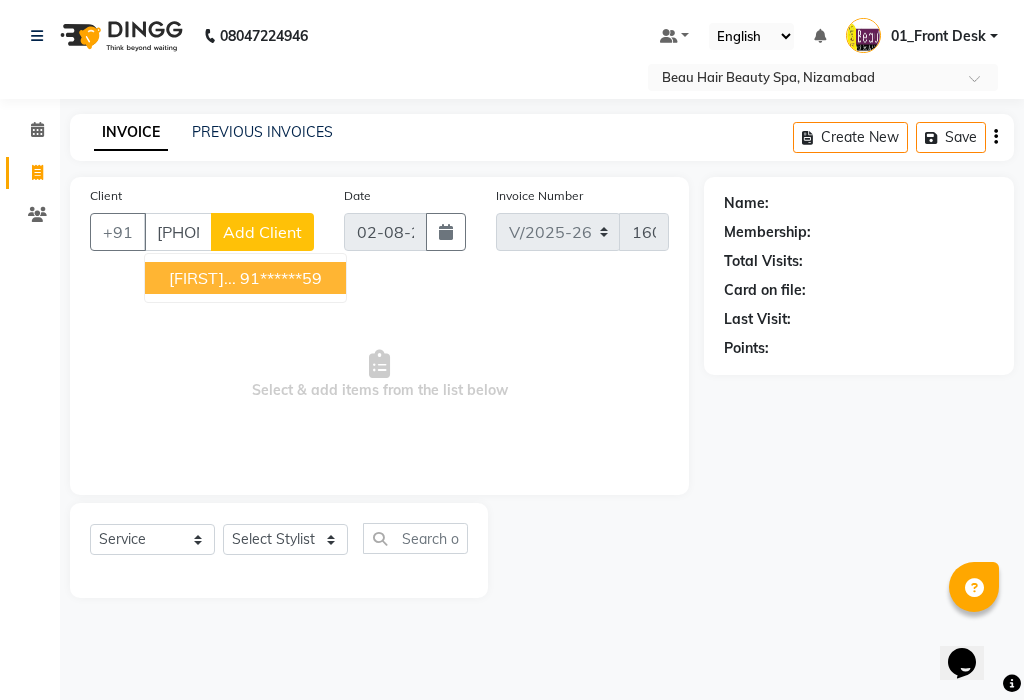 click on "[FIRST]... [PHONE]" at bounding box center (245, 278) 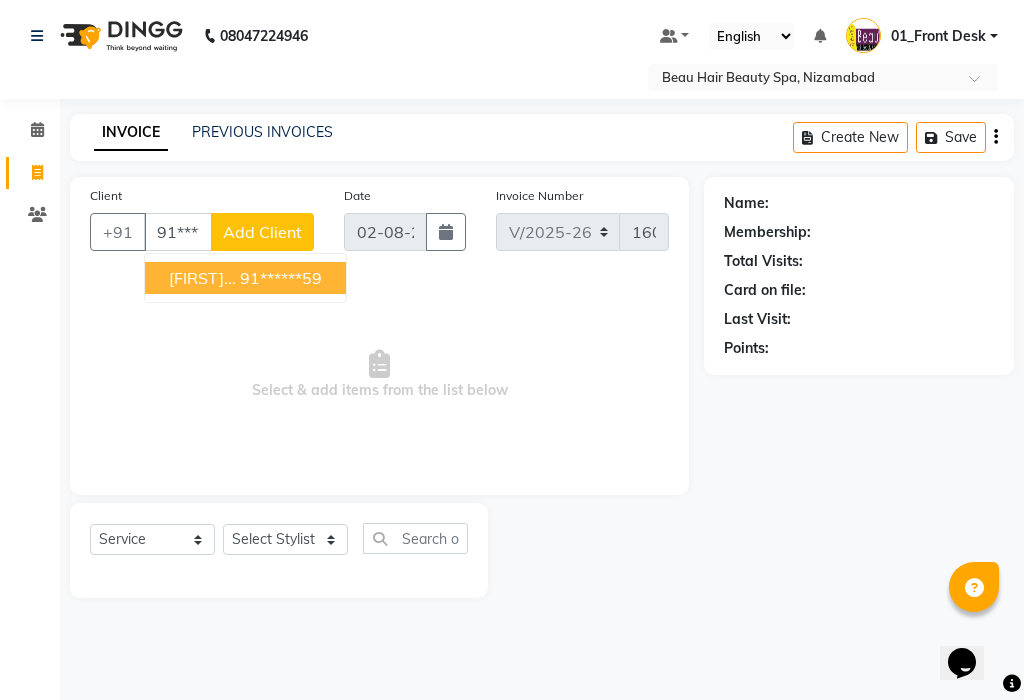 type on "91******59" 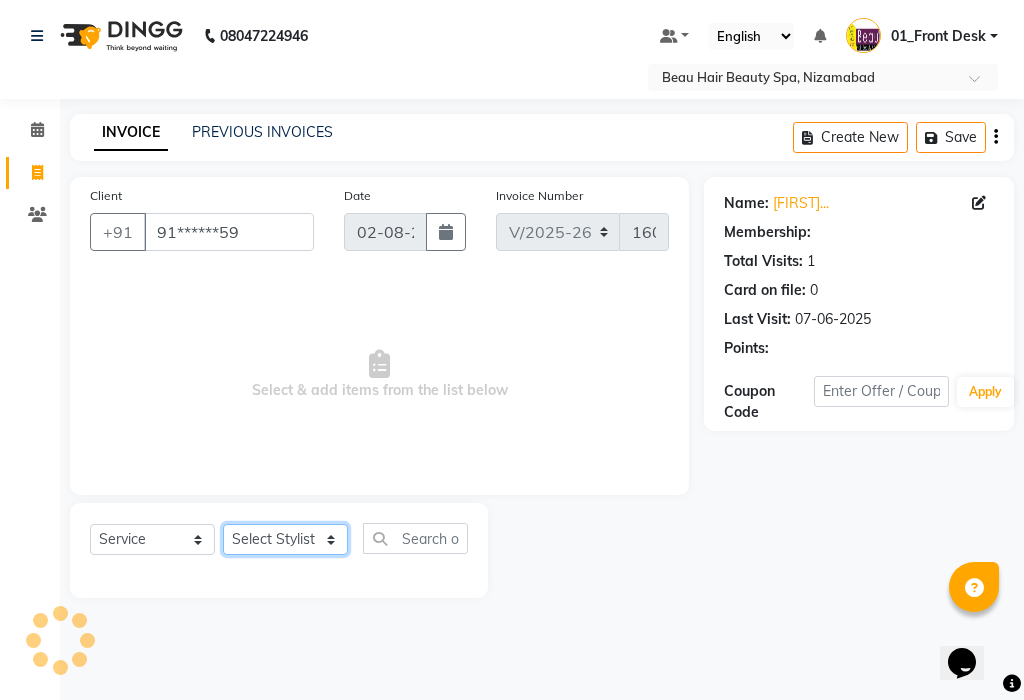 click on "Select Stylist 01_Front Desk 04_Lavanya 07_Manjushree 11_Ramesh 15_Adrish 26_Srinivas 99_Vishal Sir" 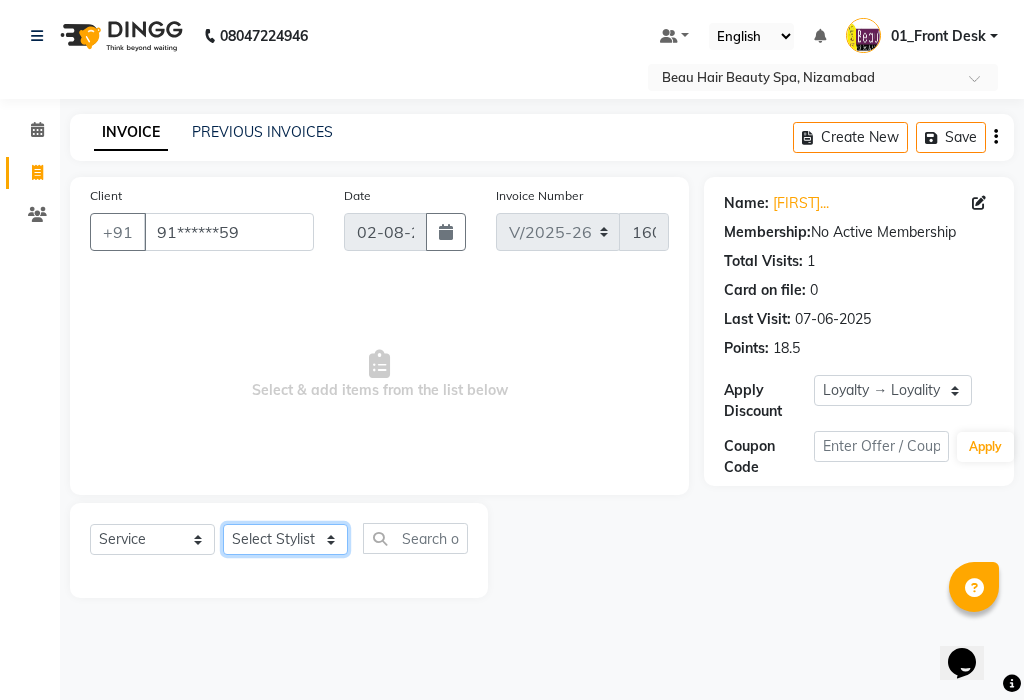 select on "15615" 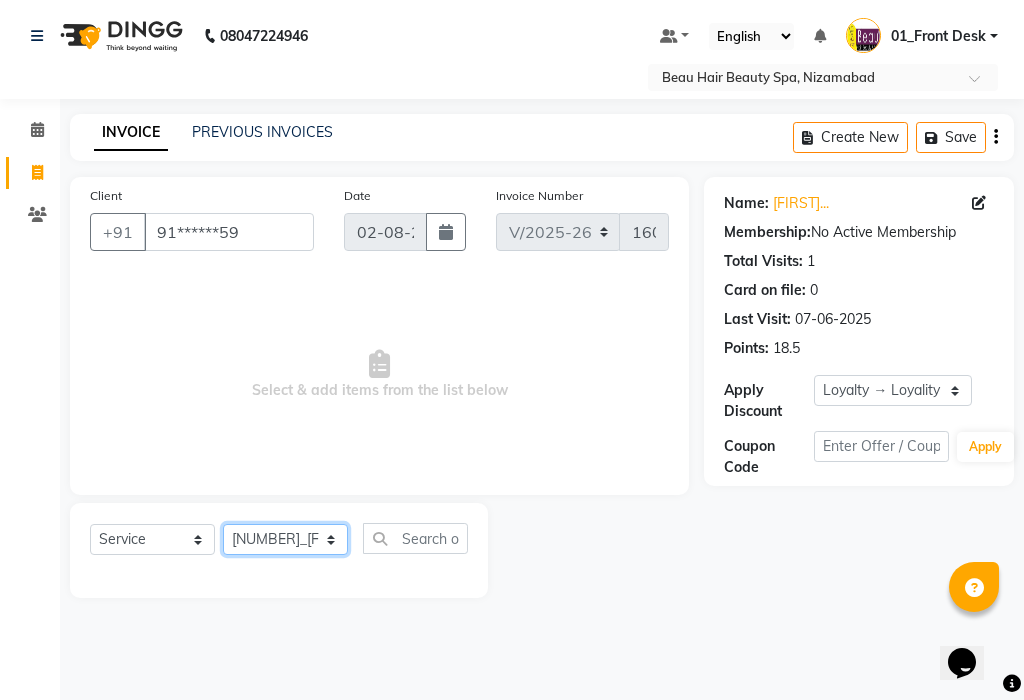 click on "Select Stylist 01_Front Desk 04_Lavanya 07_Manjushree 11_Ramesh 15_Adrish 26_Srinivas 99_Vishal Sir" 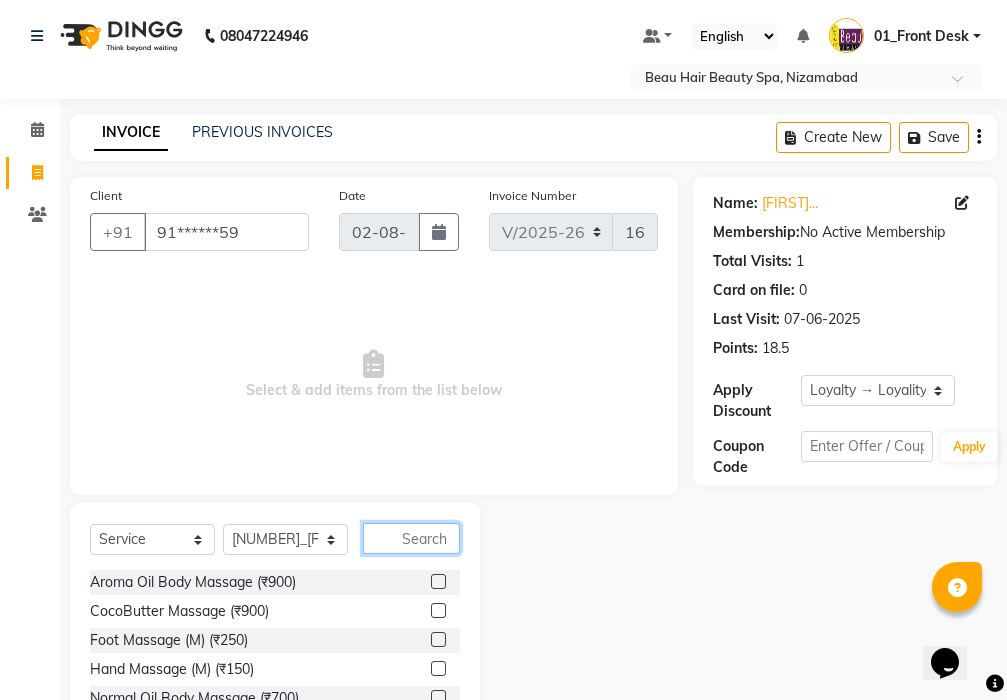 click 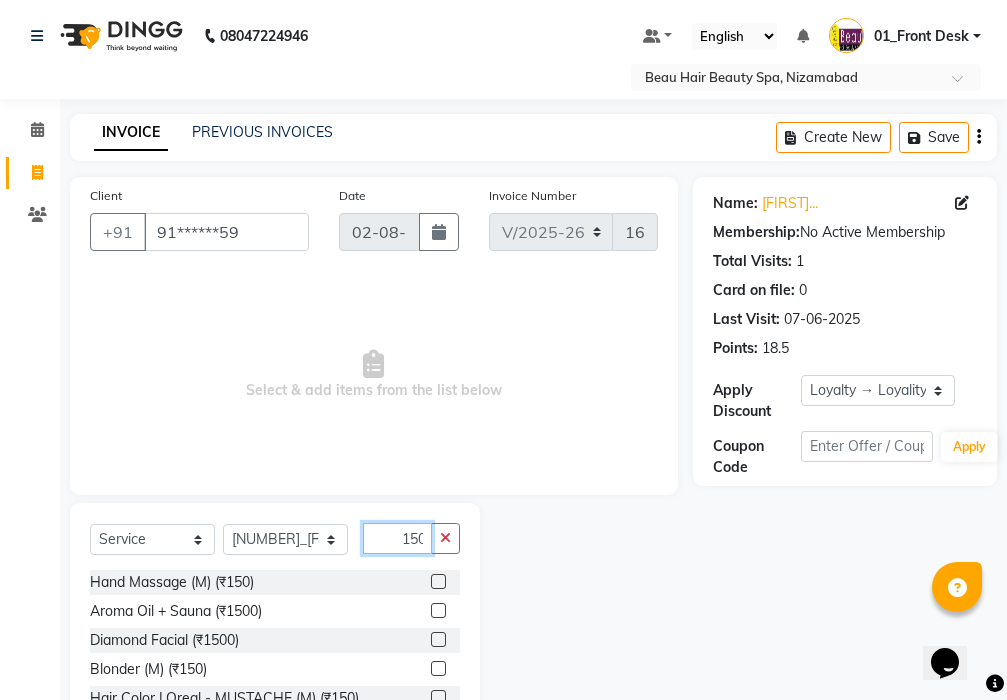 scroll, scrollTop: 0, scrollLeft: 2, axis: horizontal 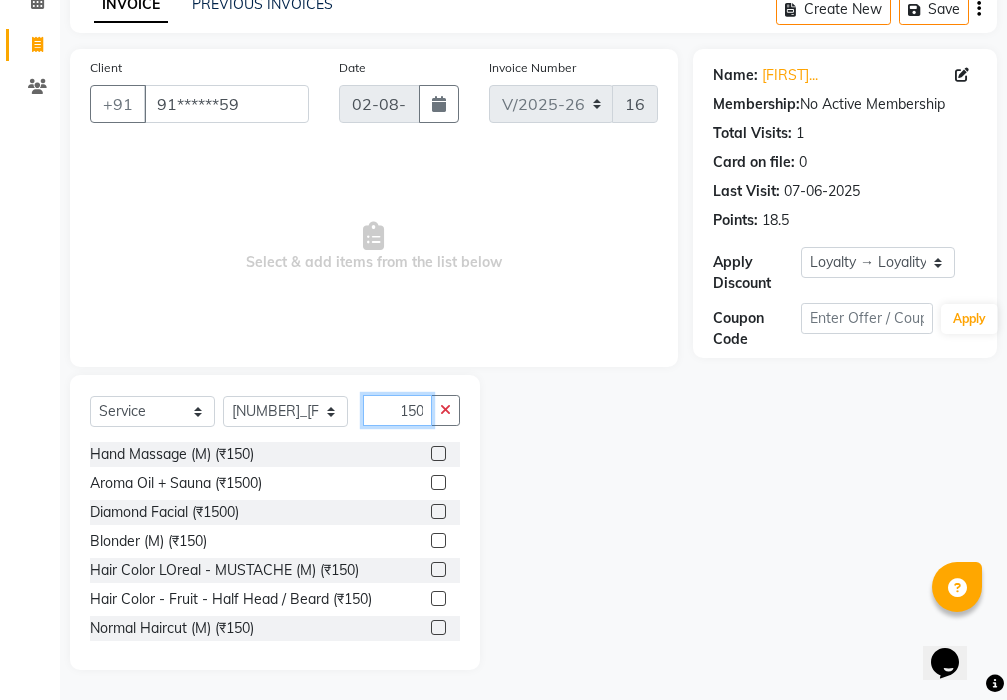 type on "150" 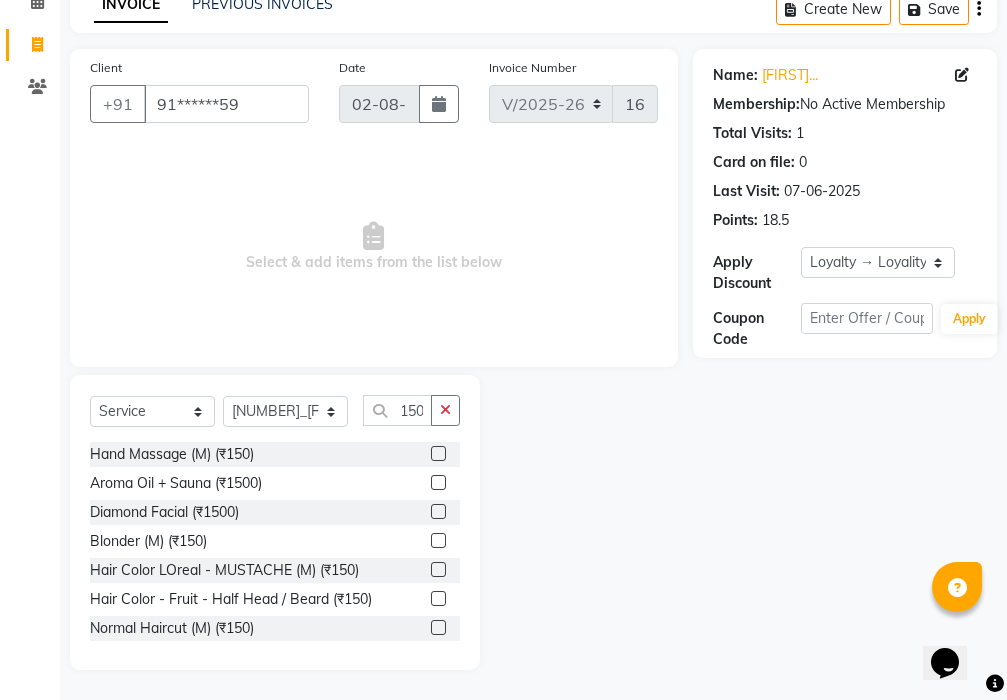 scroll, scrollTop: 0, scrollLeft: 0, axis: both 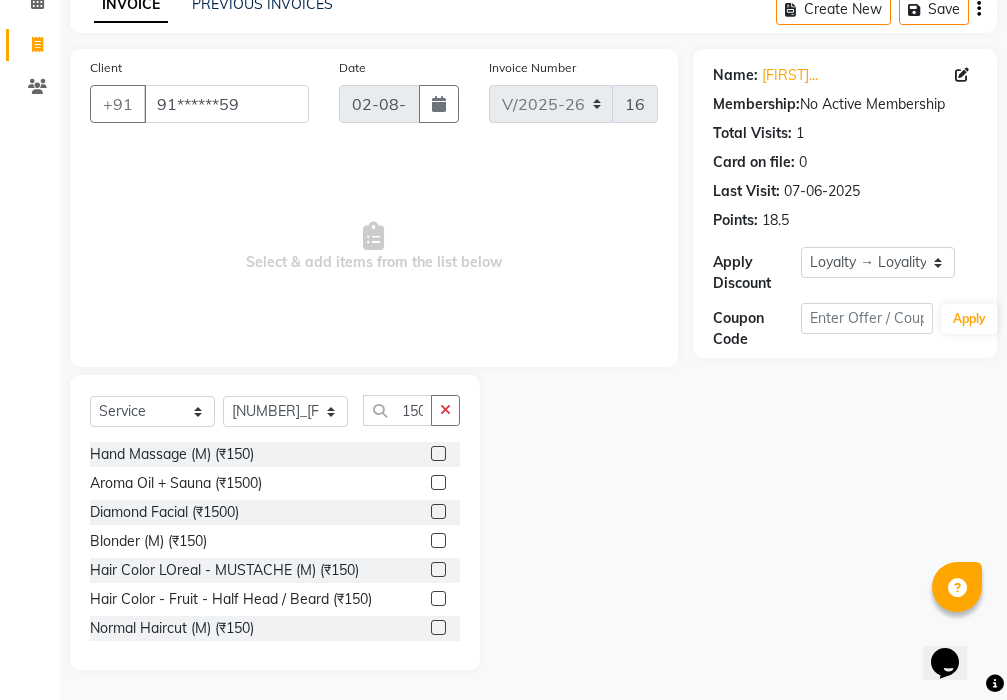 click 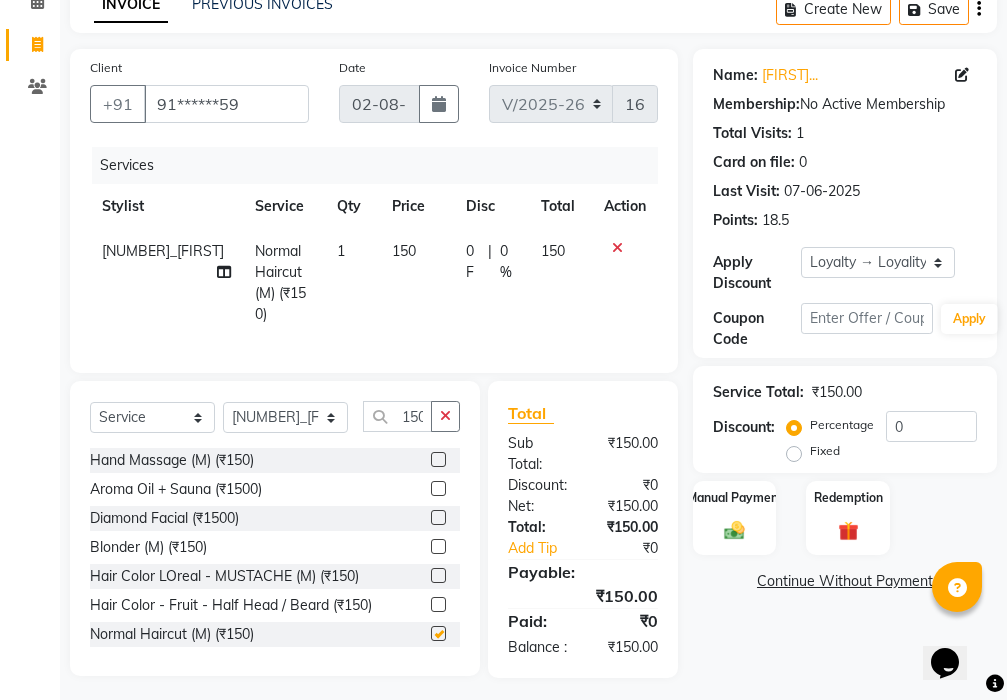 checkbox on "false" 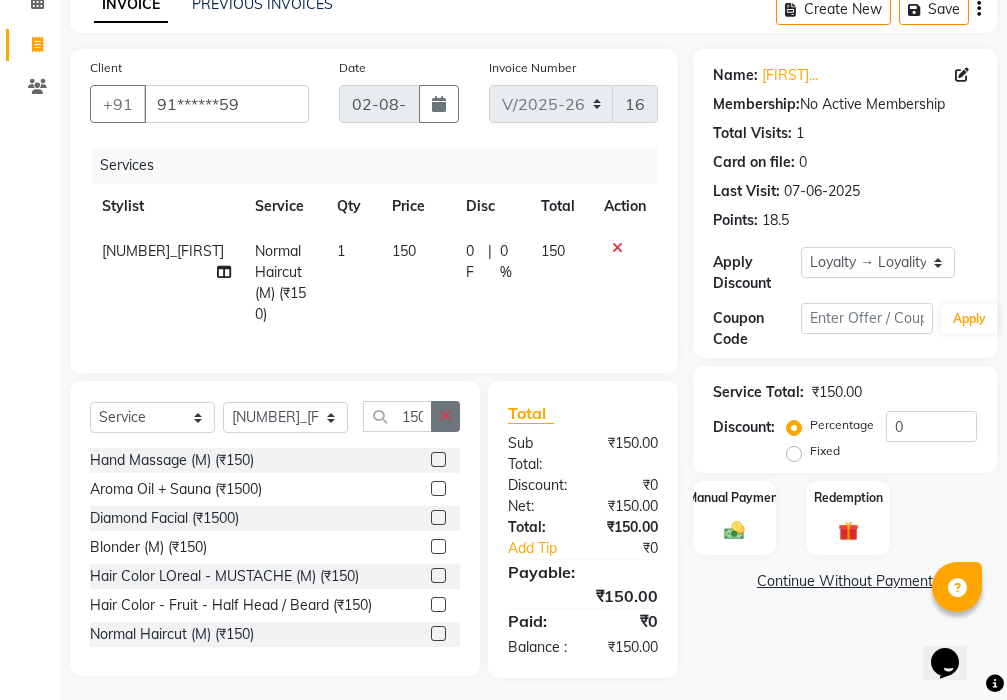 click 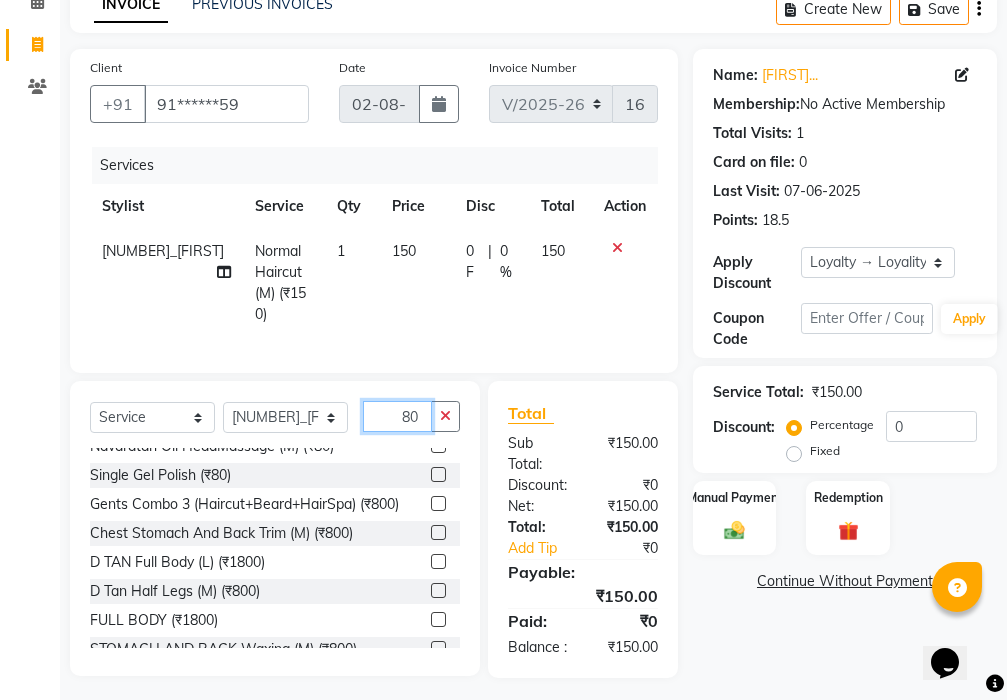 scroll, scrollTop: 293, scrollLeft: 0, axis: vertical 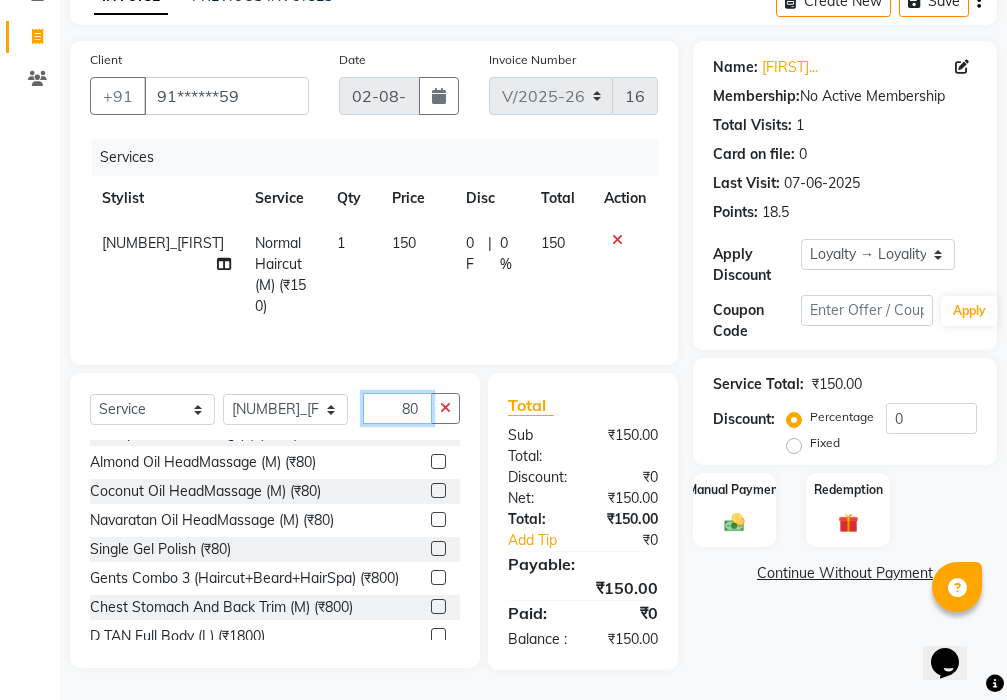 type on "80" 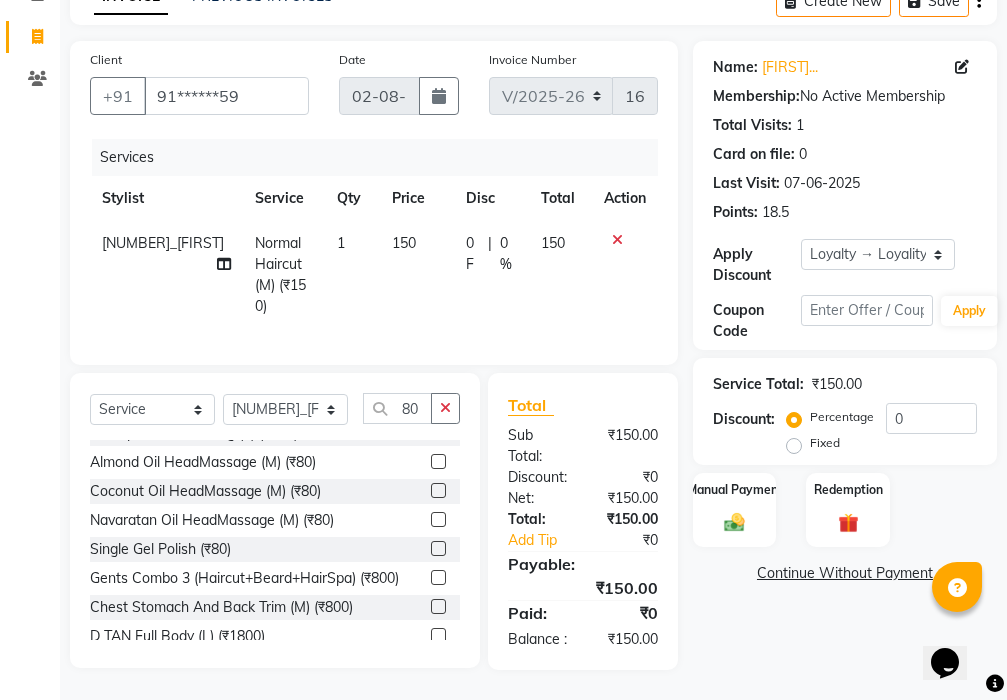 click 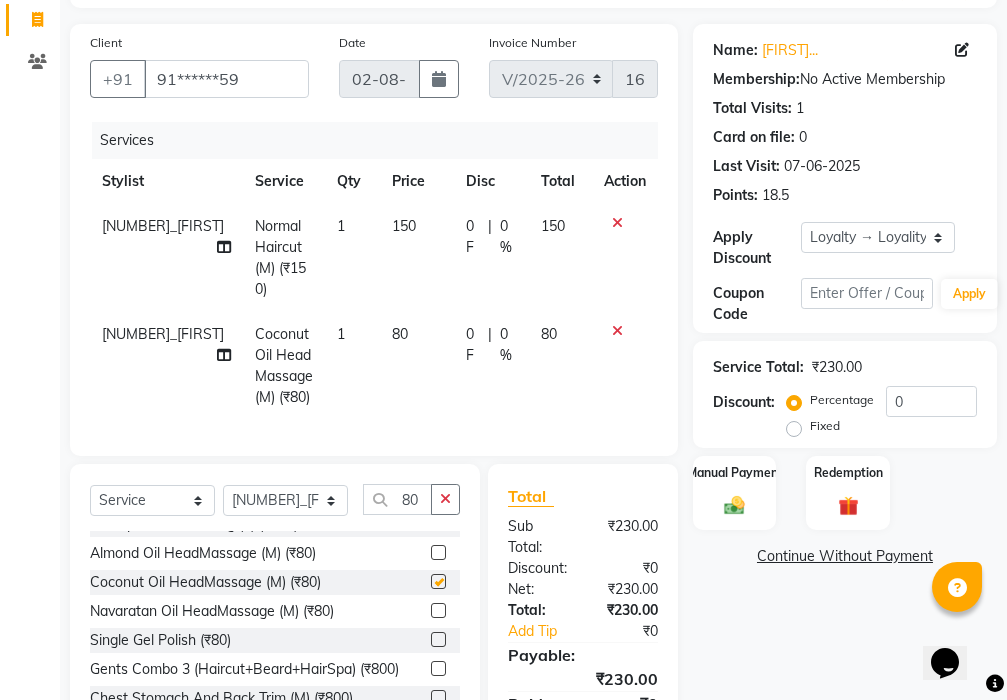 checkbox on "false" 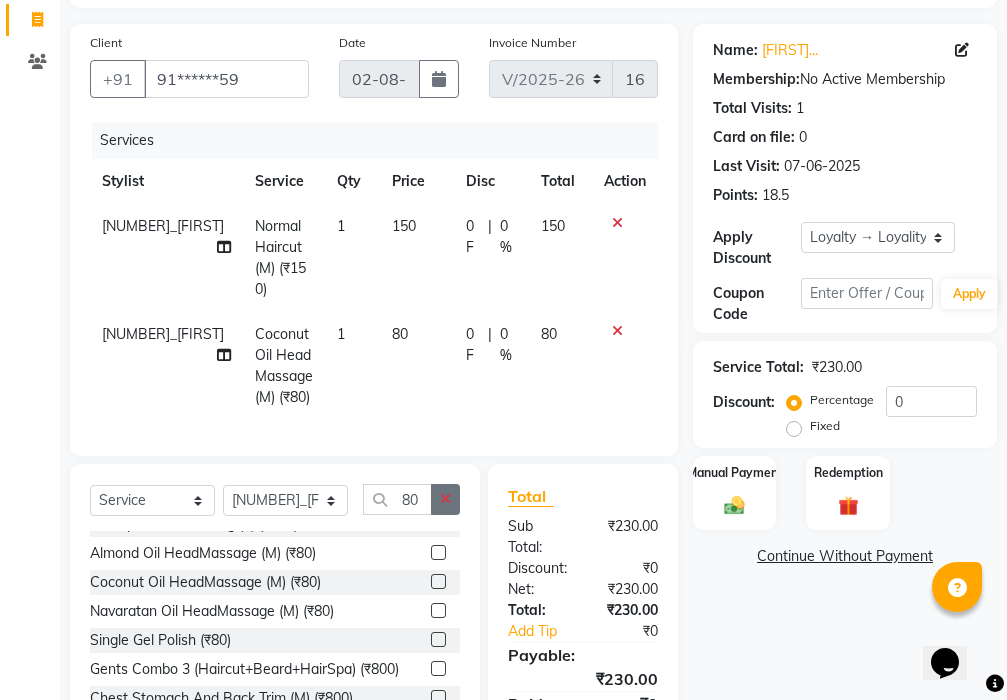 click 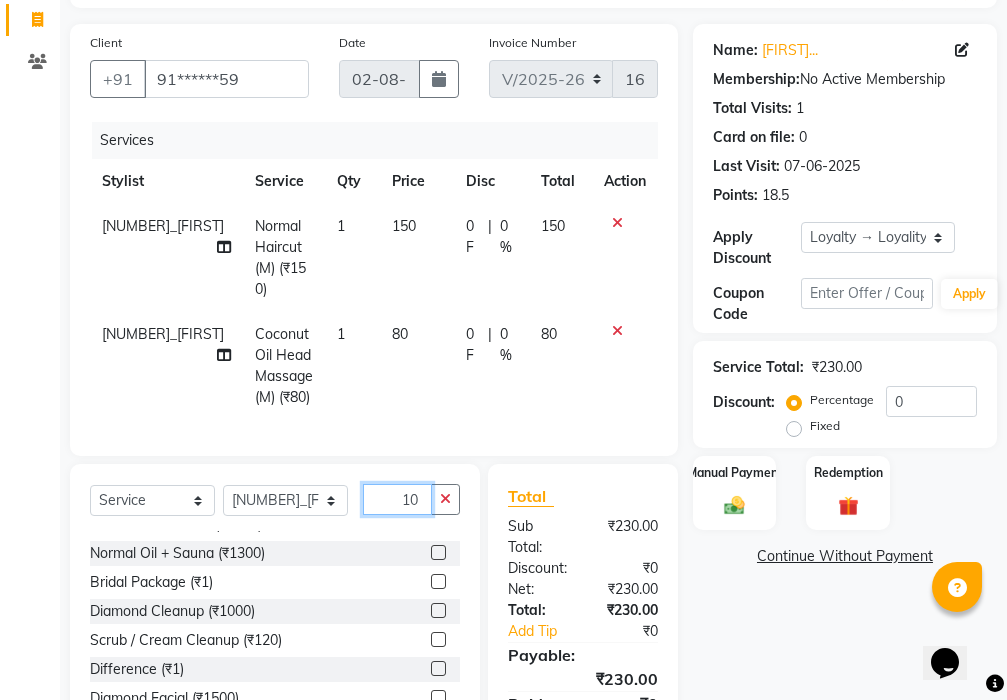 scroll, scrollTop: 0, scrollLeft: 0, axis: both 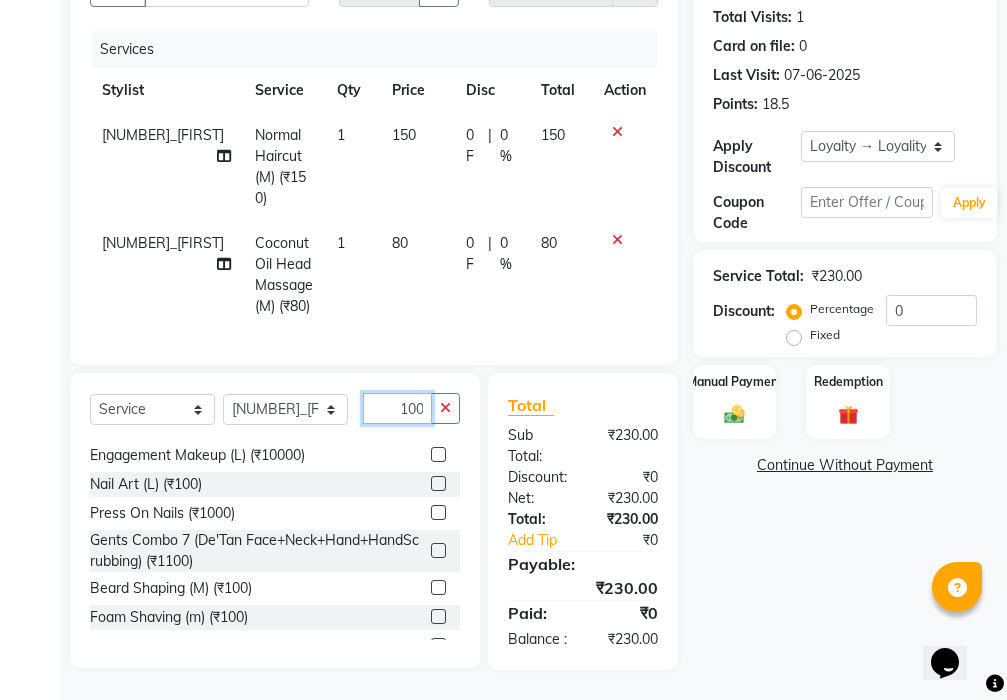 type on "100" 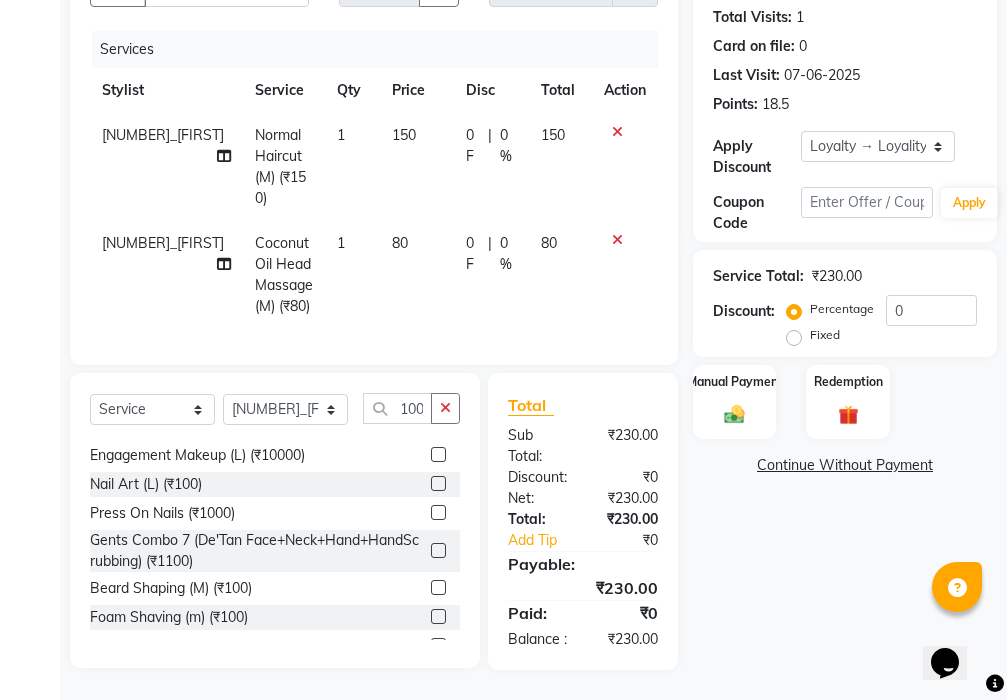 click 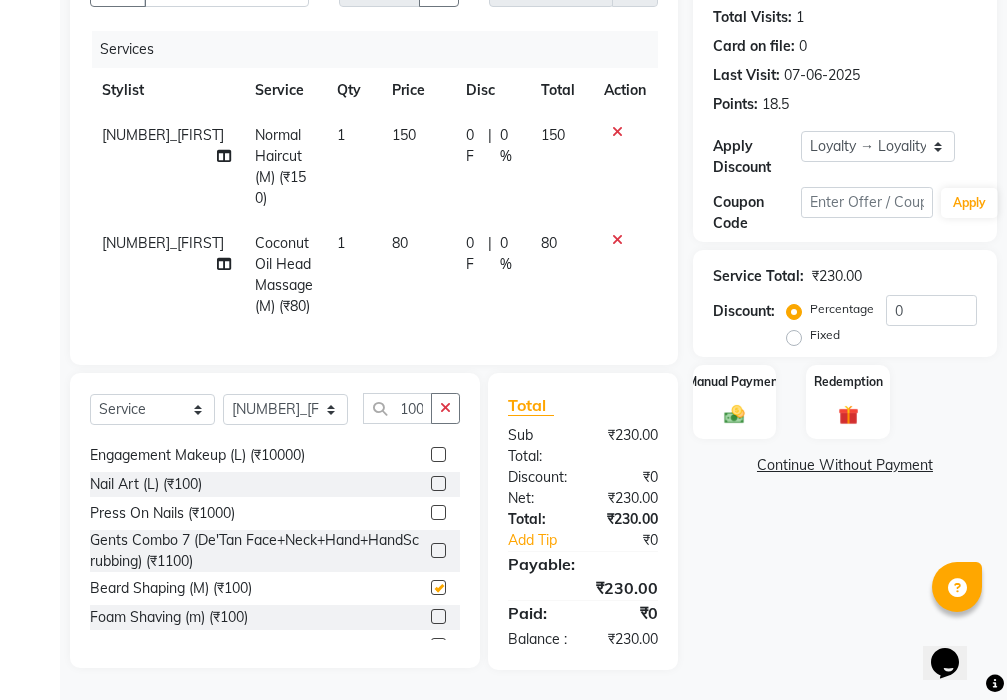 scroll, scrollTop: 0, scrollLeft: 0, axis: both 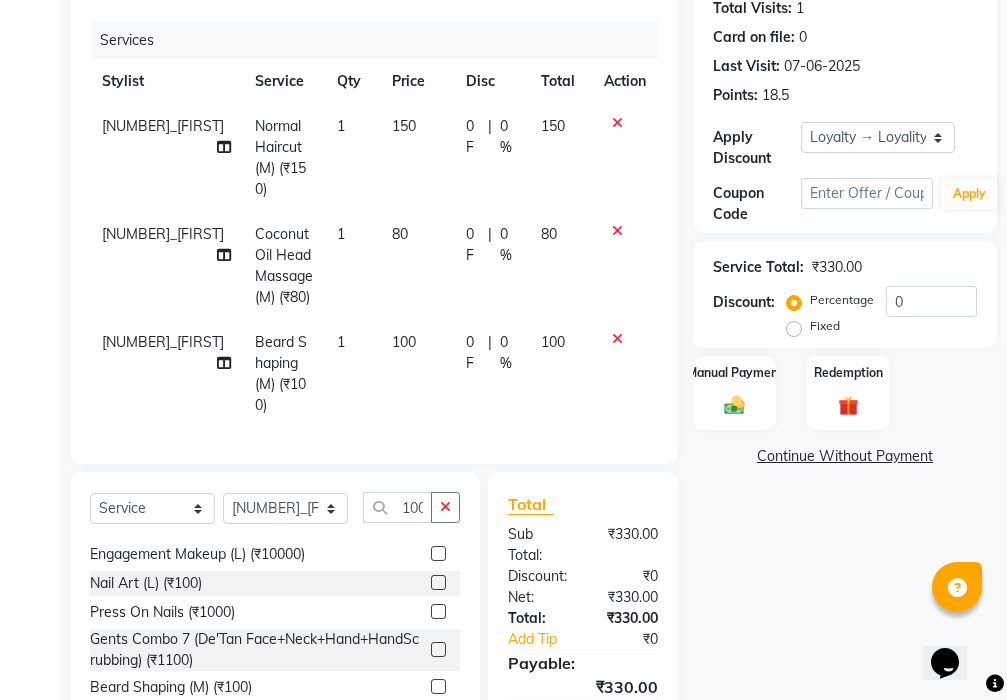 checkbox on "false" 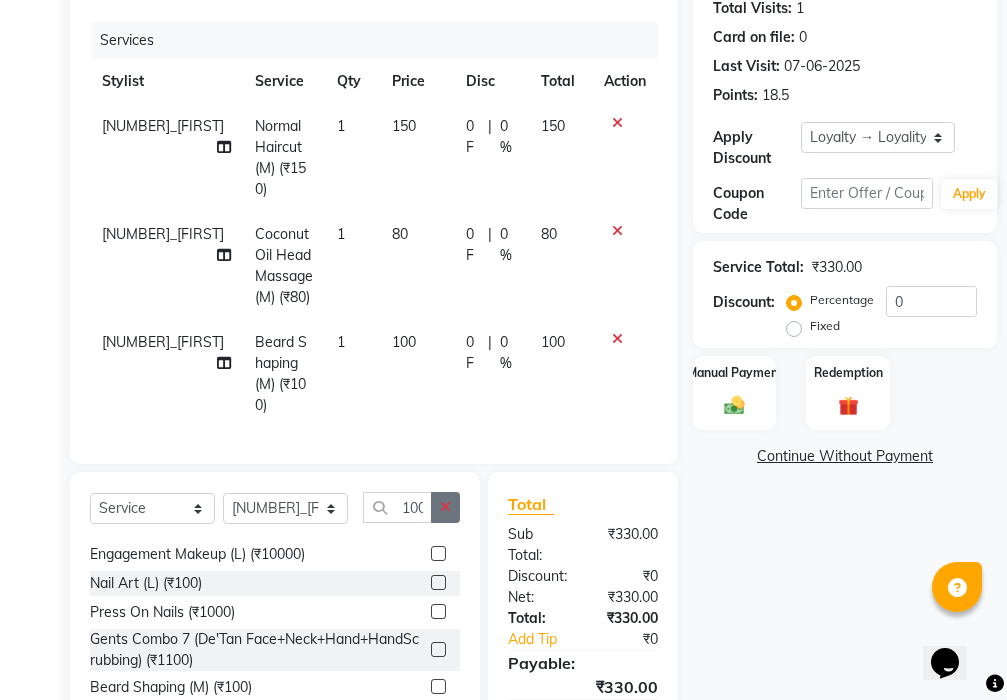 click 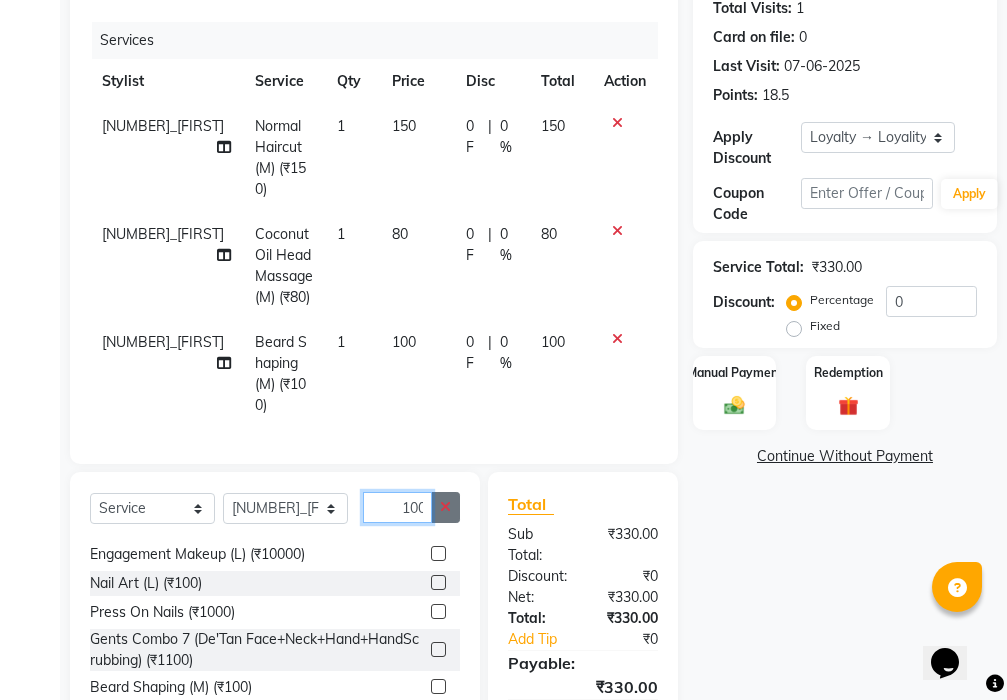 type 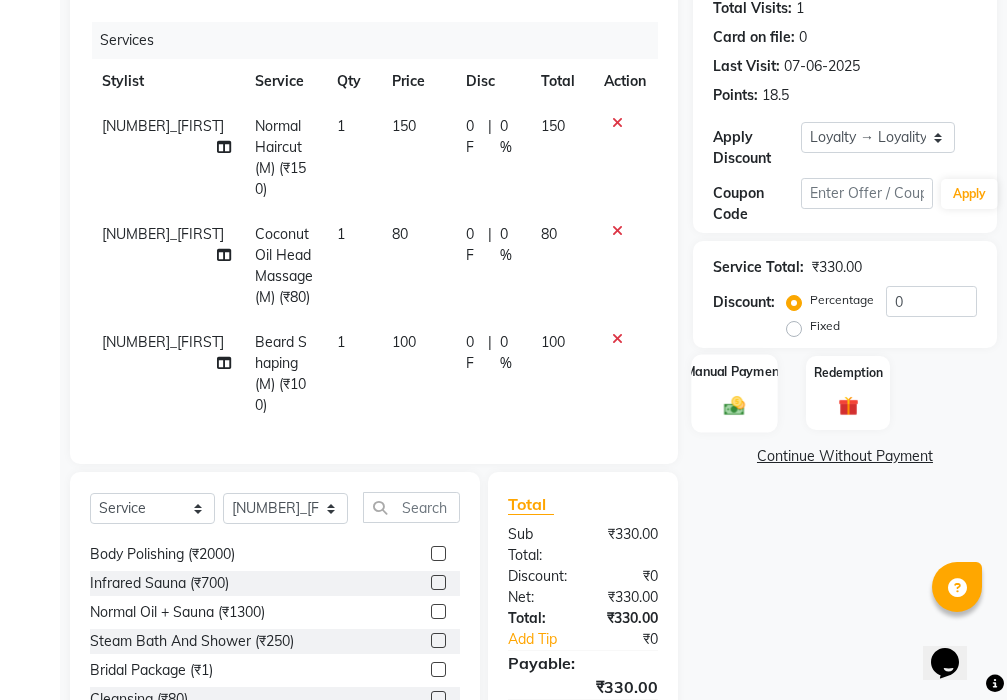 click on "Manual Payment" 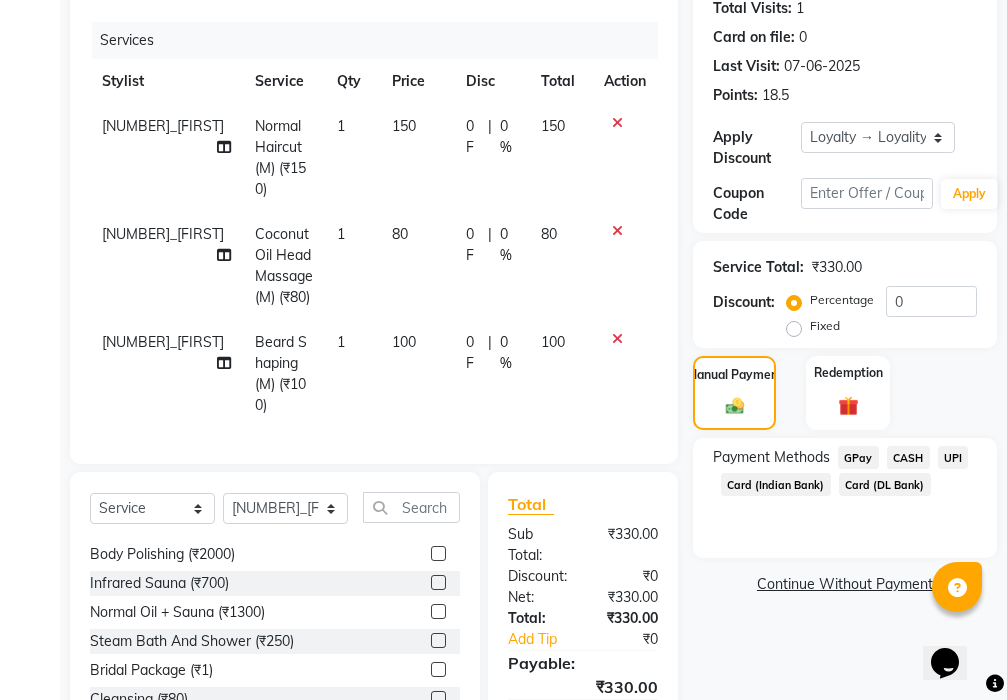 click on "GPay" 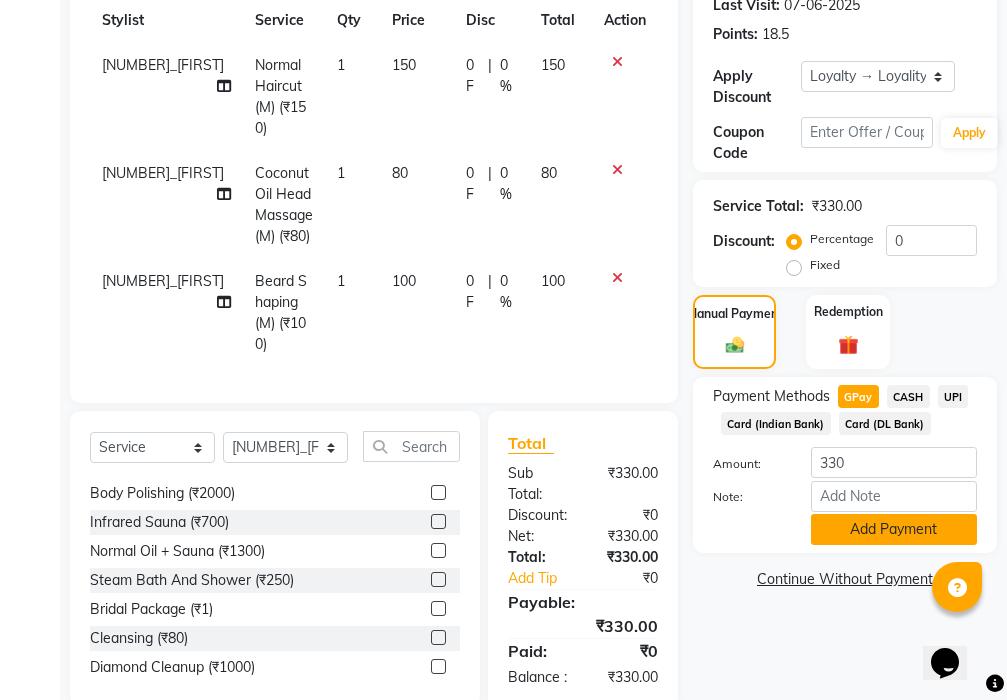 scroll, scrollTop: 348, scrollLeft: 0, axis: vertical 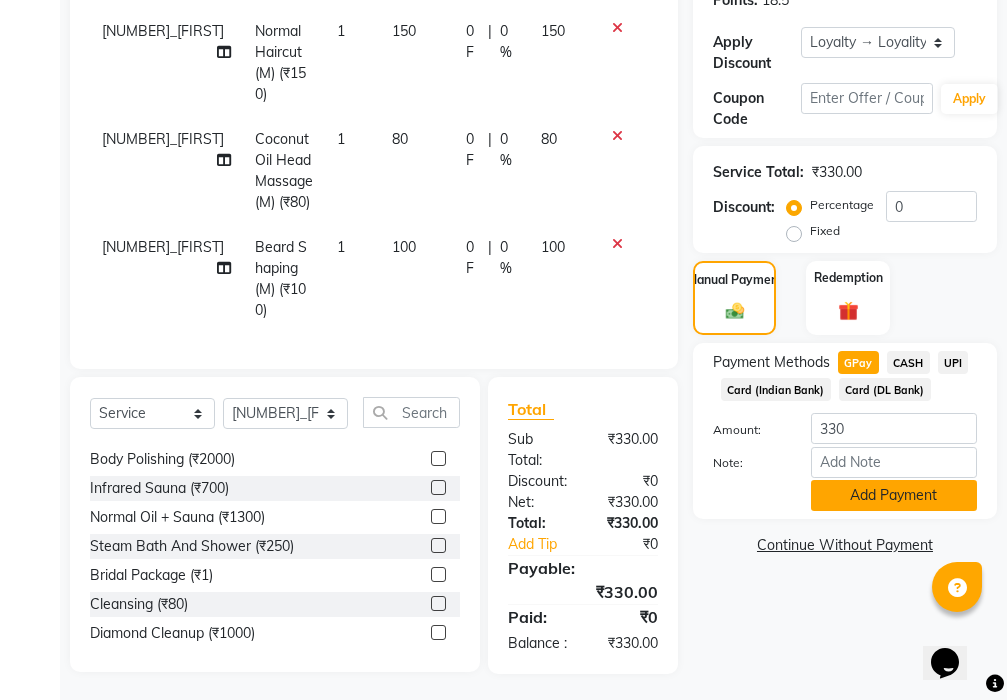 click on "Add Payment" 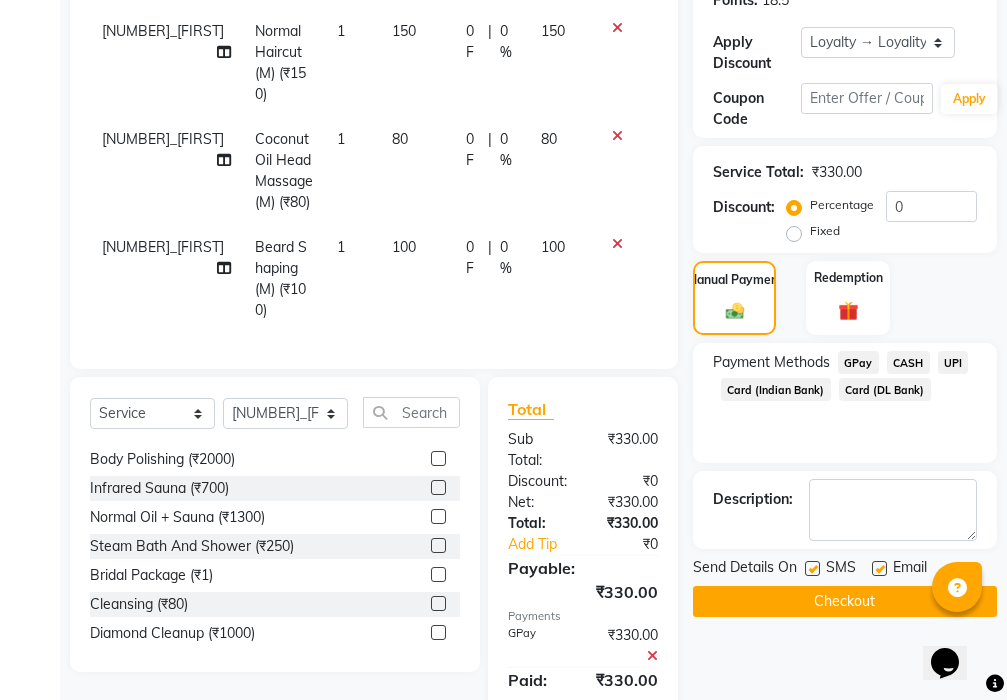 scroll, scrollTop: 572, scrollLeft: 0, axis: vertical 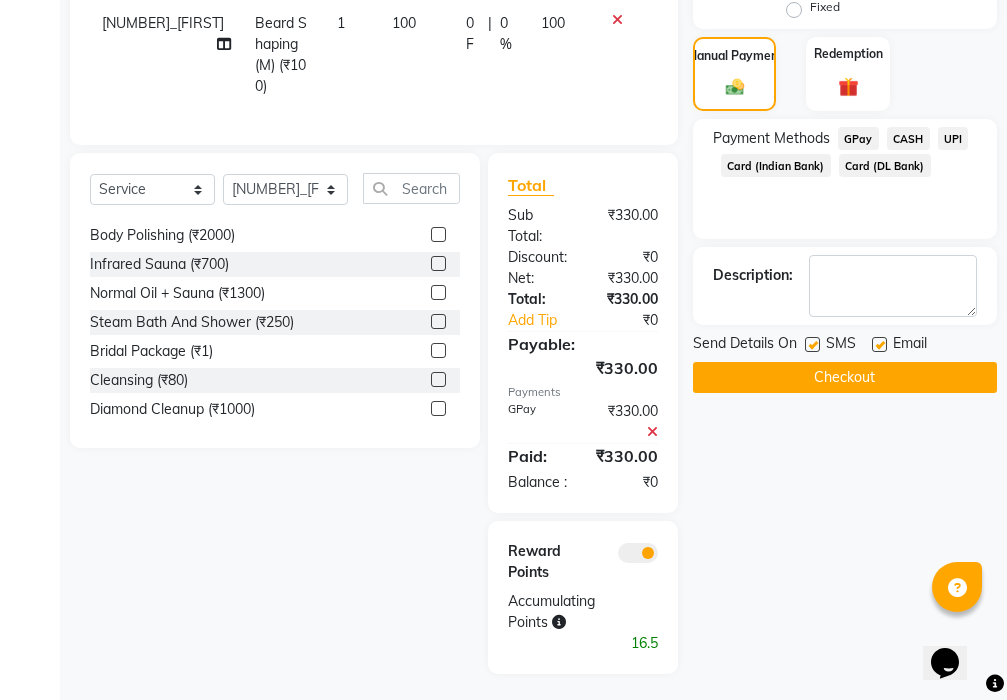 click on "Checkout" 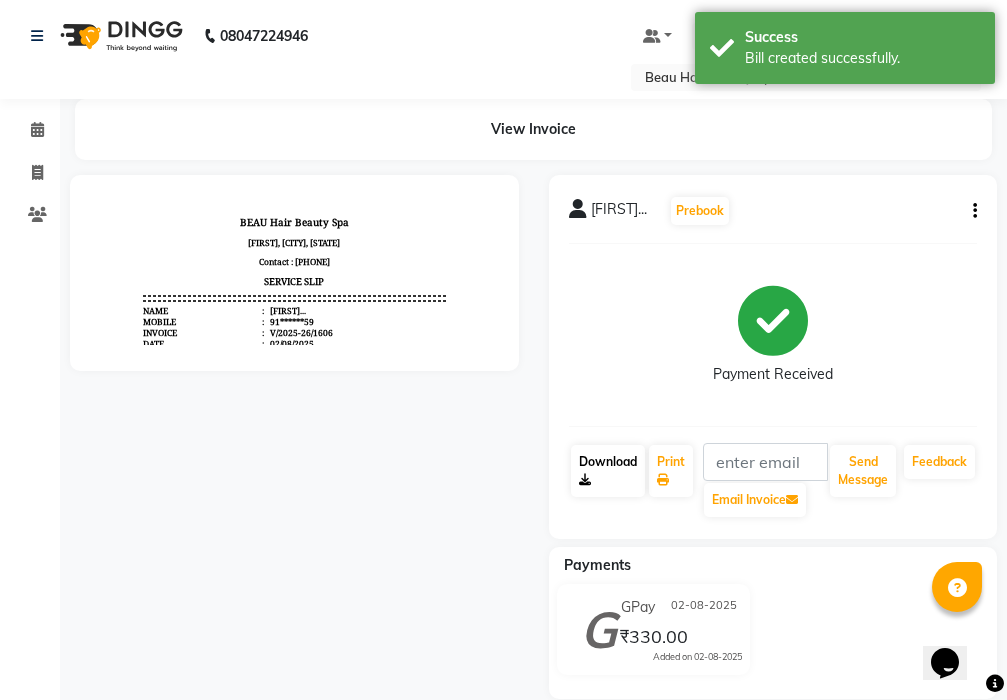 scroll, scrollTop: 0, scrollLeft: 0, axis: both 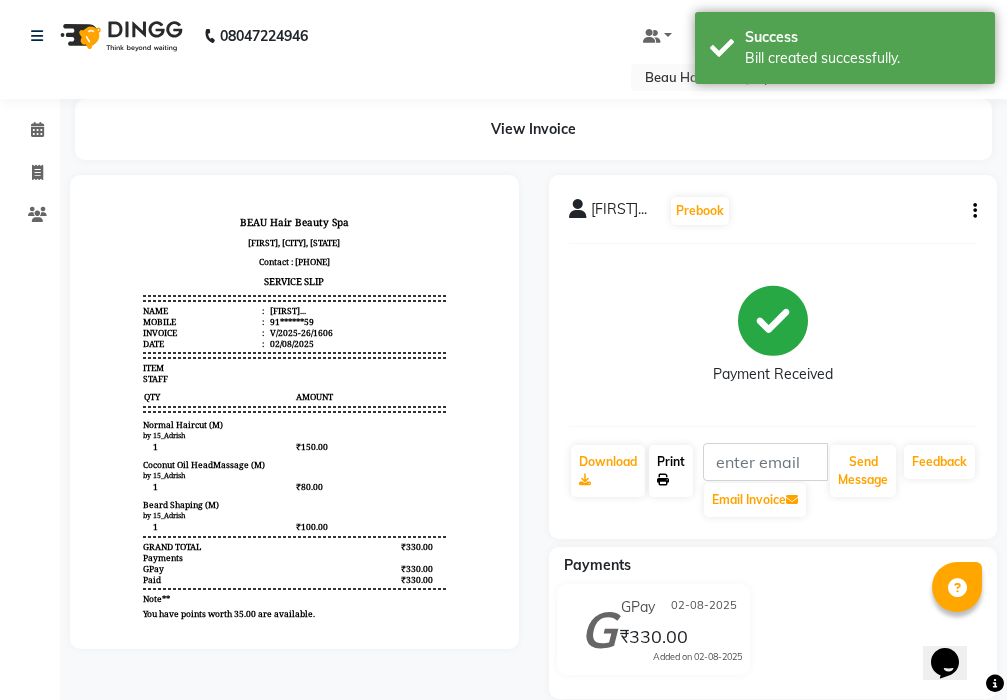 click on "Print" 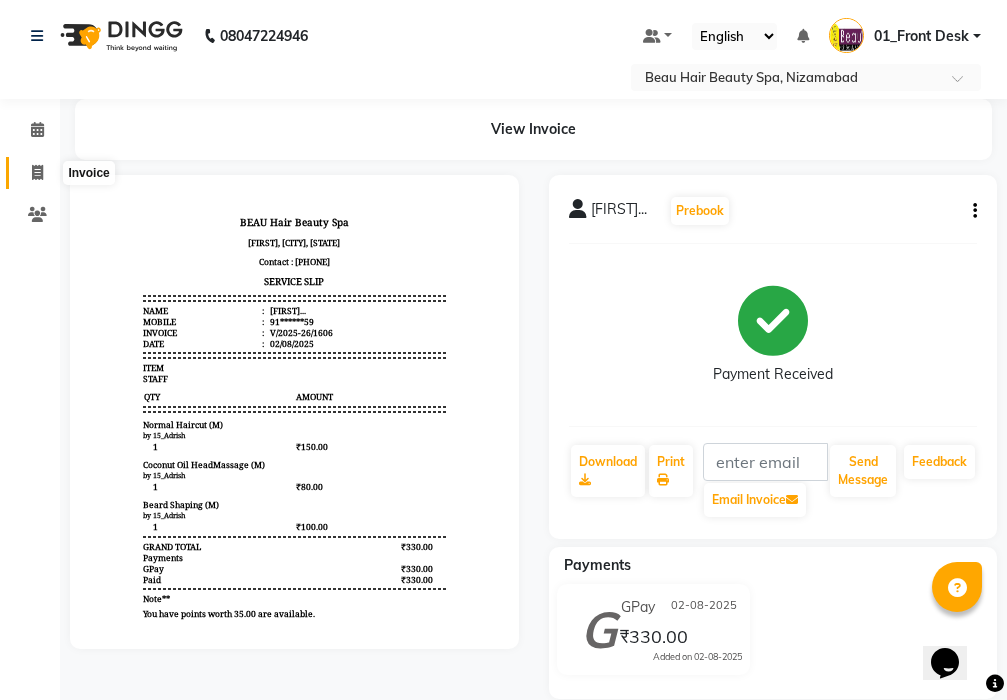 click 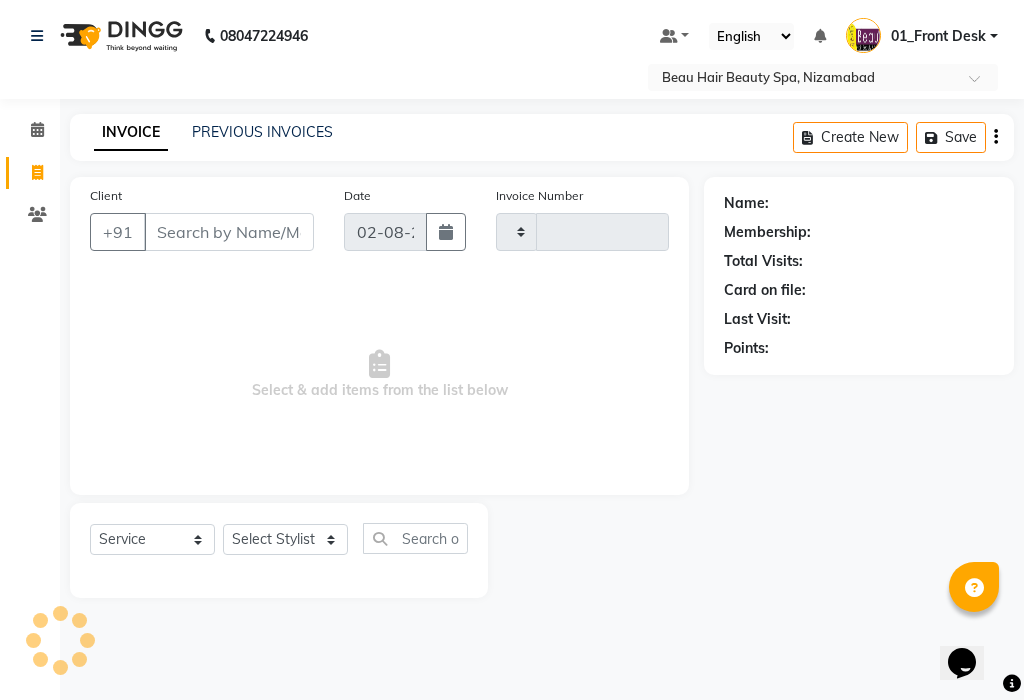 type on "1607" 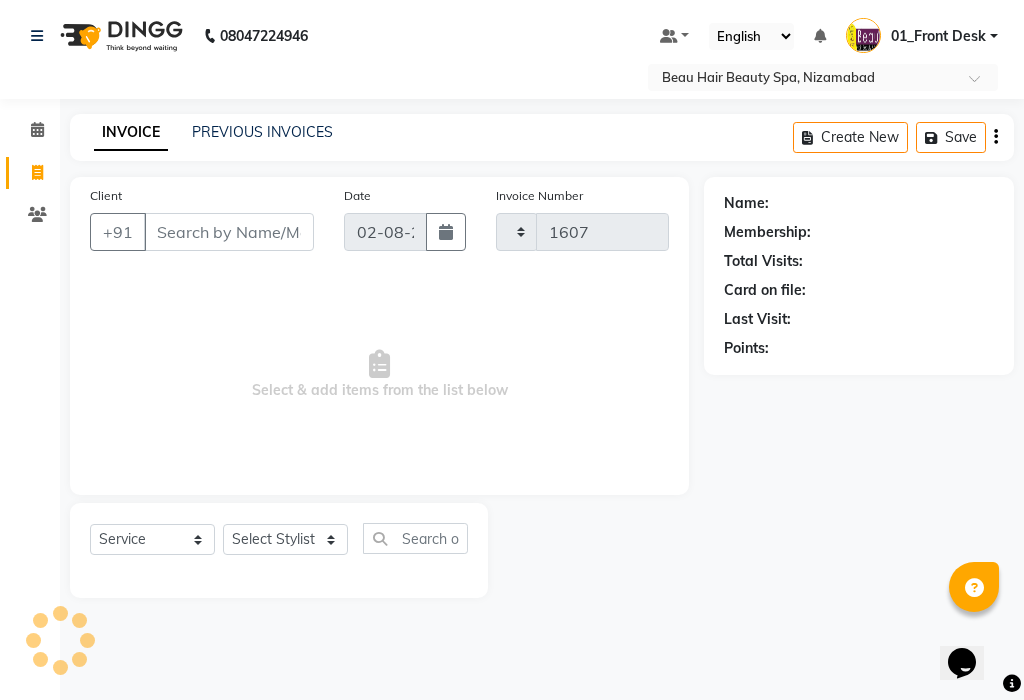 select on "3470" 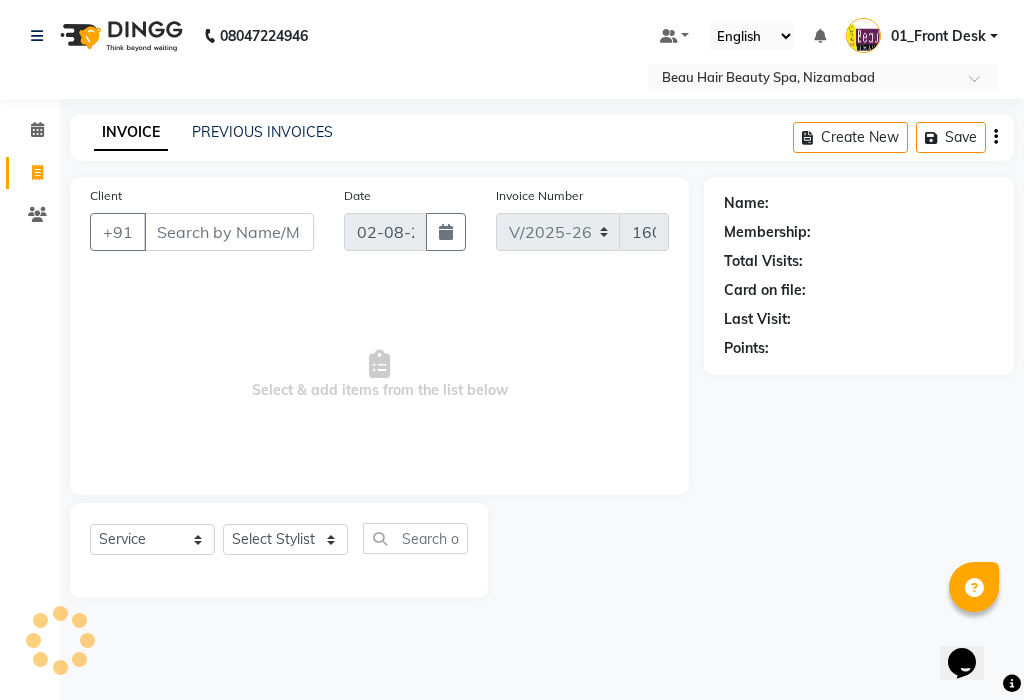 click on "Client" at bounding box center (229, 232) 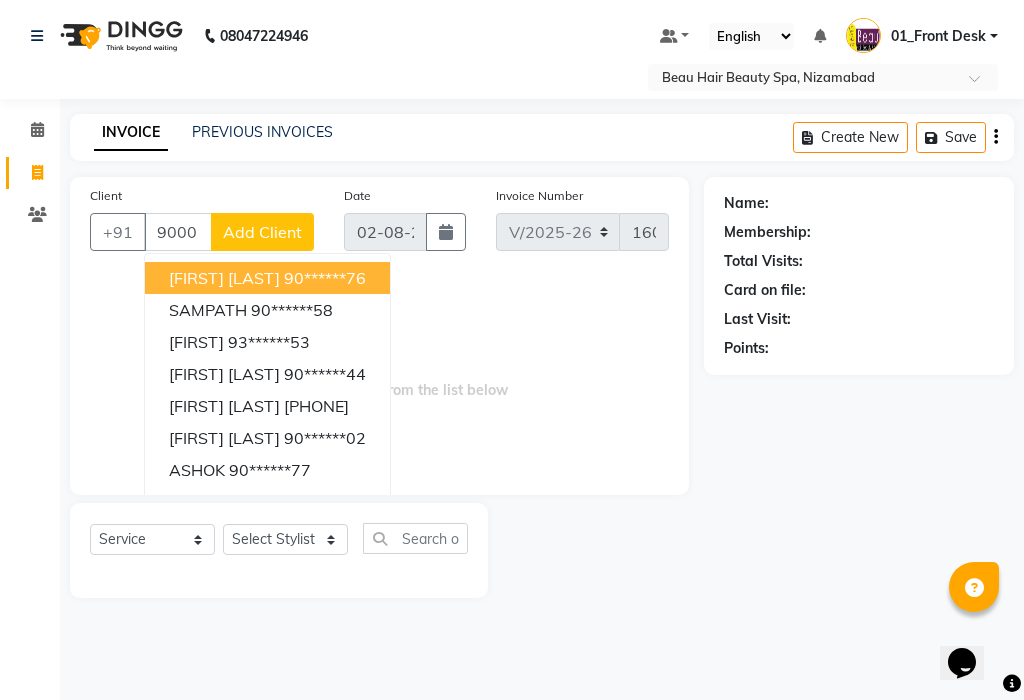 click on "[FIRST] [LAST] [PHONE]" at bounding box center [267, 278] 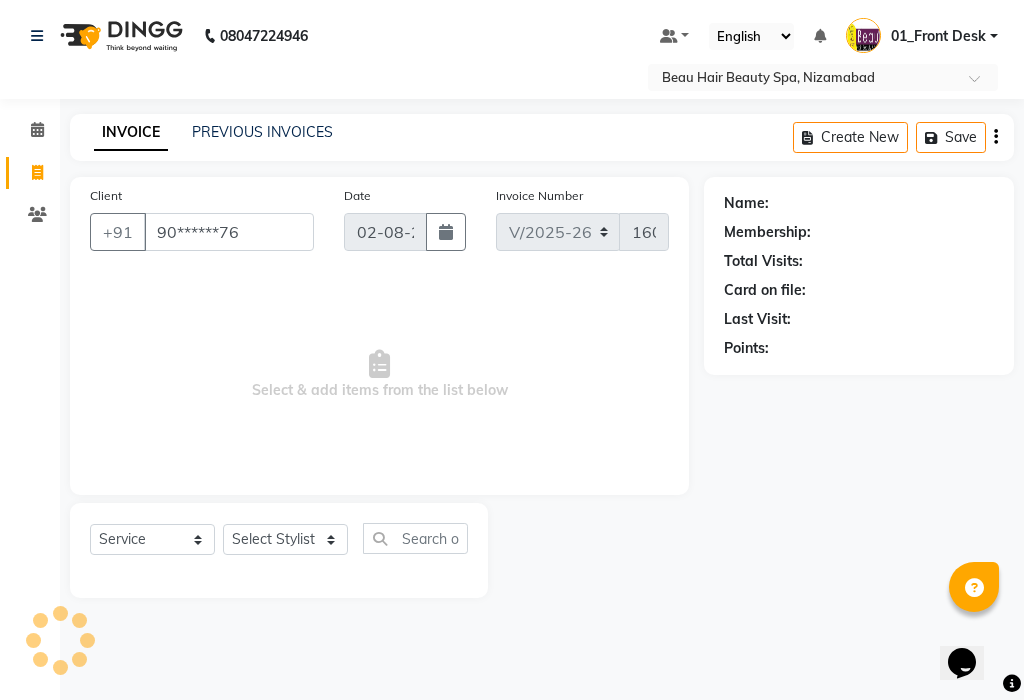 type on "90******76" 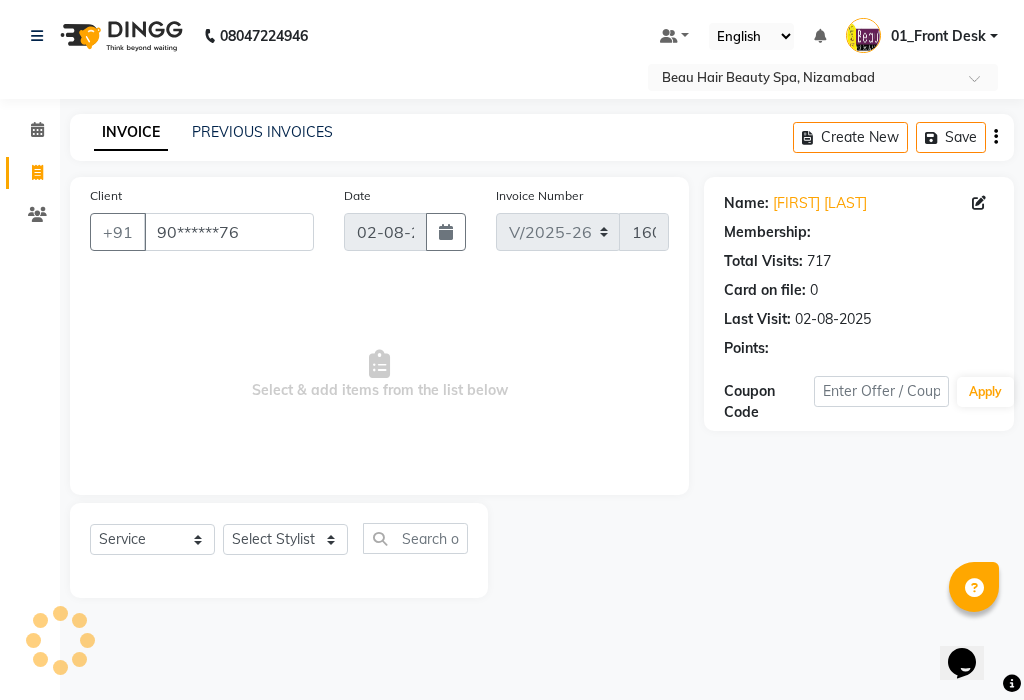 select on "1: Object" 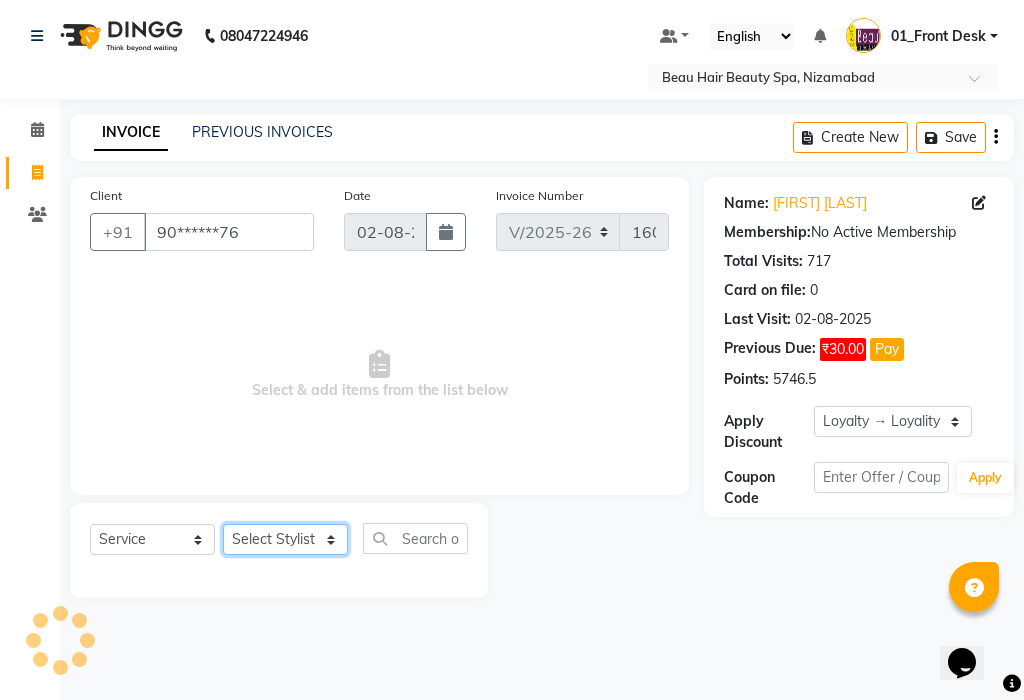 click on "Select Stylist 01_Front Desk 04_Lavanya 07_Manjushree 11_Ramesh 15_Adrish 26_Srinivas 99_Vishal Sir" 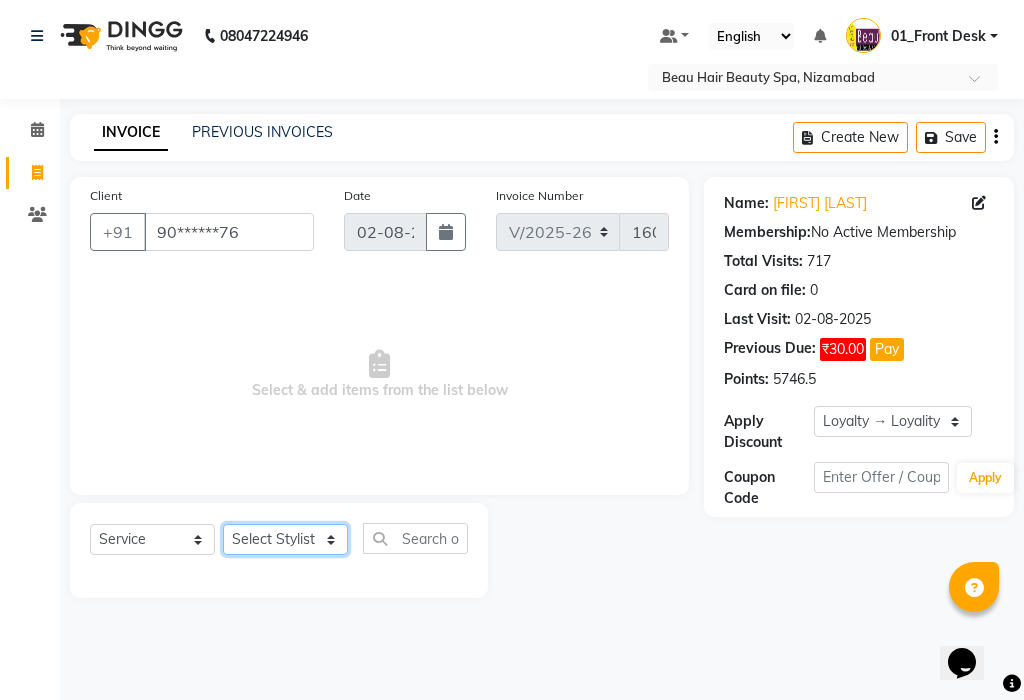 select on "75194" 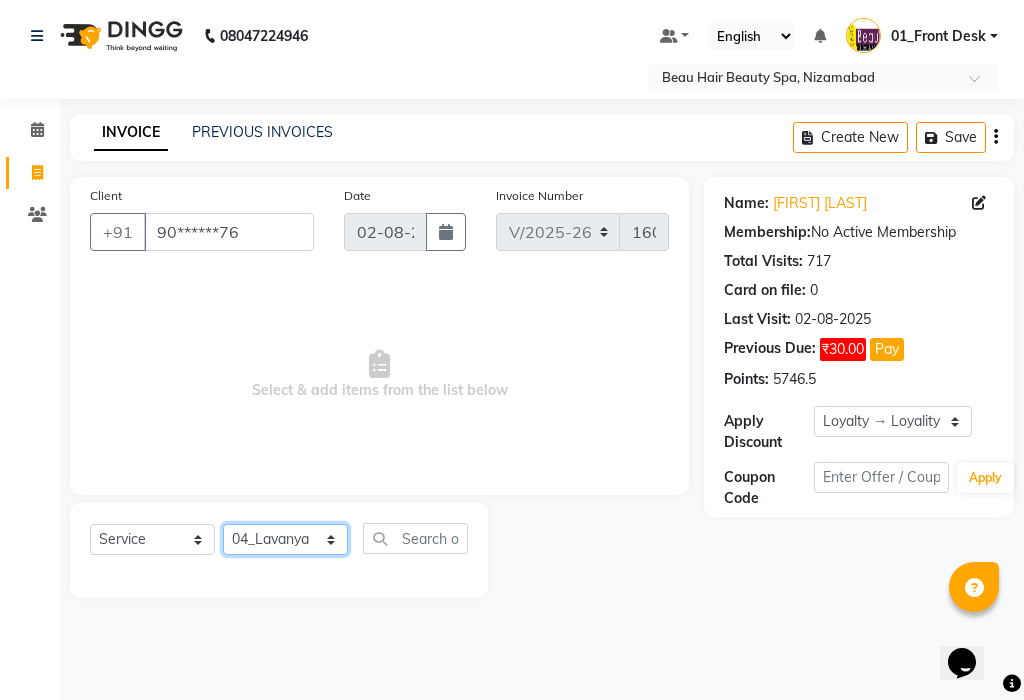 click on "Select Stylist 01_Front Desk 04_Lavanya 07_Manjushree 11_Ramesh 15_Adrish 26_Srinivas 99_Vishal Sir" 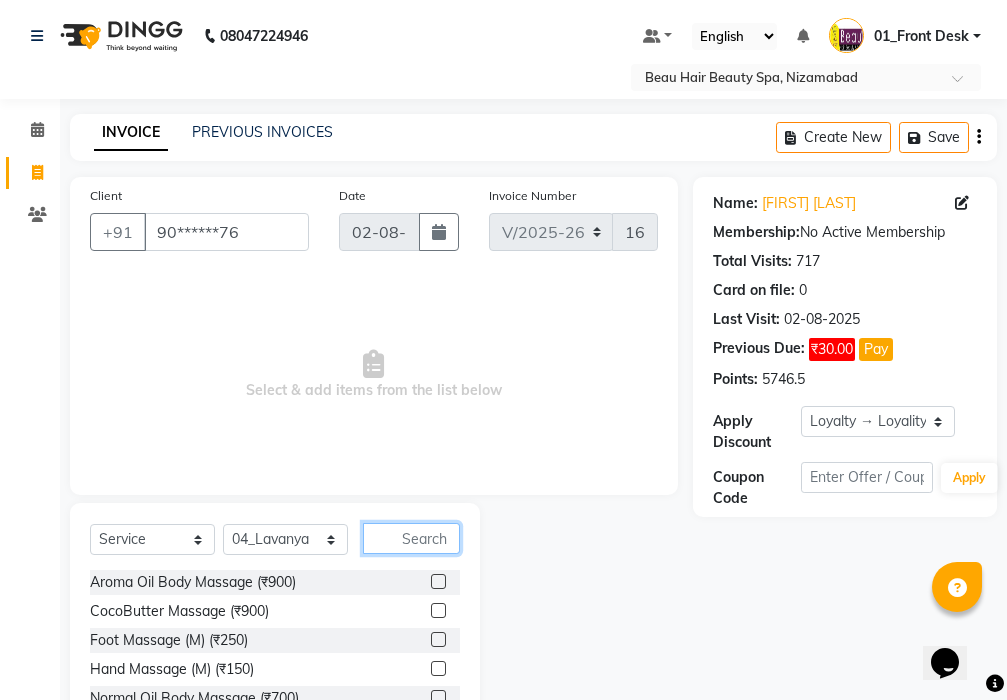 click 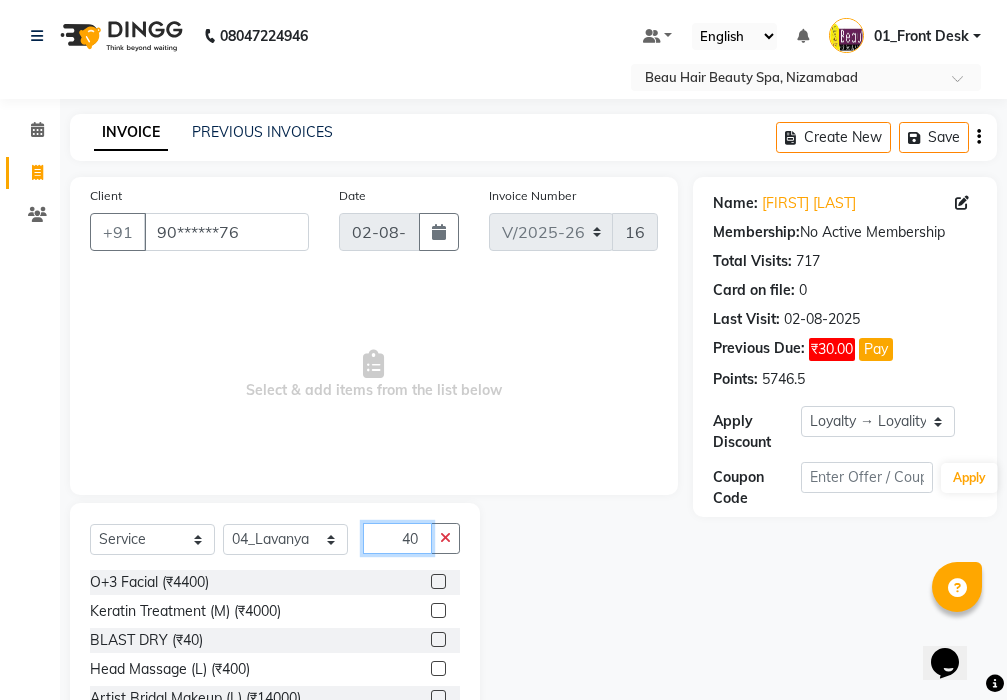 scroll, scrollTop: 128, scrollLeft: 0, axis: vertical 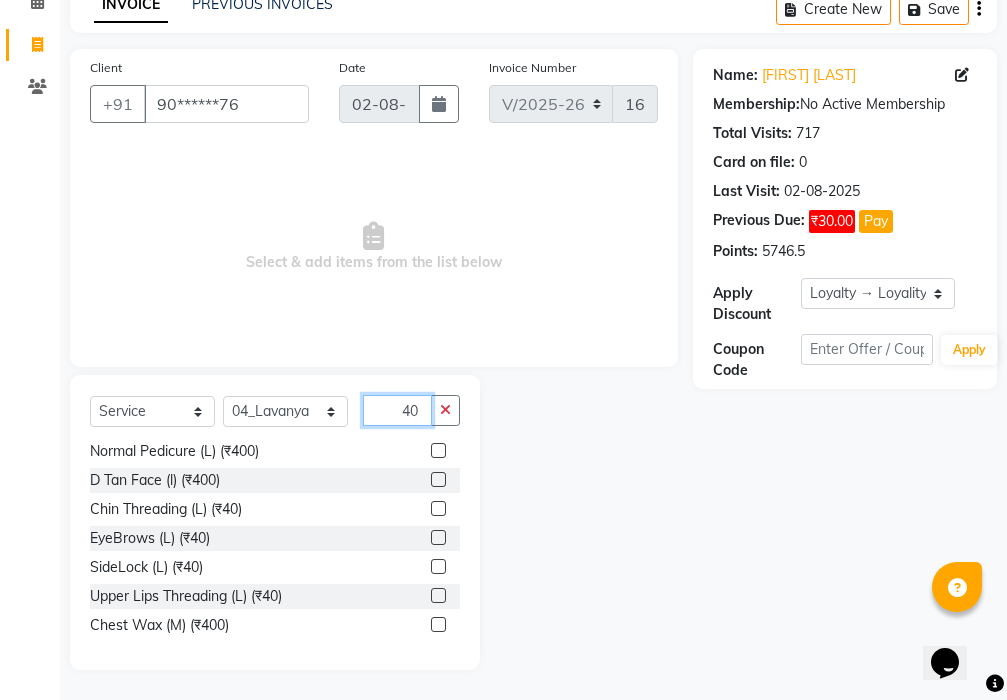 type on "40" 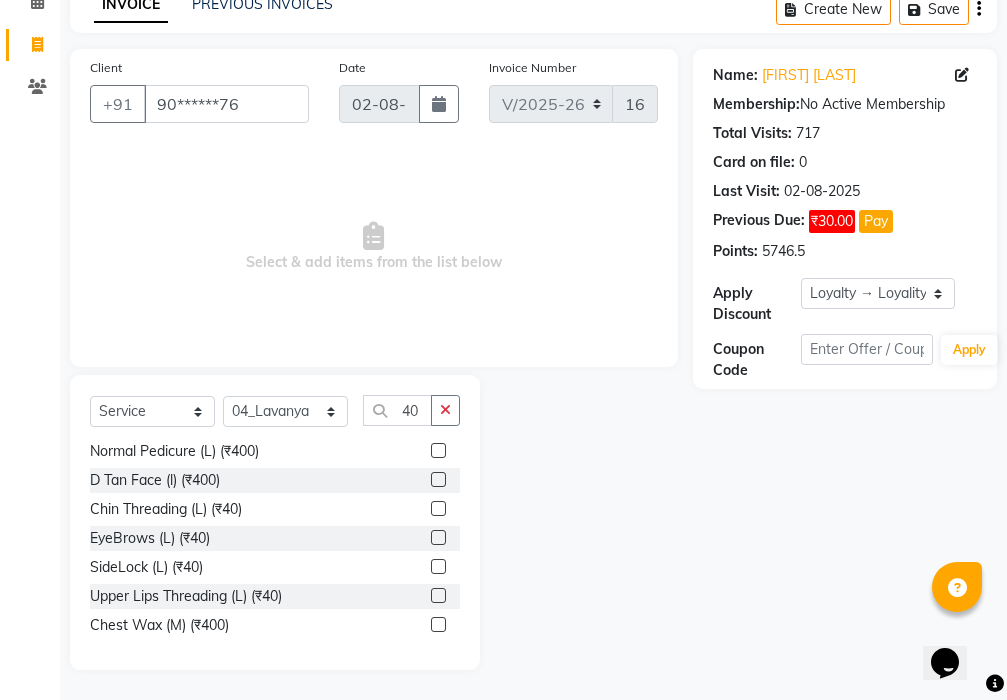 click 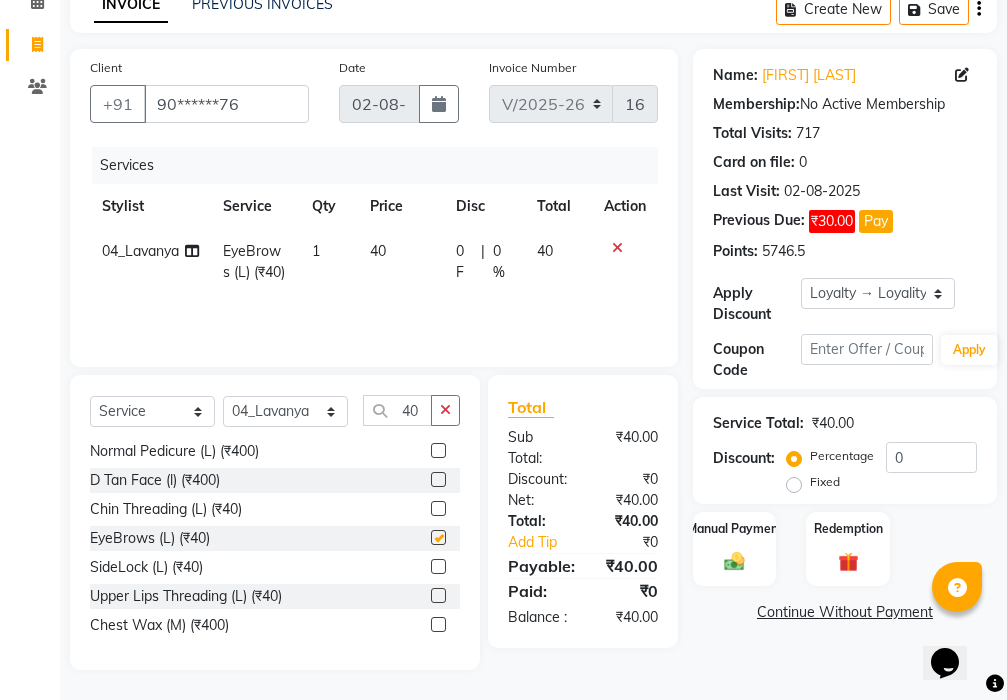 checkbox on "false" 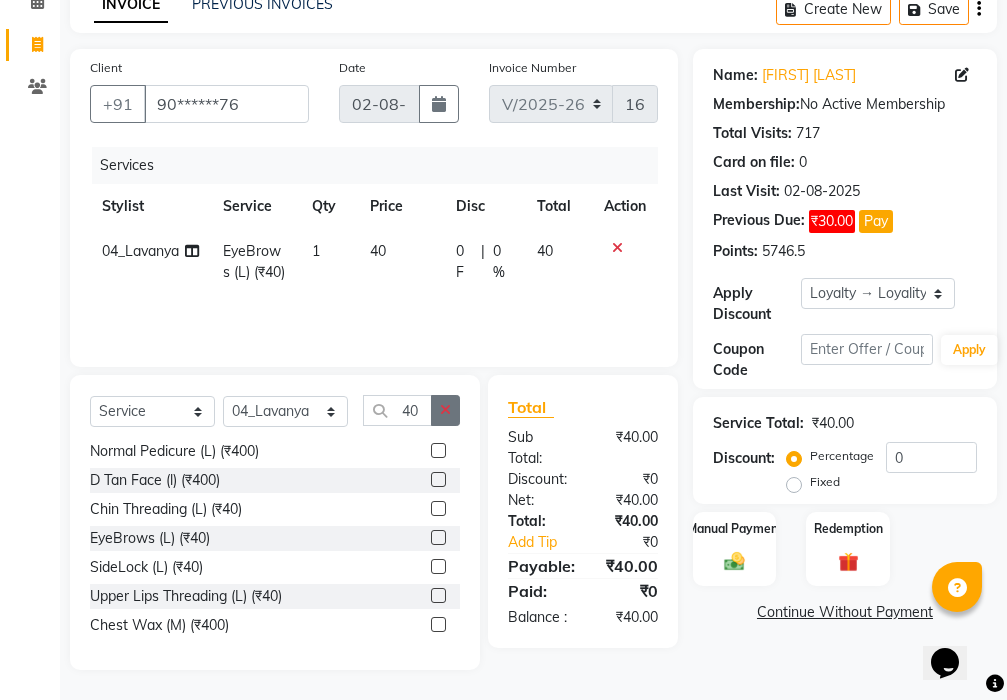 click 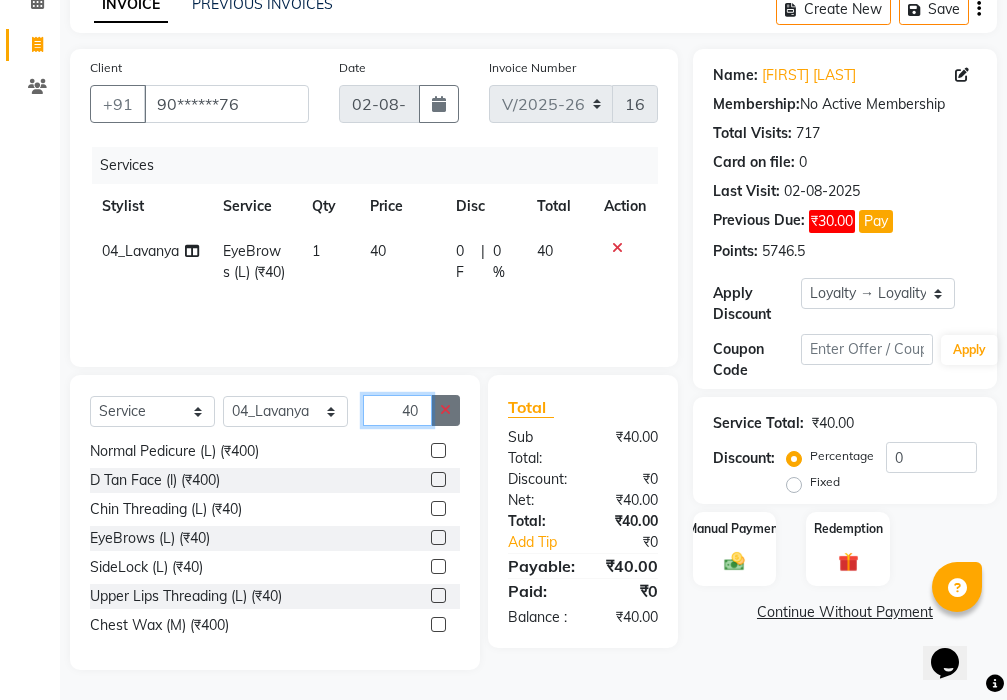 type 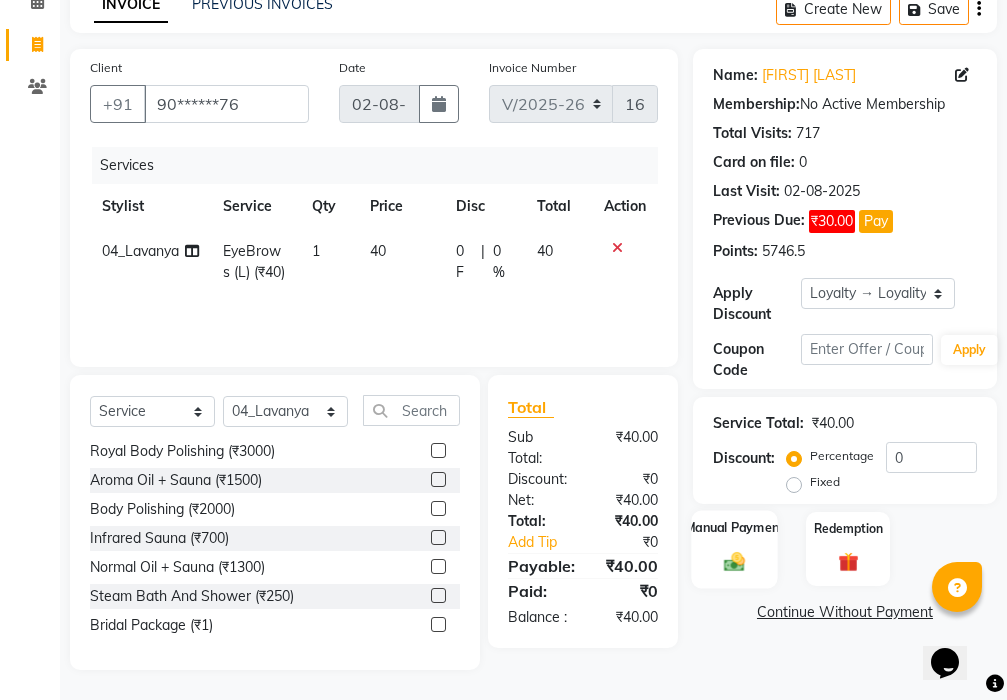 click 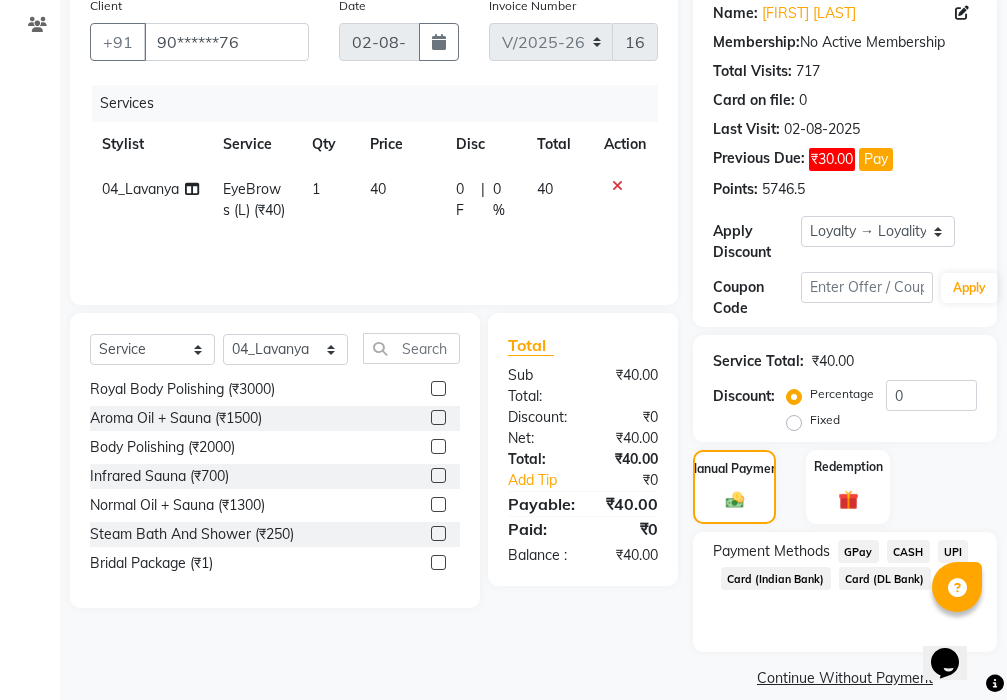scroll, scrollTop: 213, scrollLeft: 0, axis: vertical 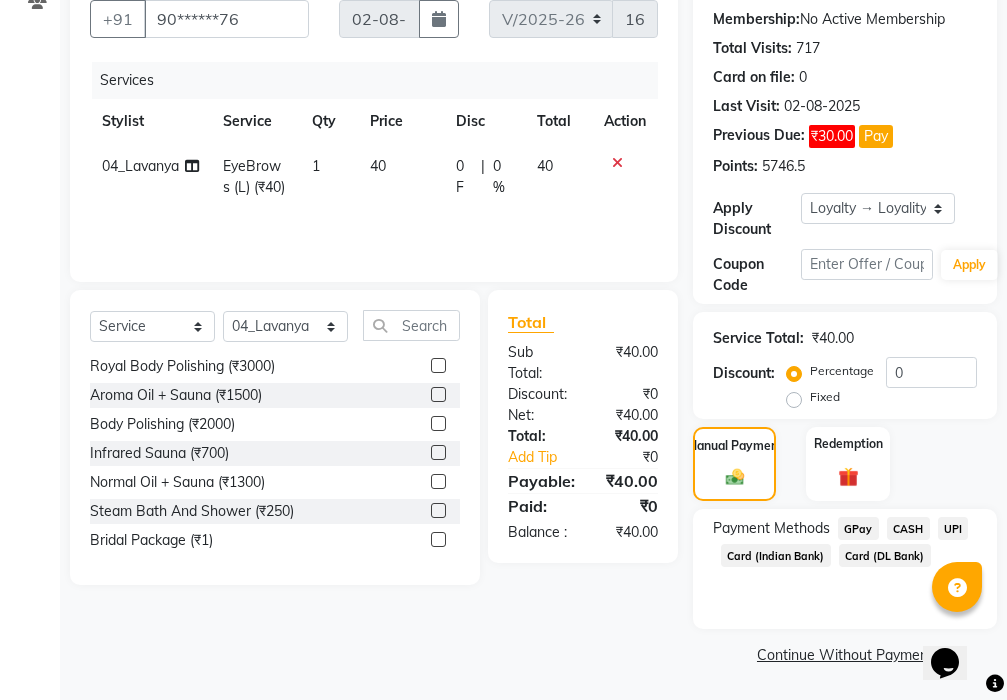 click on "CASH" 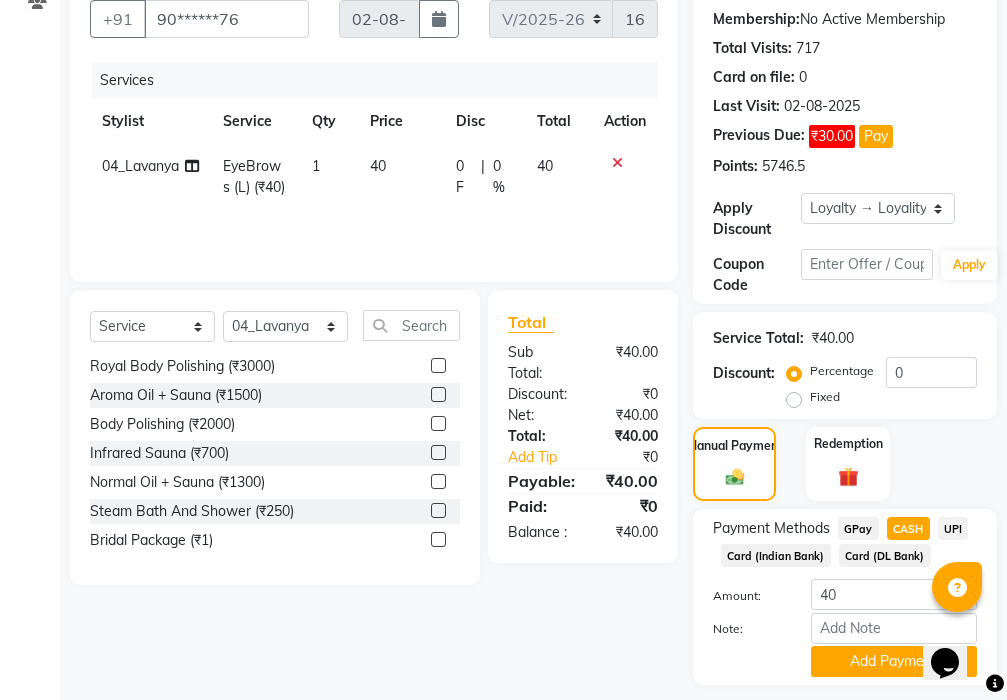 scroll, scrollTop: 269, scrollLeft: 0, axis: vertical 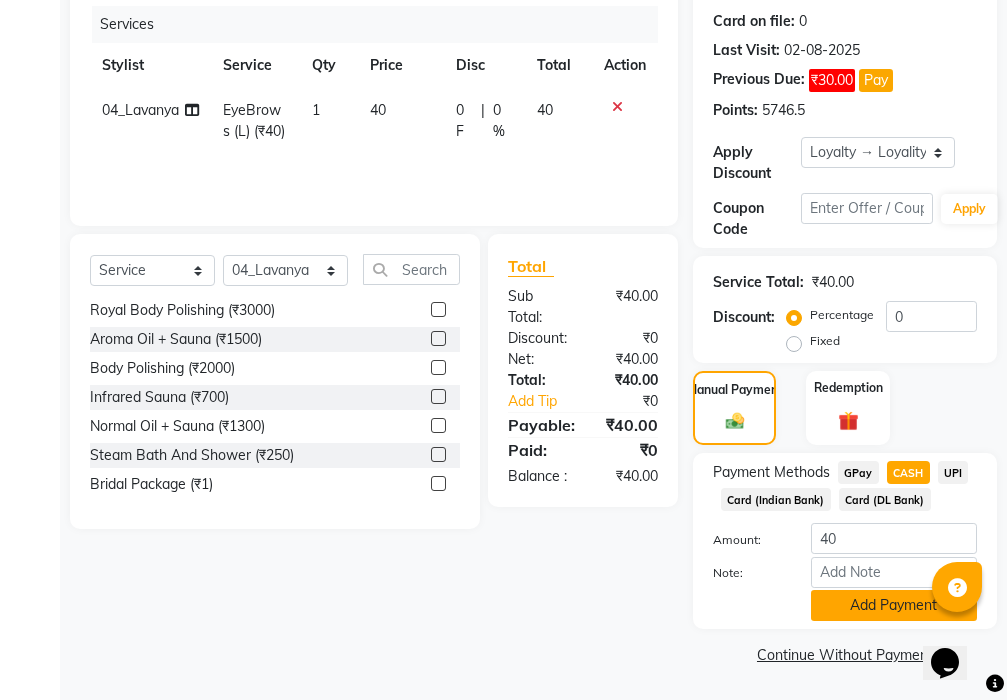 click on "Add Payment" 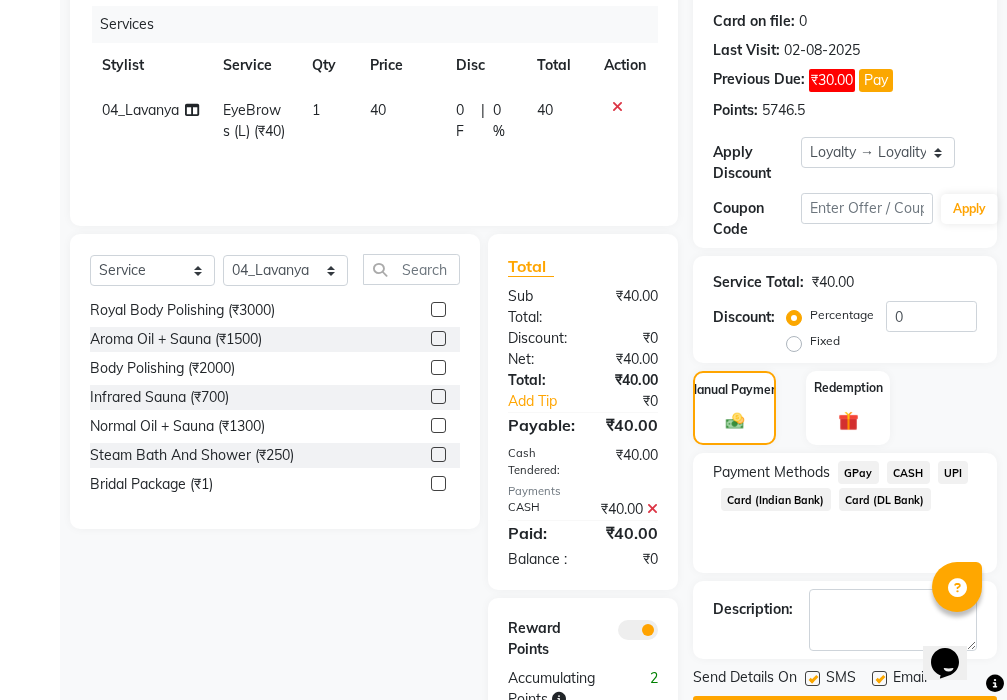 scroll, scrollTop: 395, scrollLeft: 0, axis: vertical 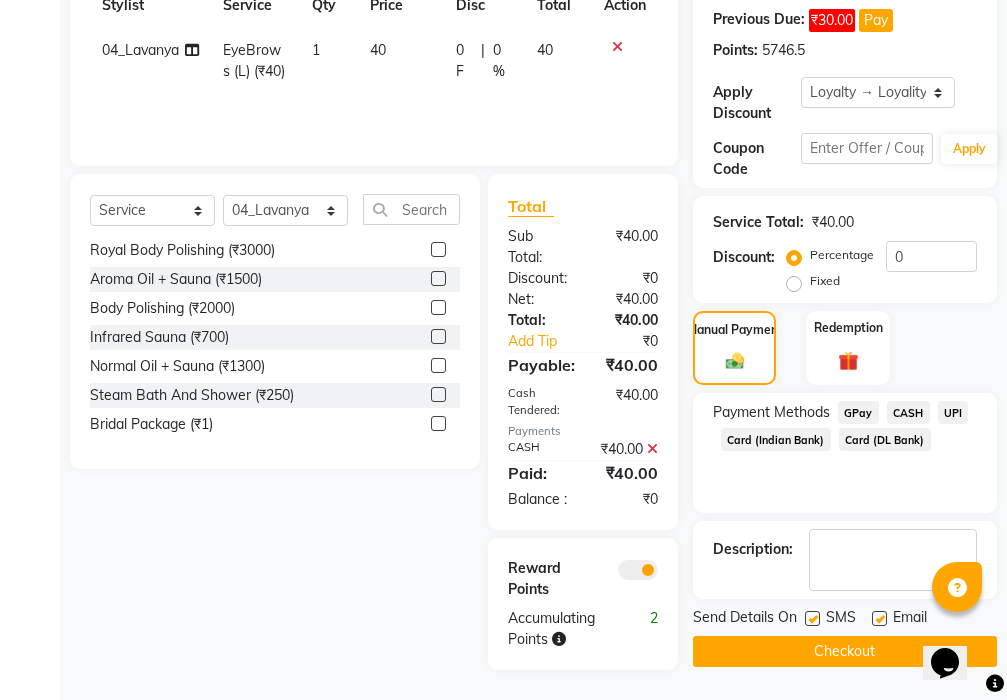 click on "Checkout" 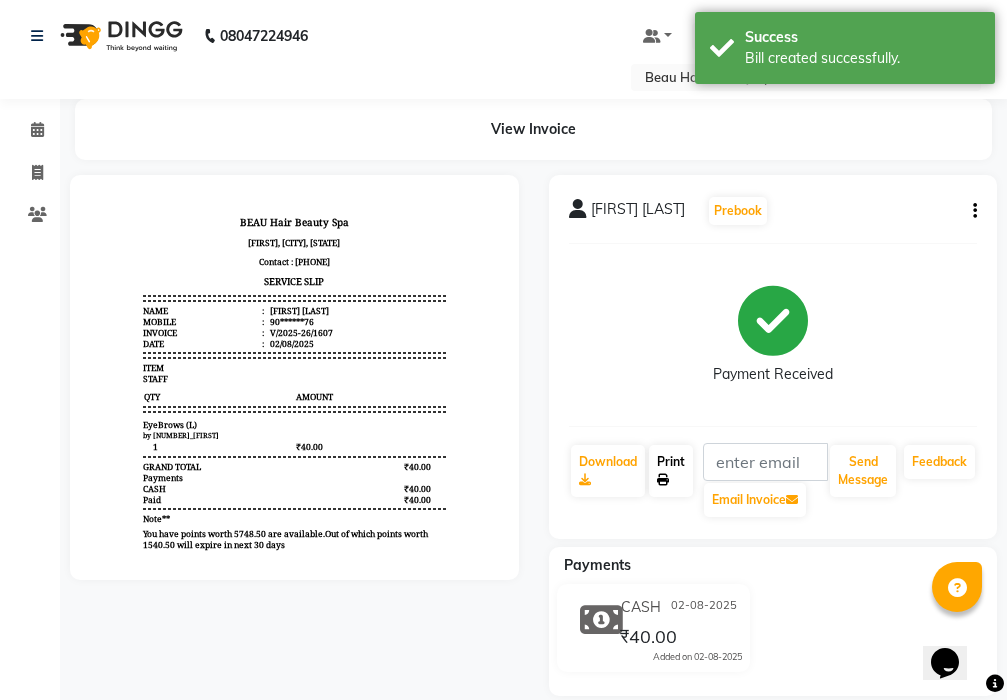 scroll, scrollTop: 0, scrollLeft: 0, axis: both 